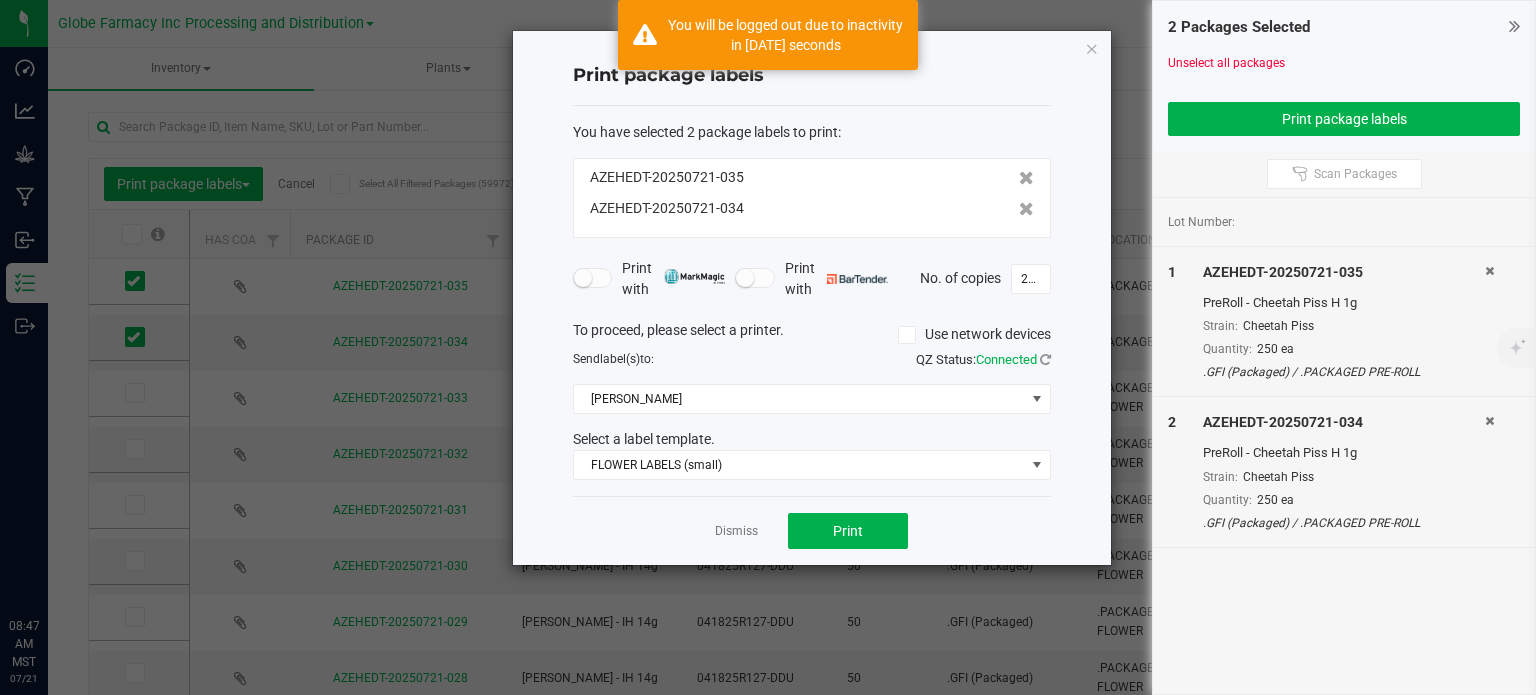 scroll, scrollTop: 0, scrollLeft: 0, axis: both 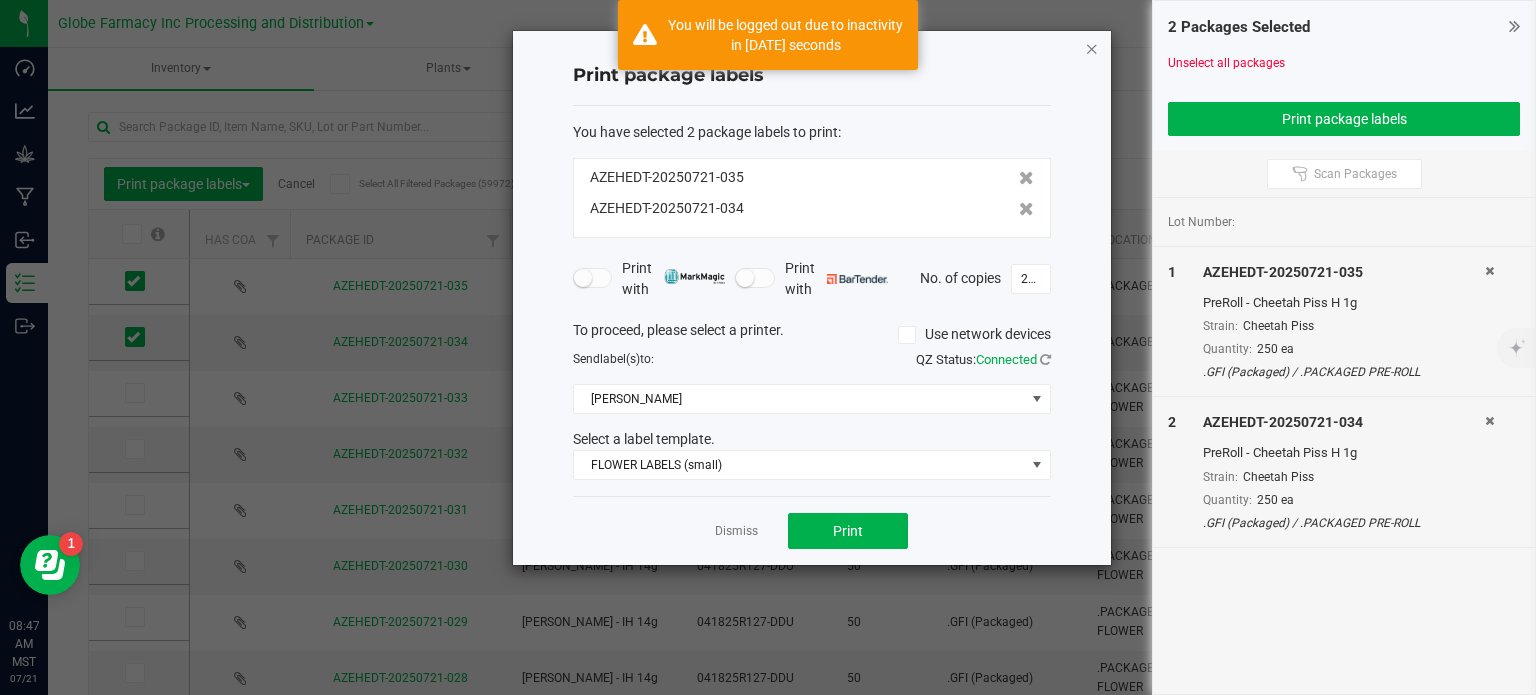 click 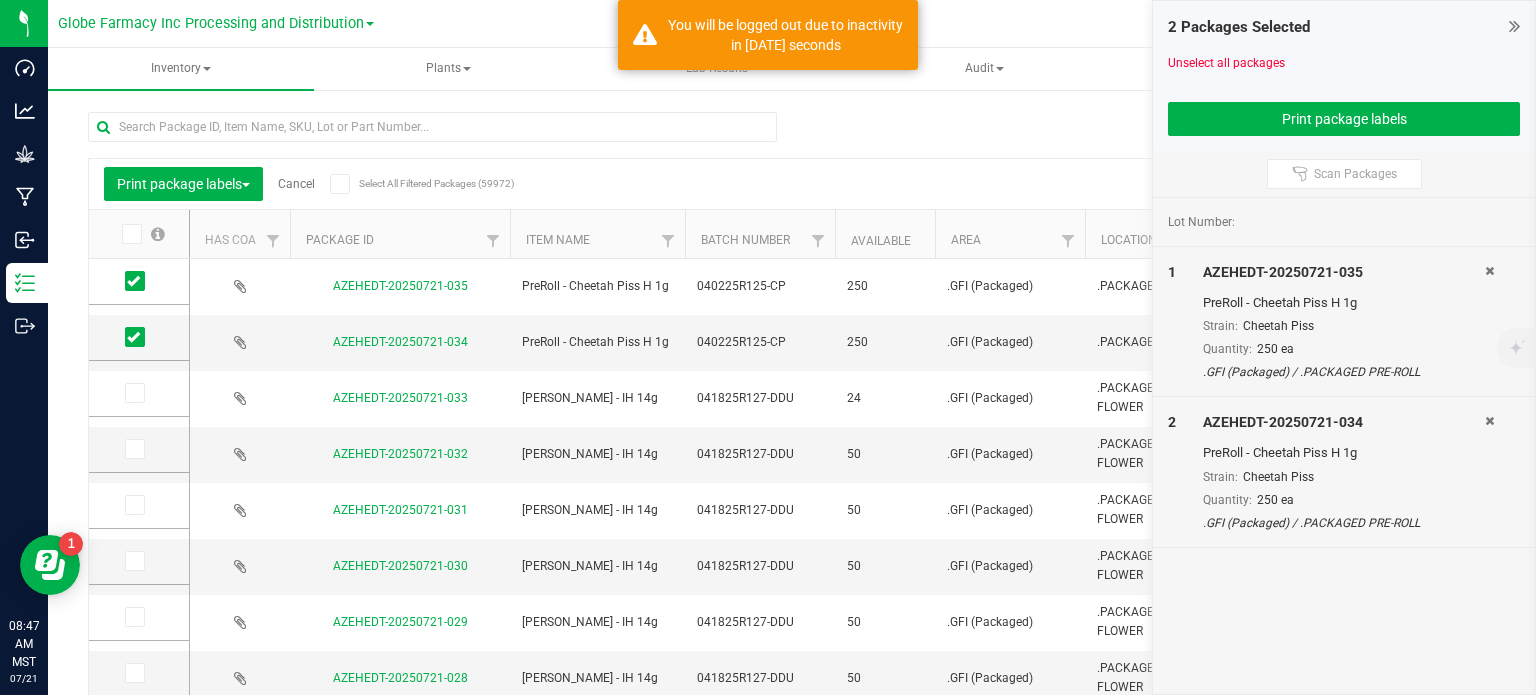 click on "Cancel" at bounding box center (296, 184) 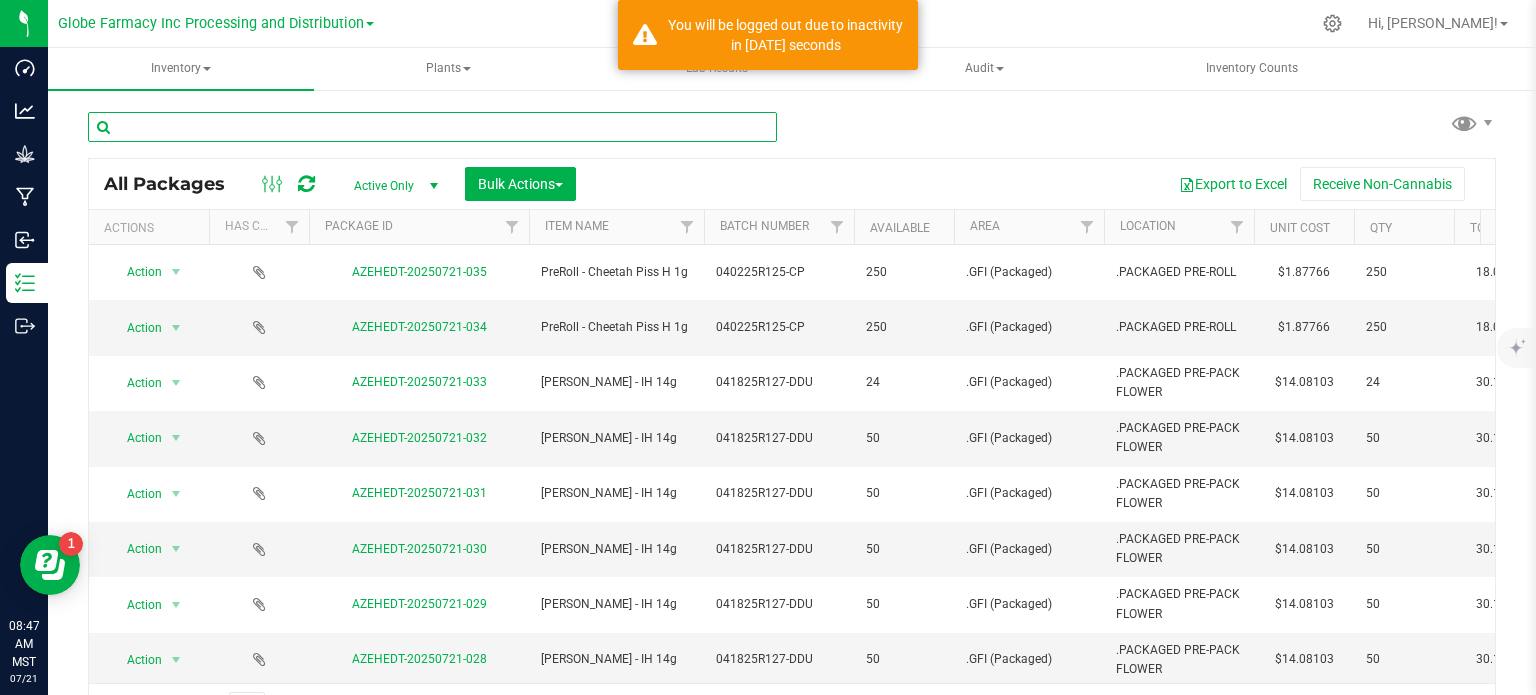 click at bounding box center (432, 127) 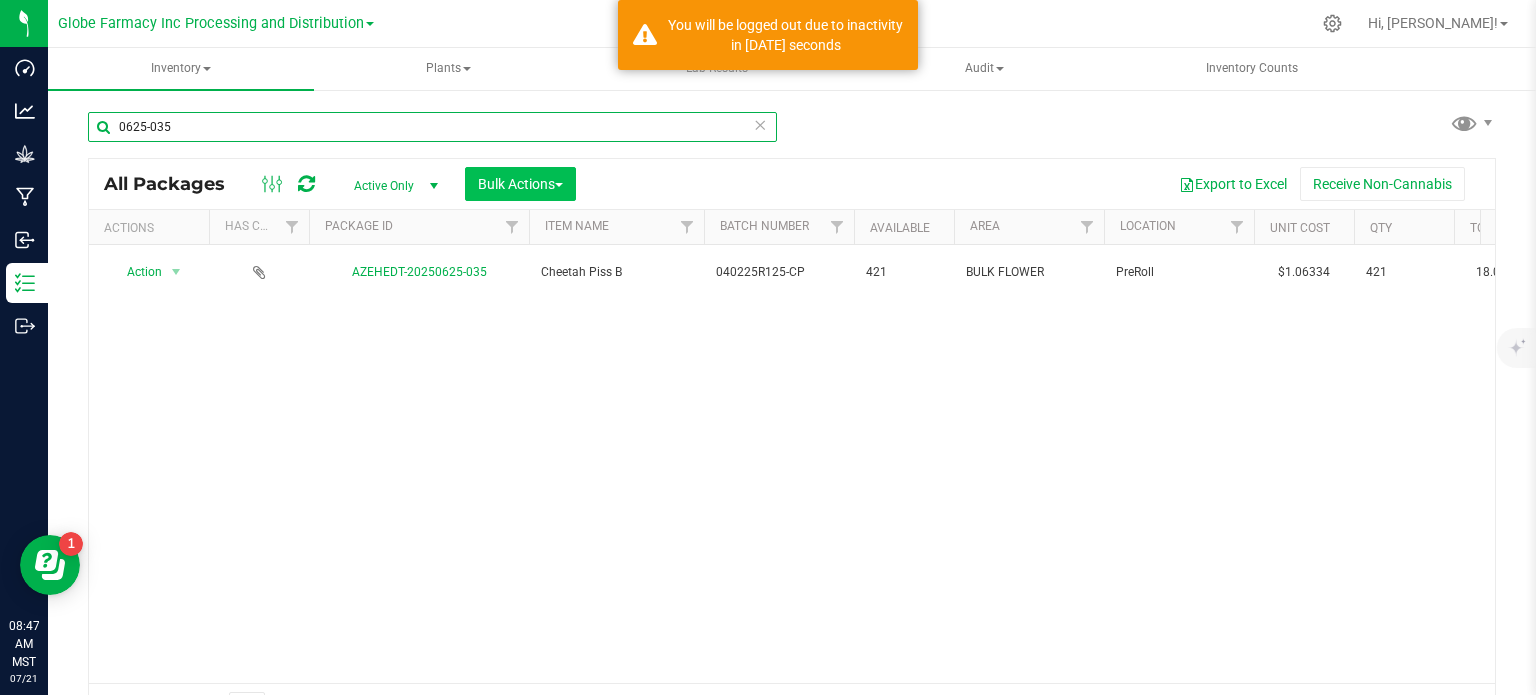 type on "0625-035" 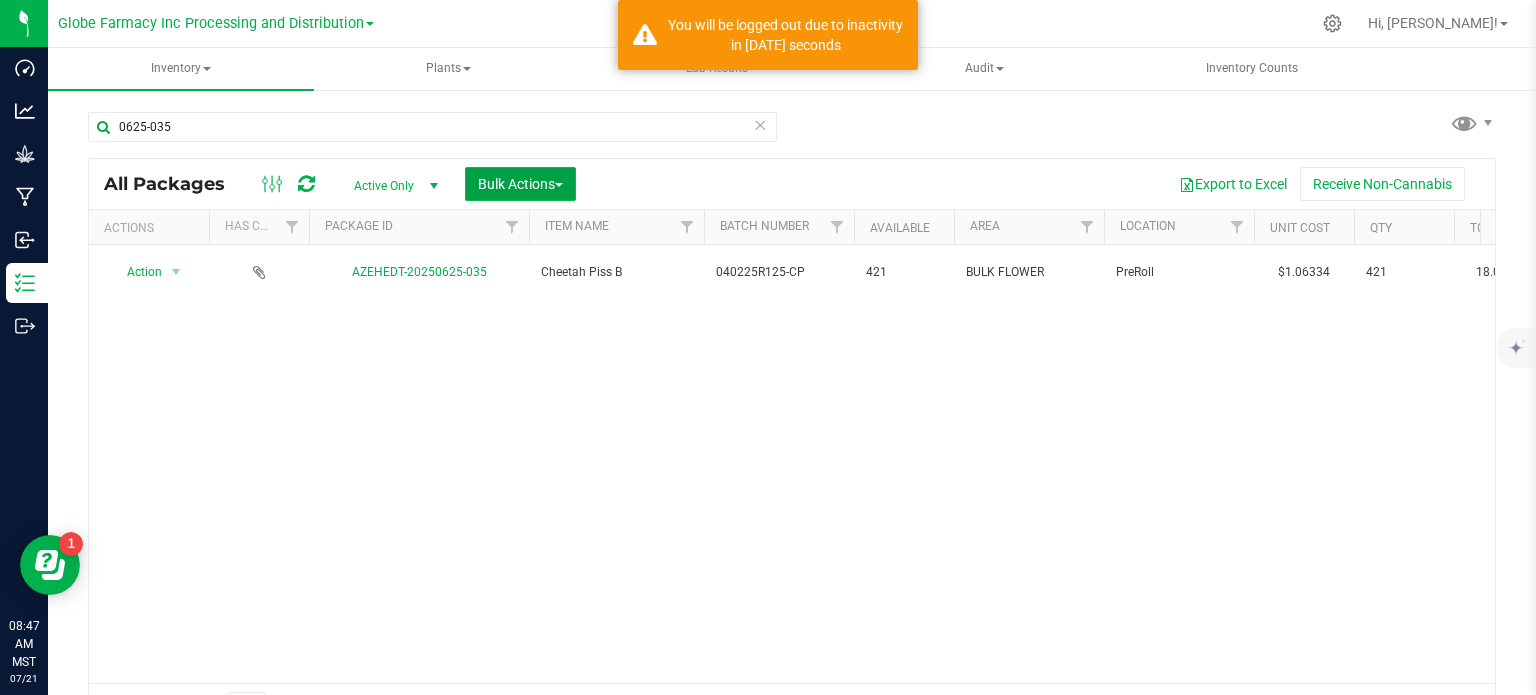 click on "Bulk Actions" at bounding box center (520, 184) 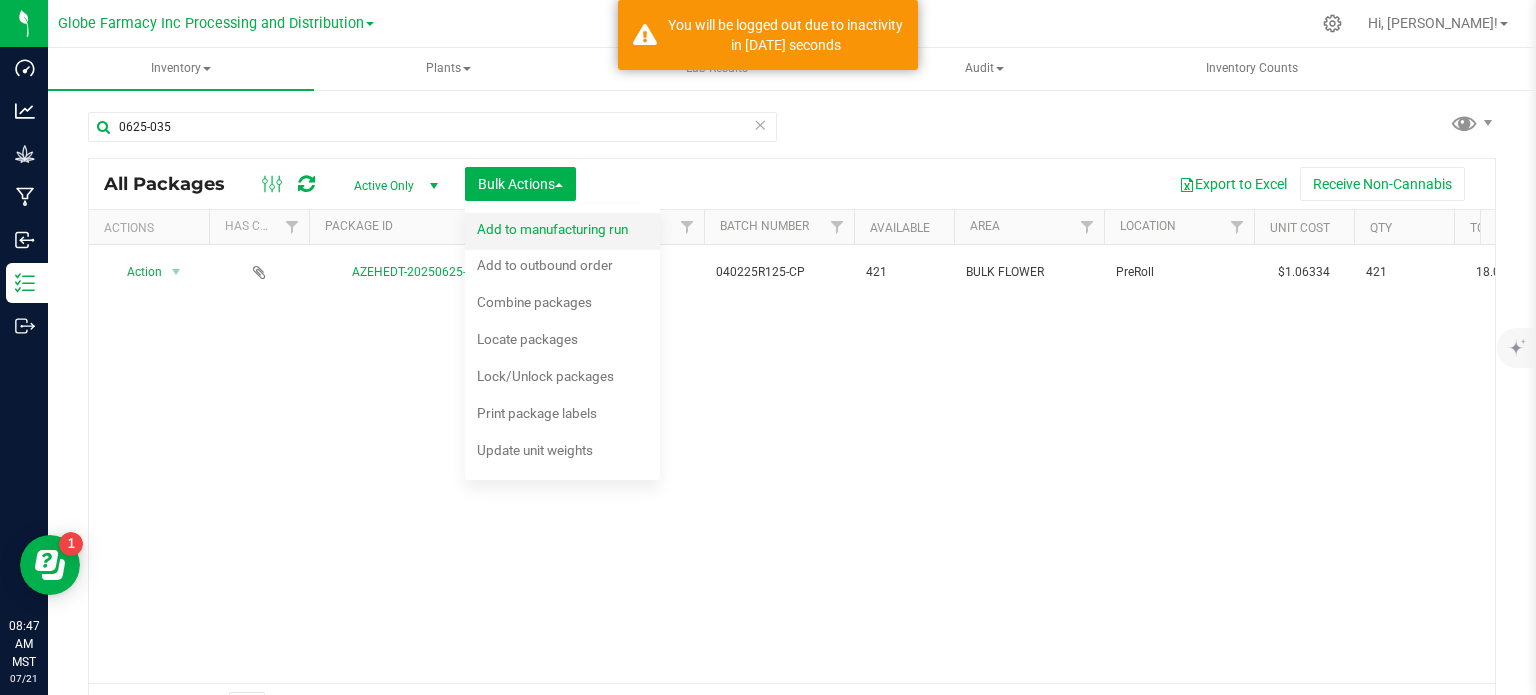 click on "Add to manufacturing run" at bounding box center [552, 229] 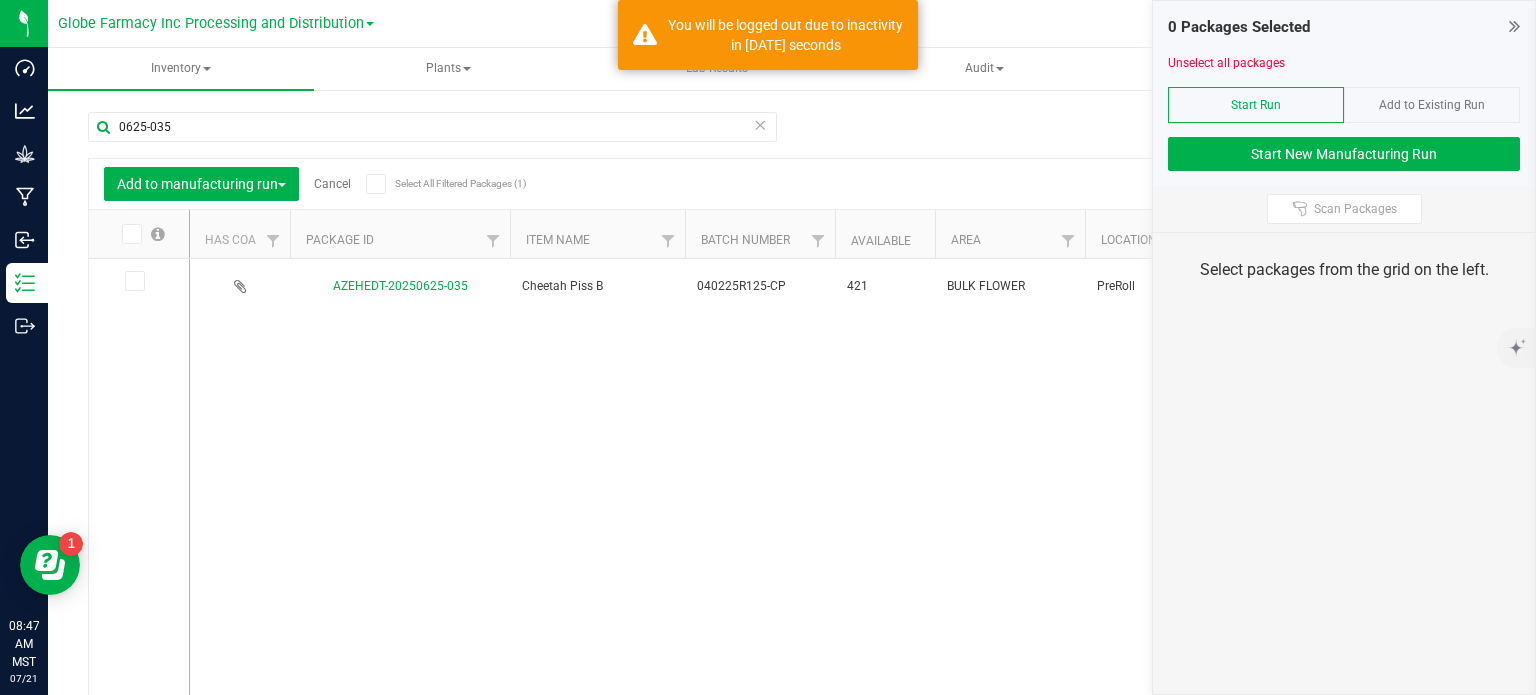 click at bounding box center (133, 281) 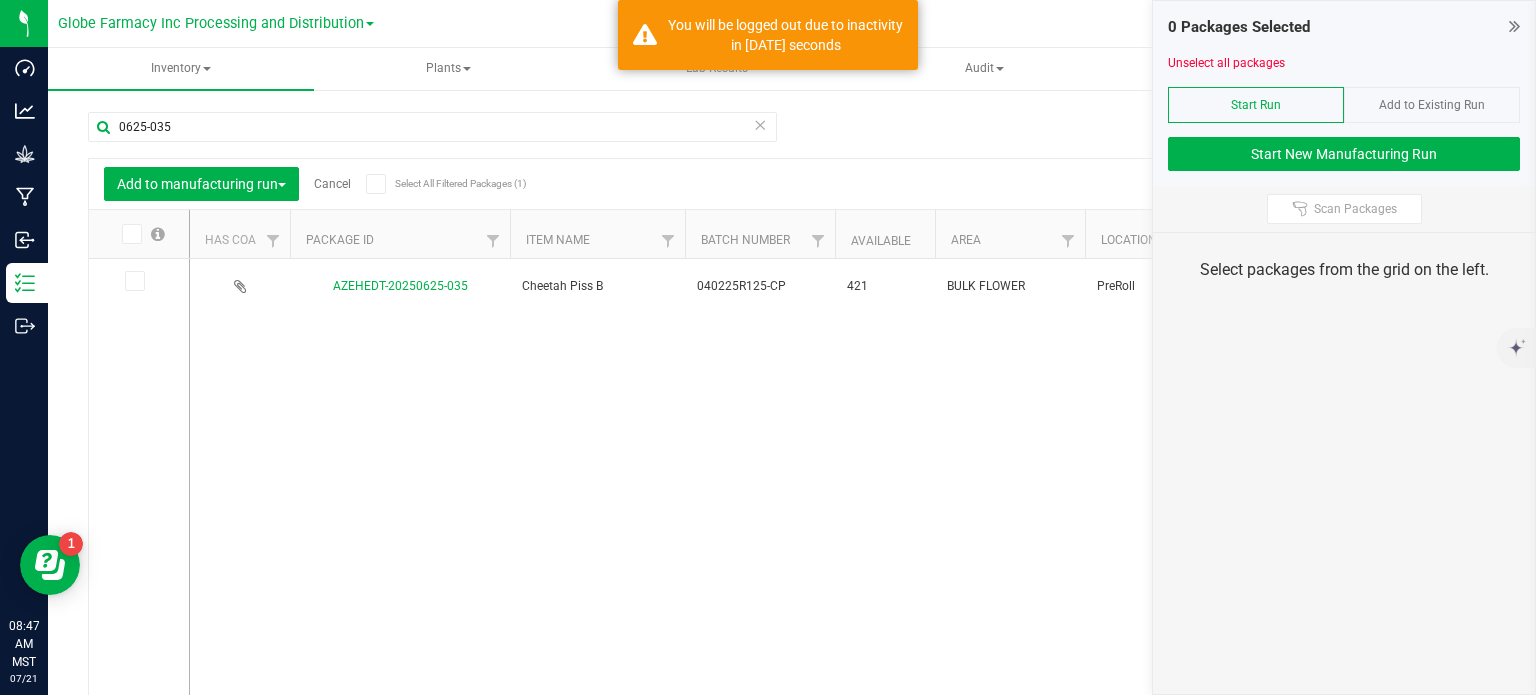 click at bounding box center [0, 0] 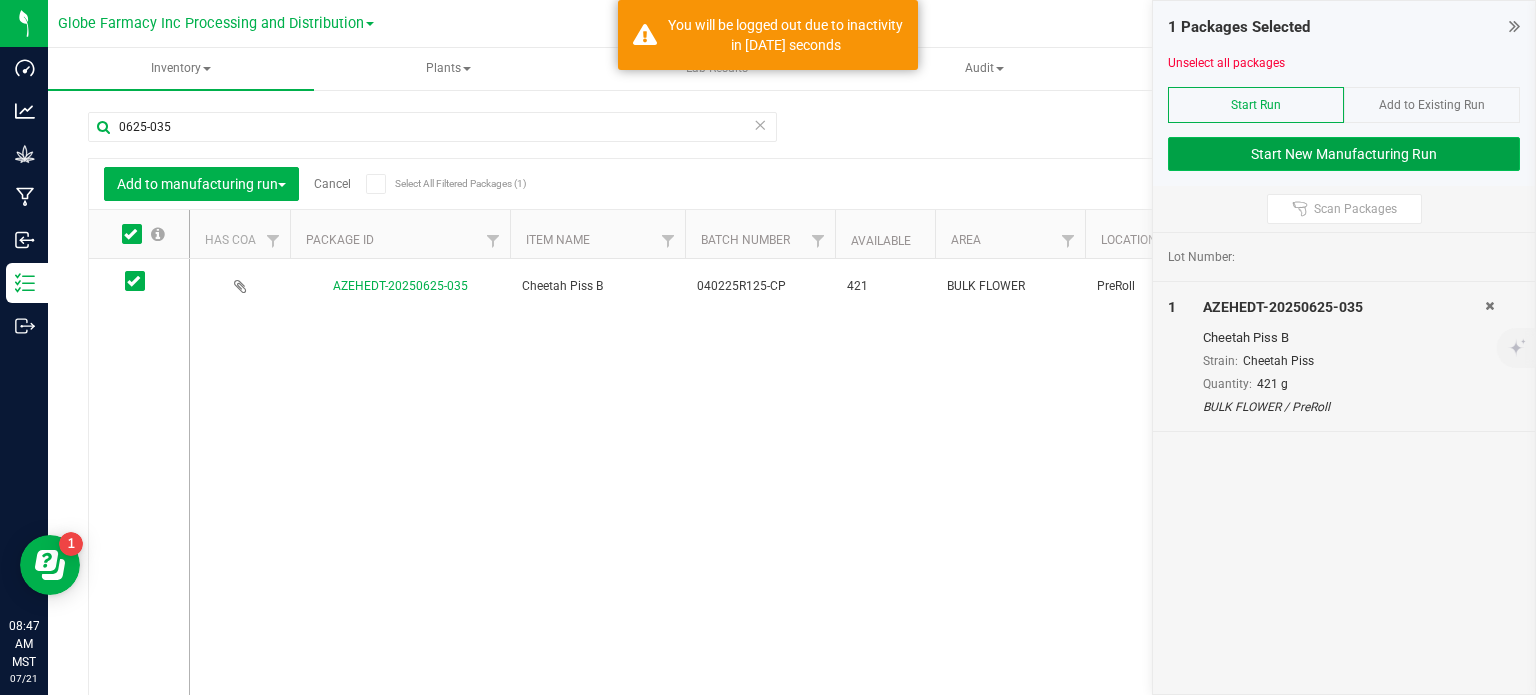 click on "Start New Manufacturing Run" at bounding box center [1344, 154] 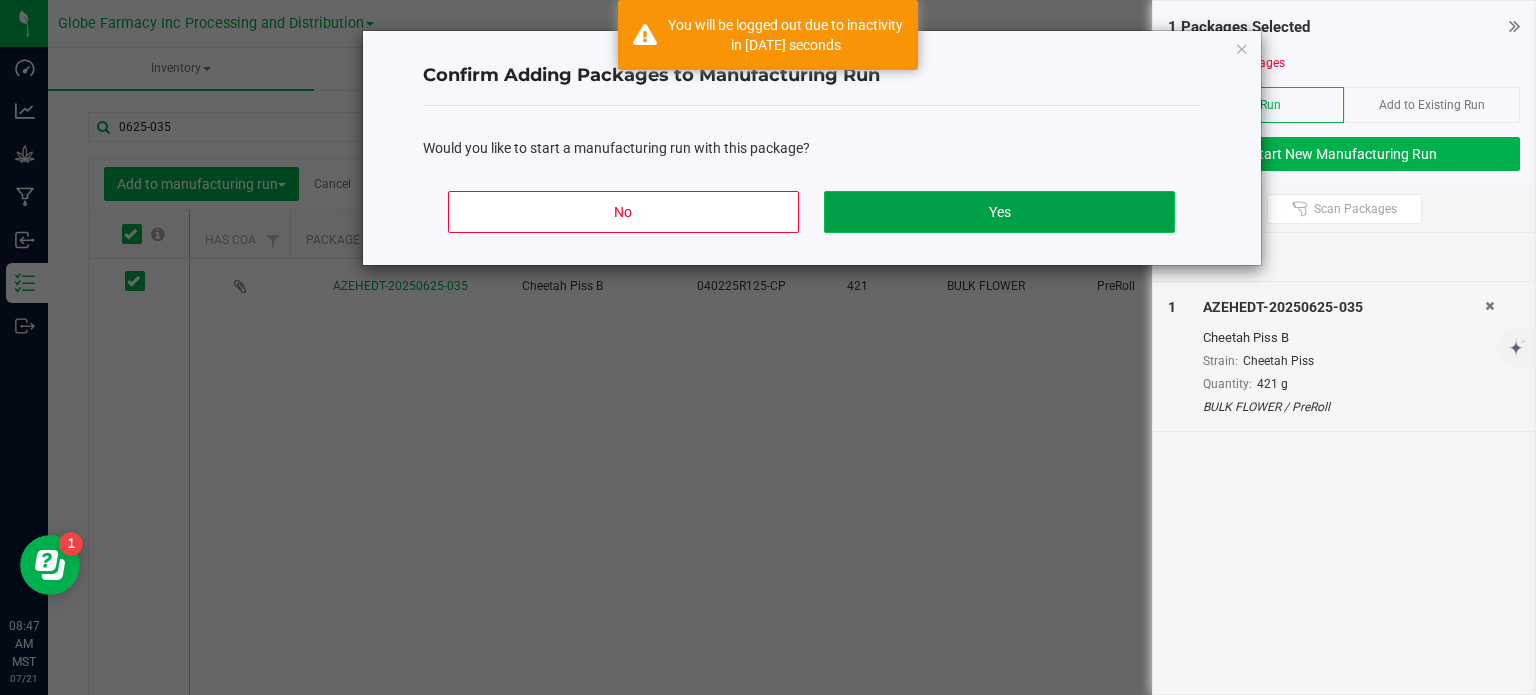 click on "Yes" 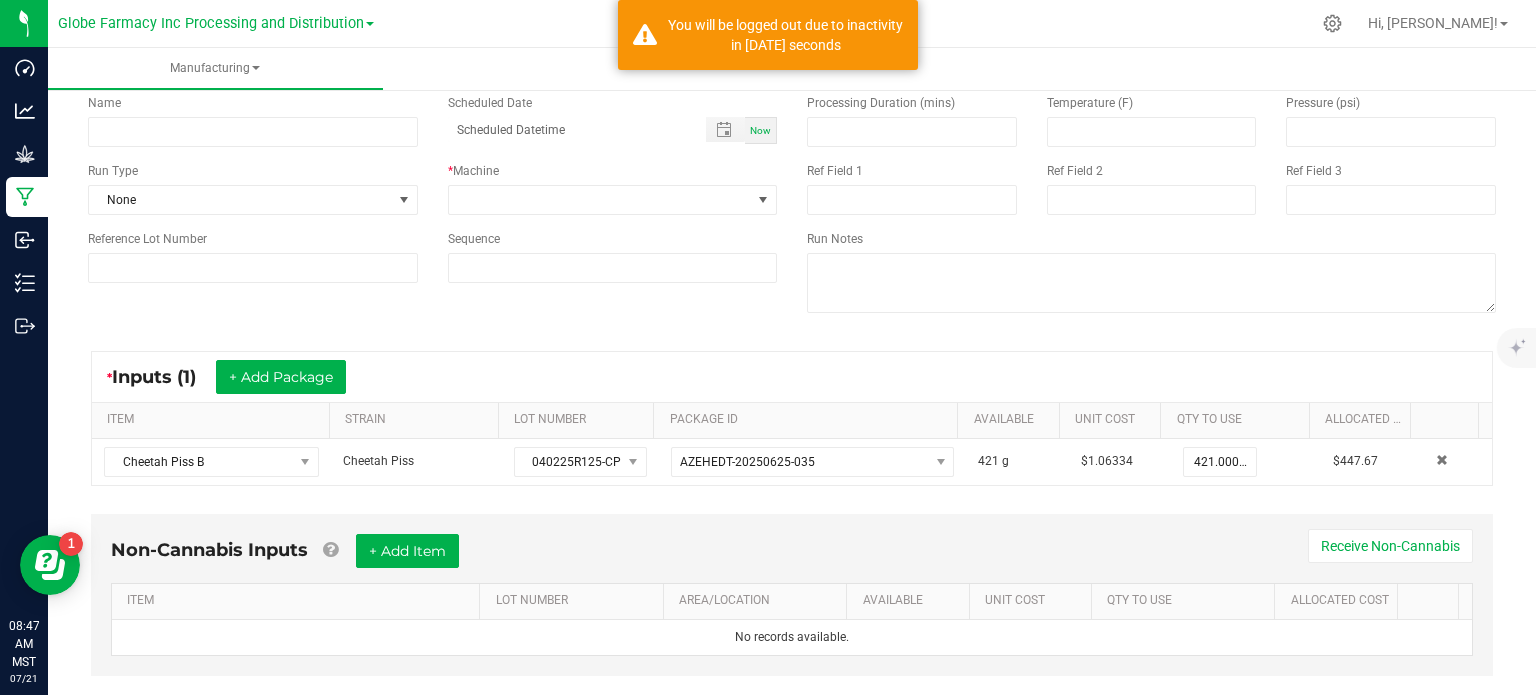 scroll, scrollTop: 125, scrollLeft: 0, axis: vertical 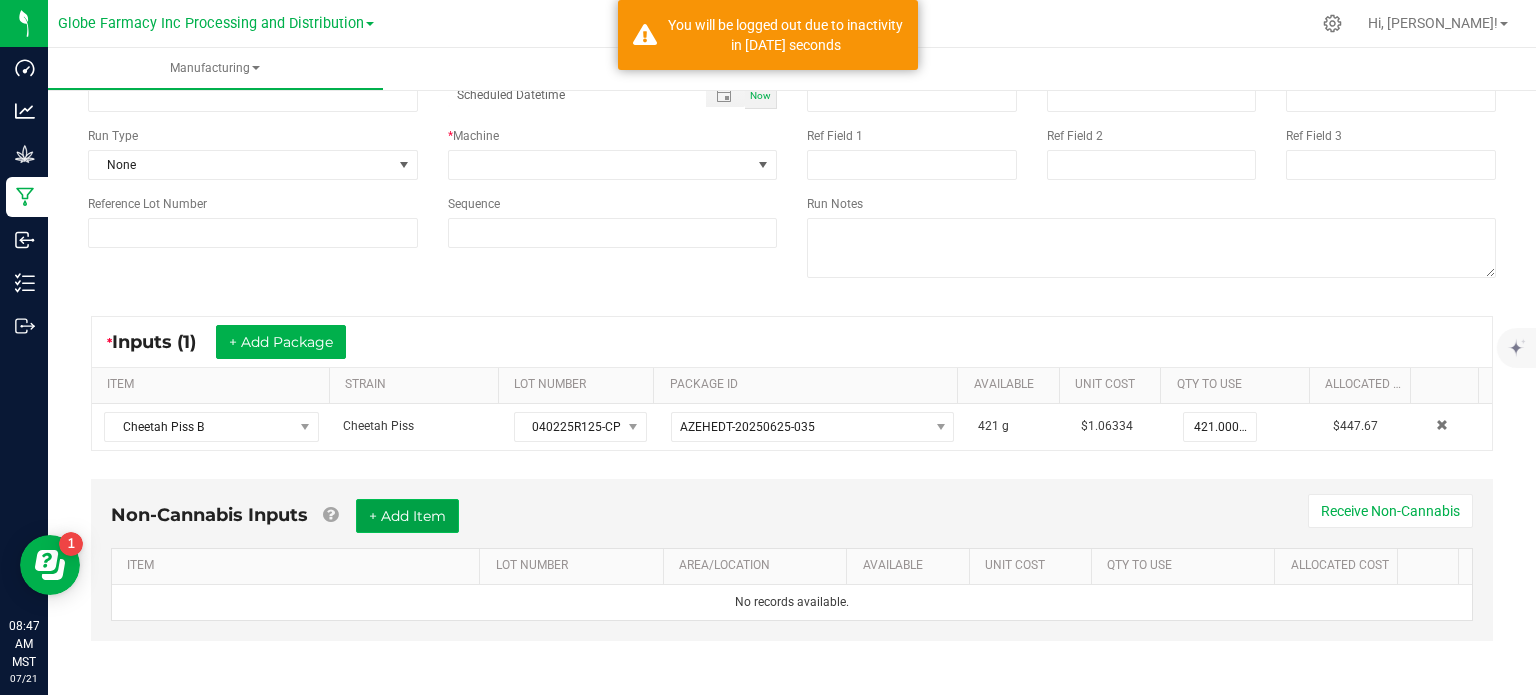 click on "+ Add Item" at bounding box center [407, 516] 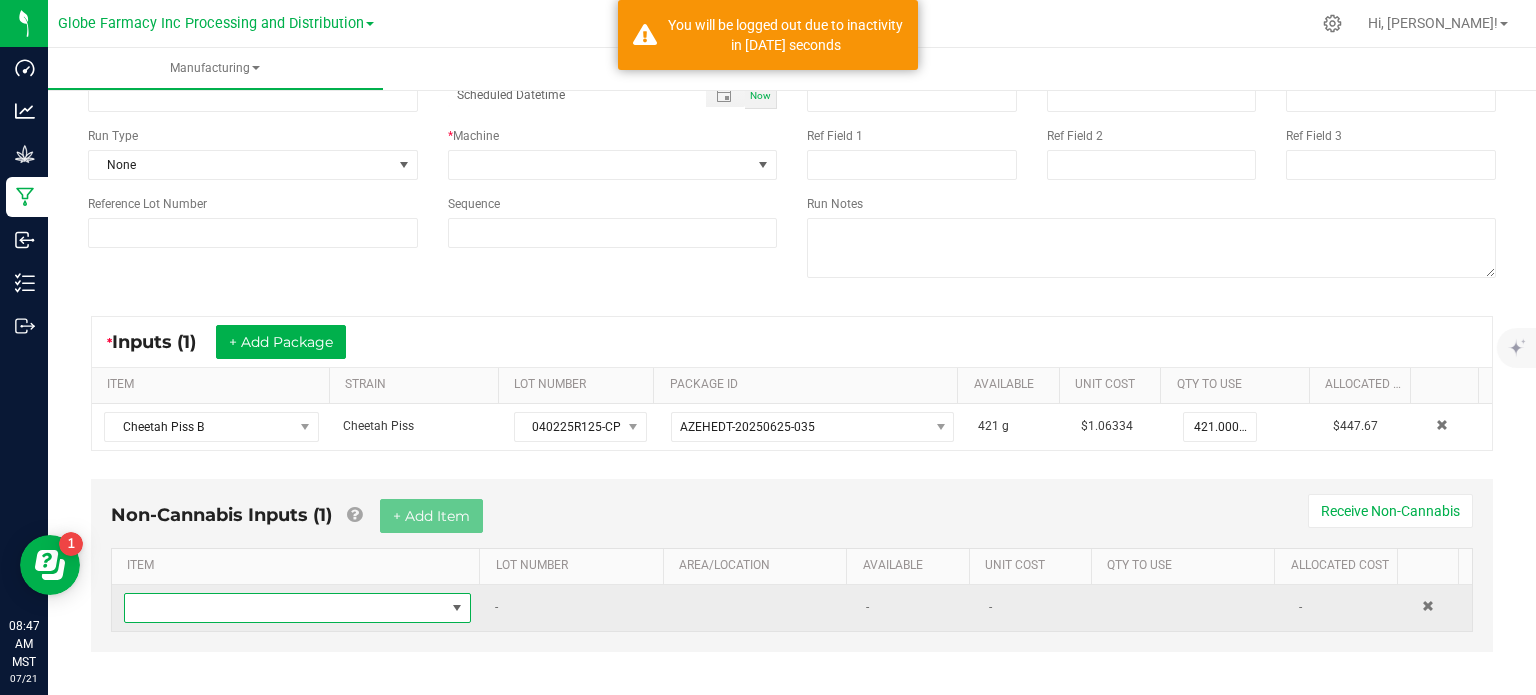 click at bounding box center (285, 608) 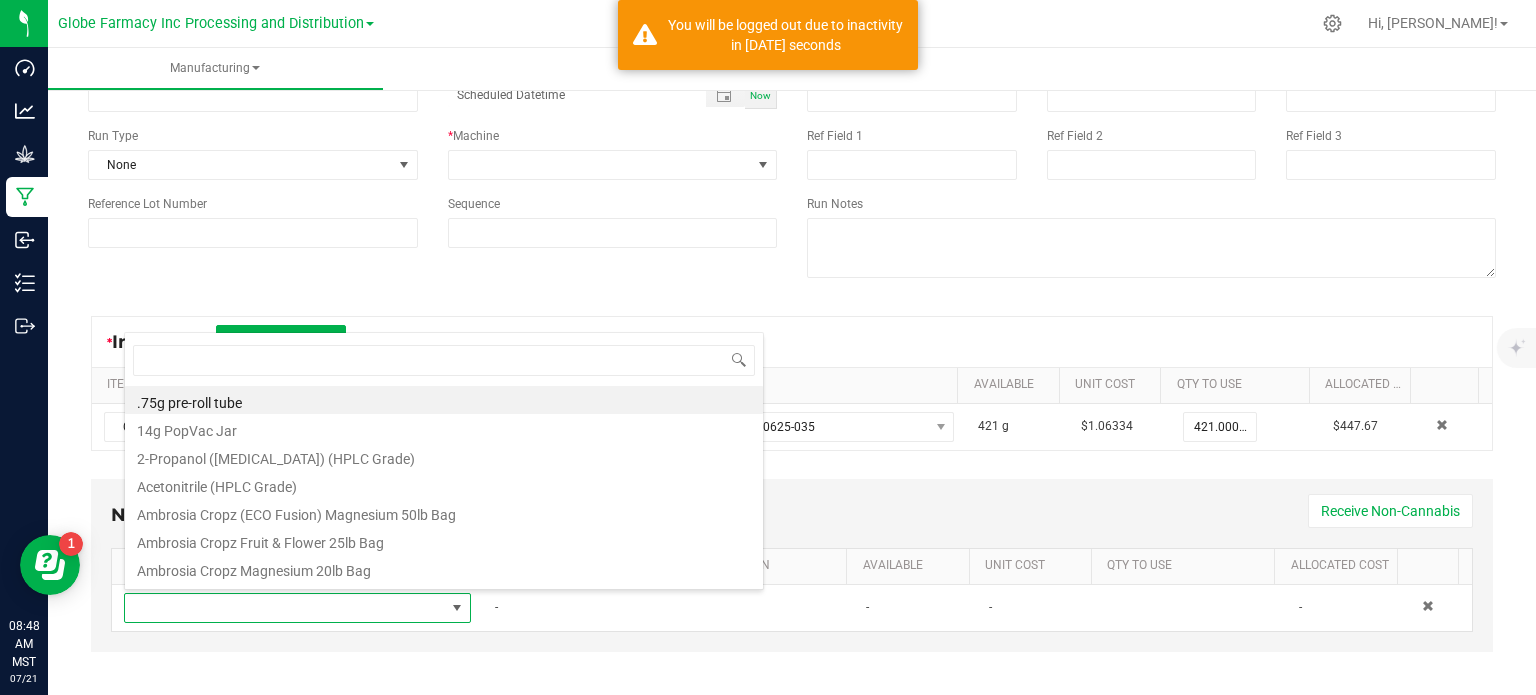 scroll, scrollTop: 99970, scrollLeft: 99661, axis: both 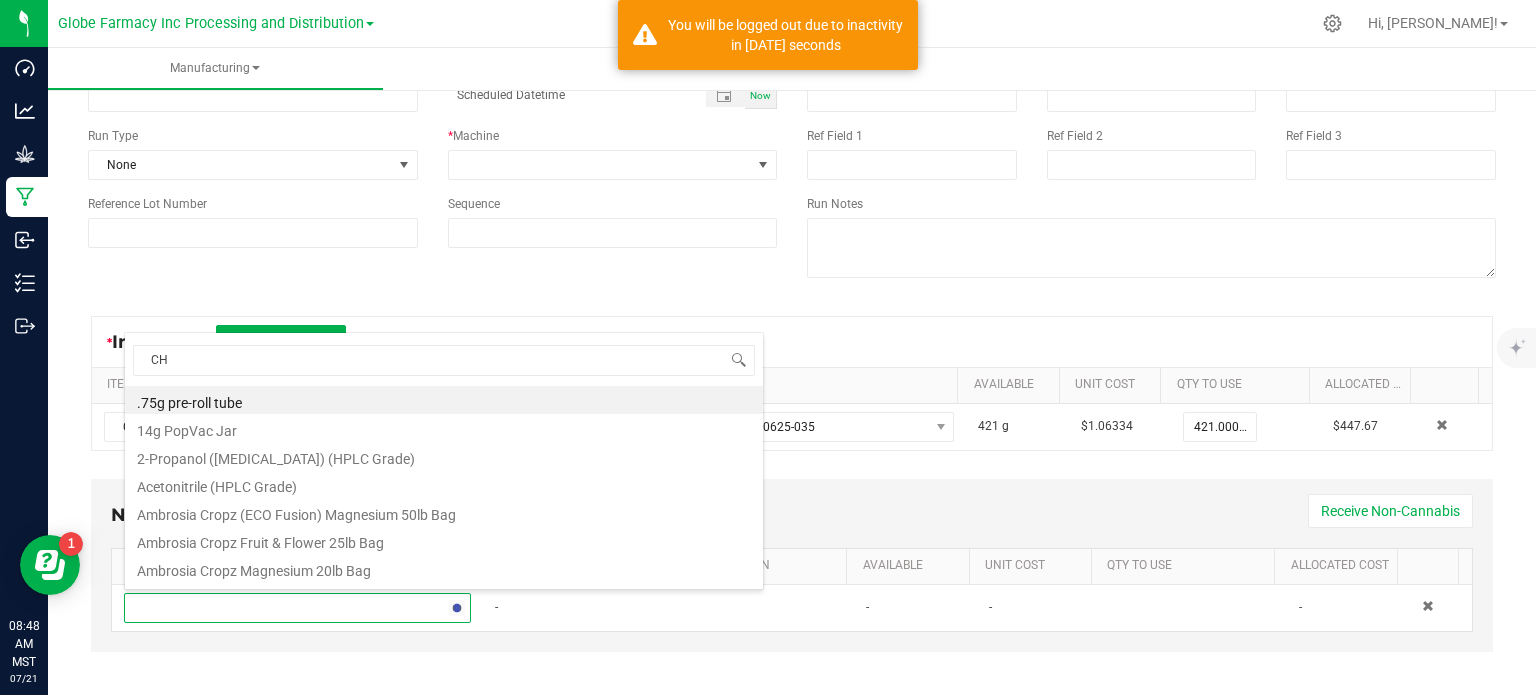 type on "C" 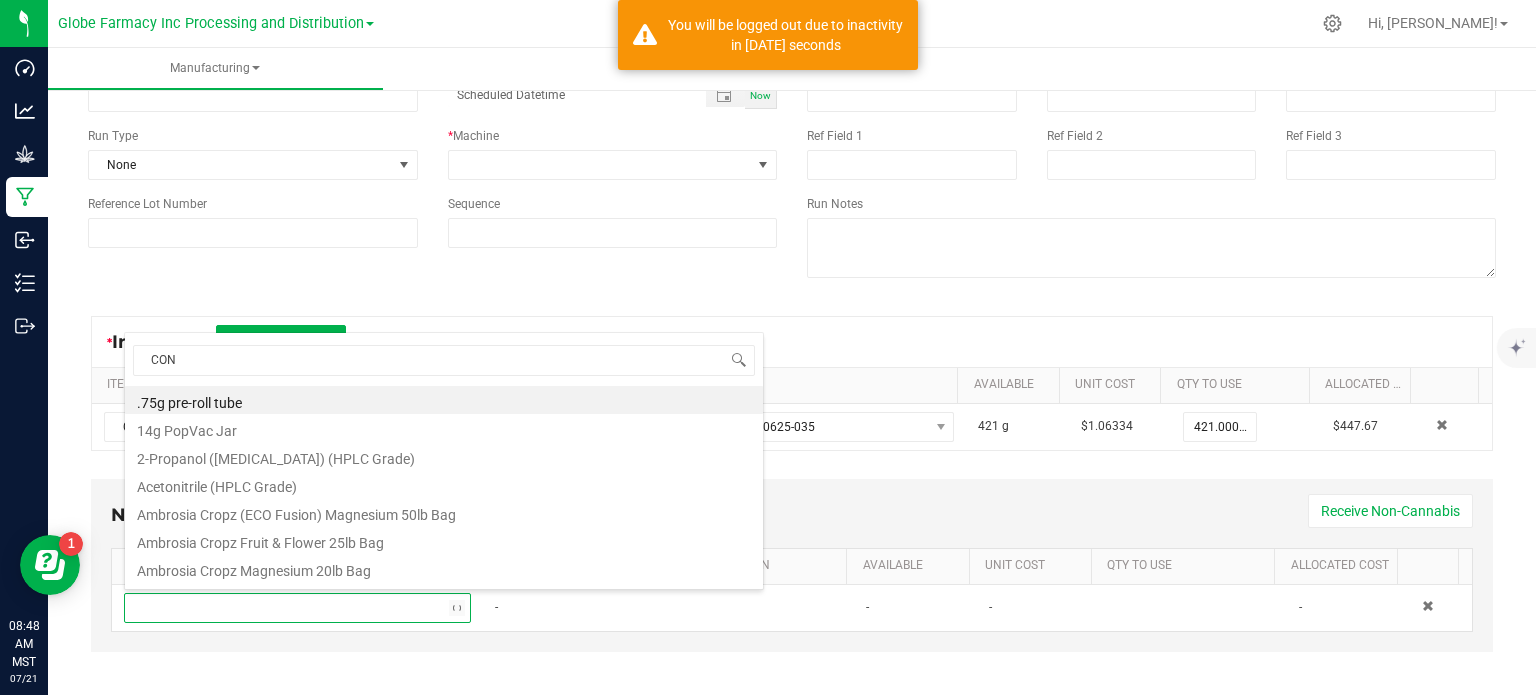type on "CONE" 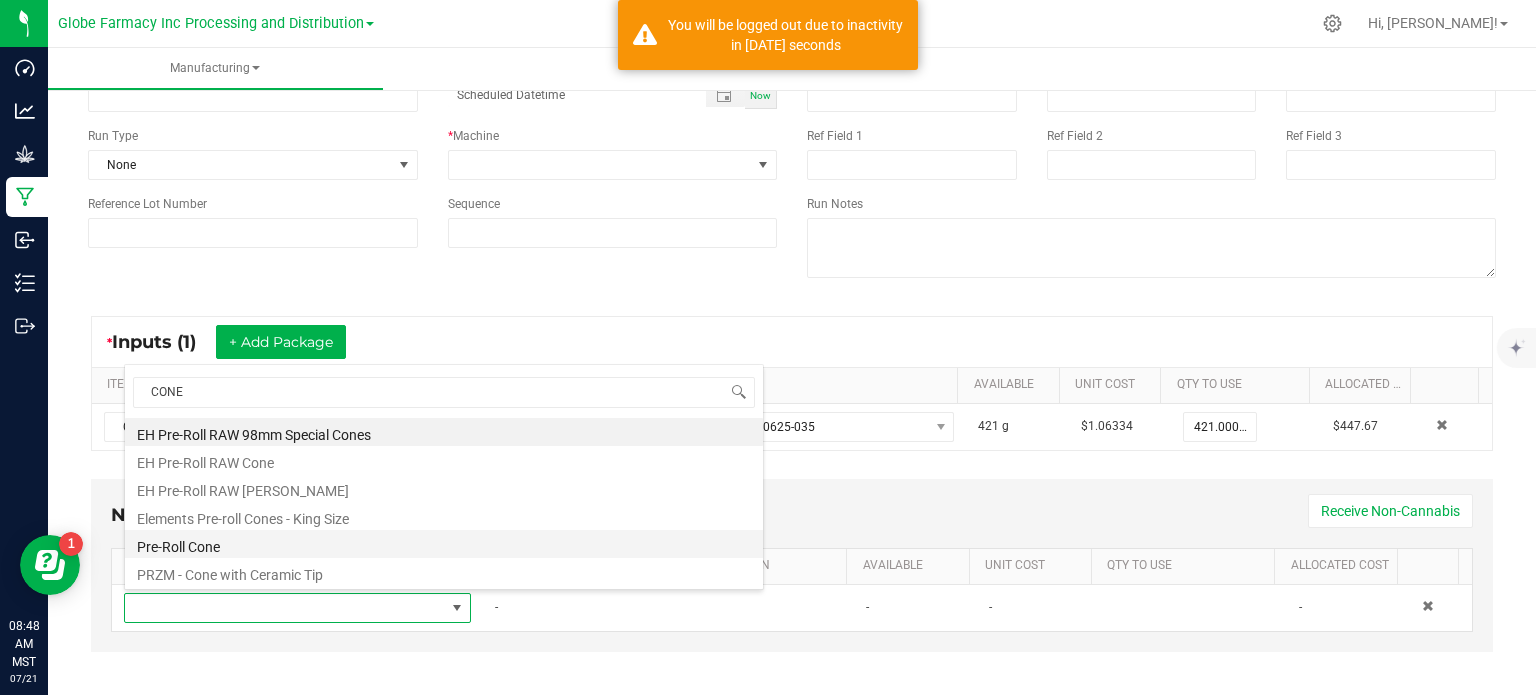 click on "Pre-Roll Cone" at bounding box center [444, 544] 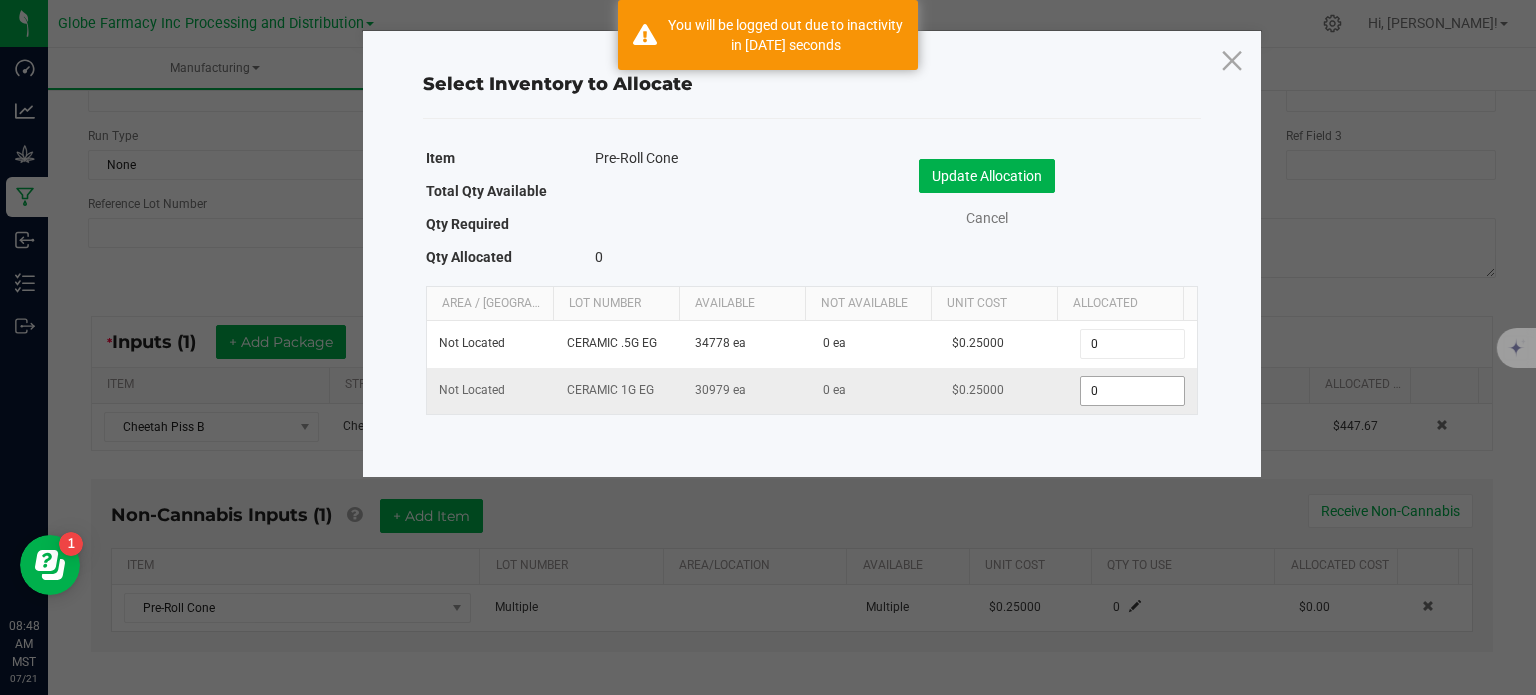 click on "0" at bounding box center (1132, 391) 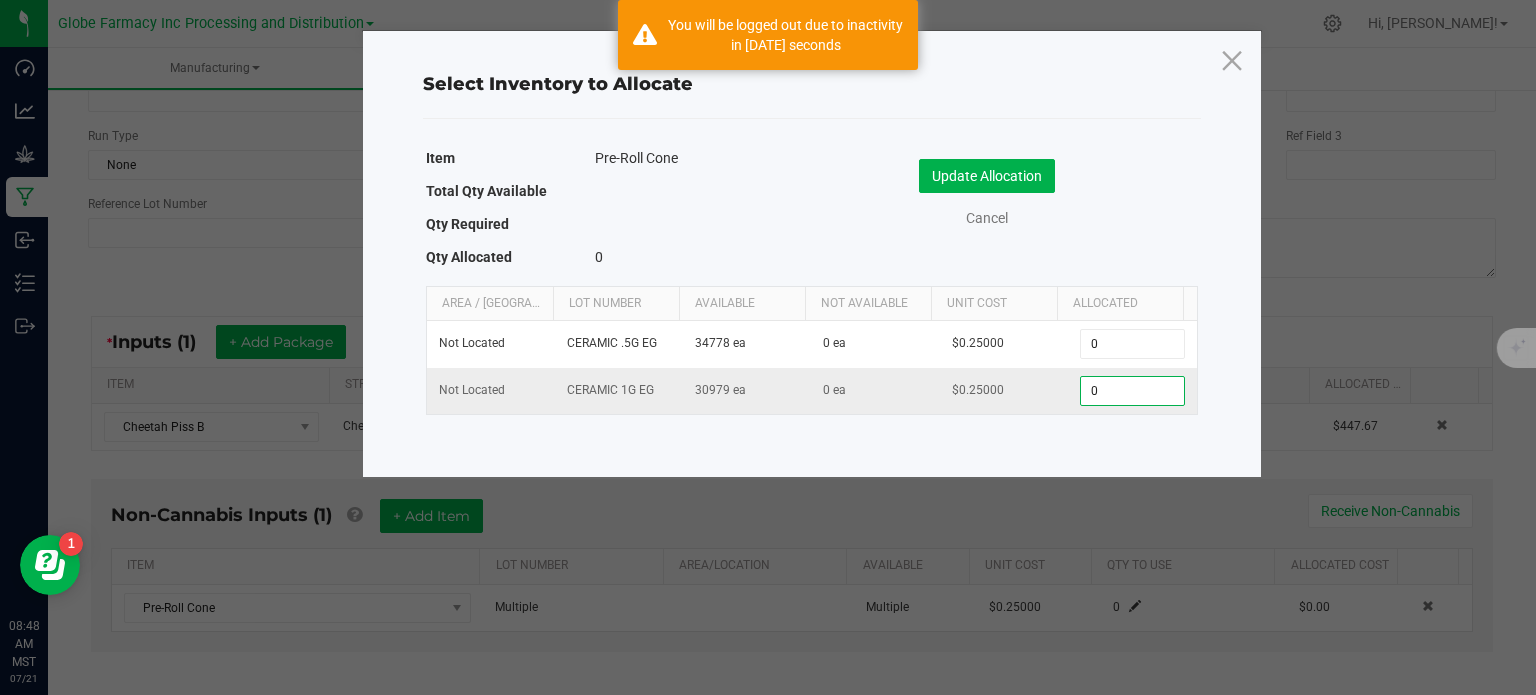 click on "0" at bounding box center (1132, 391) 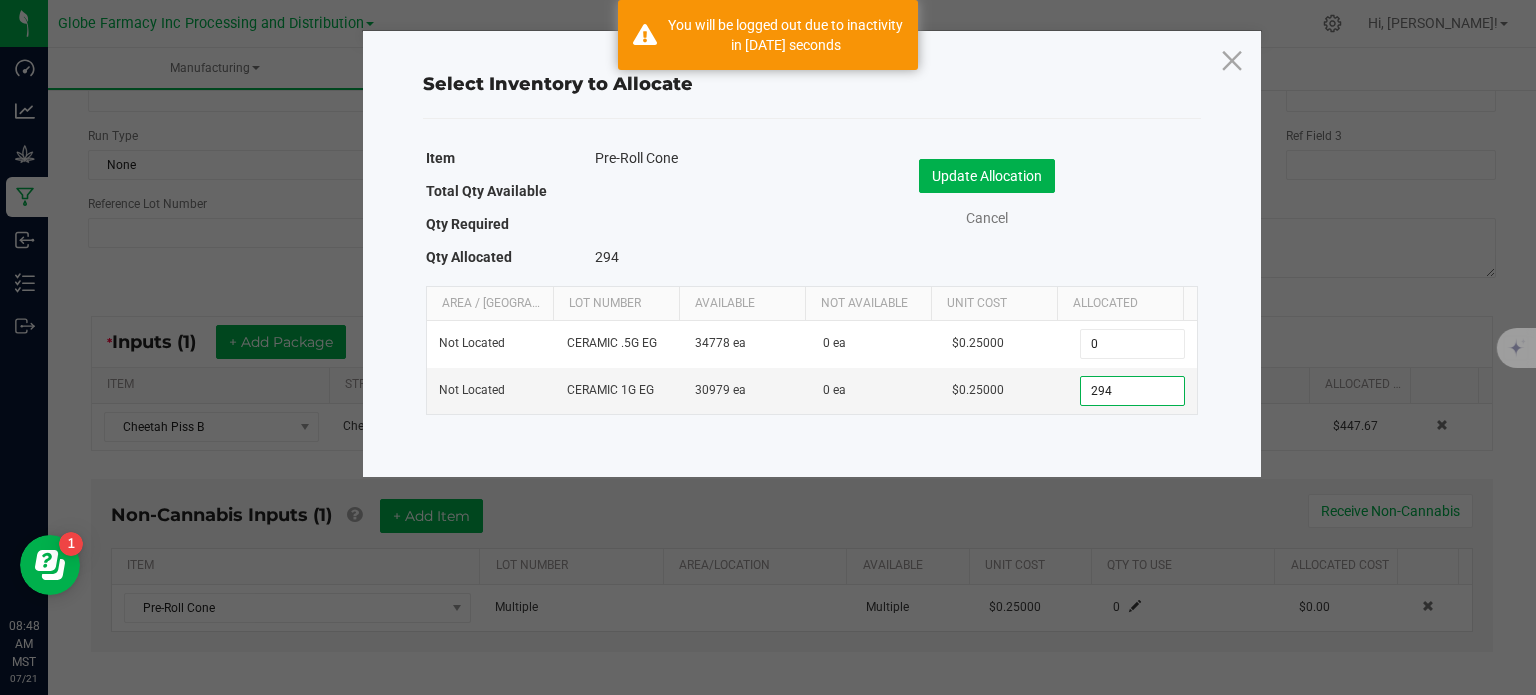 type on "294" 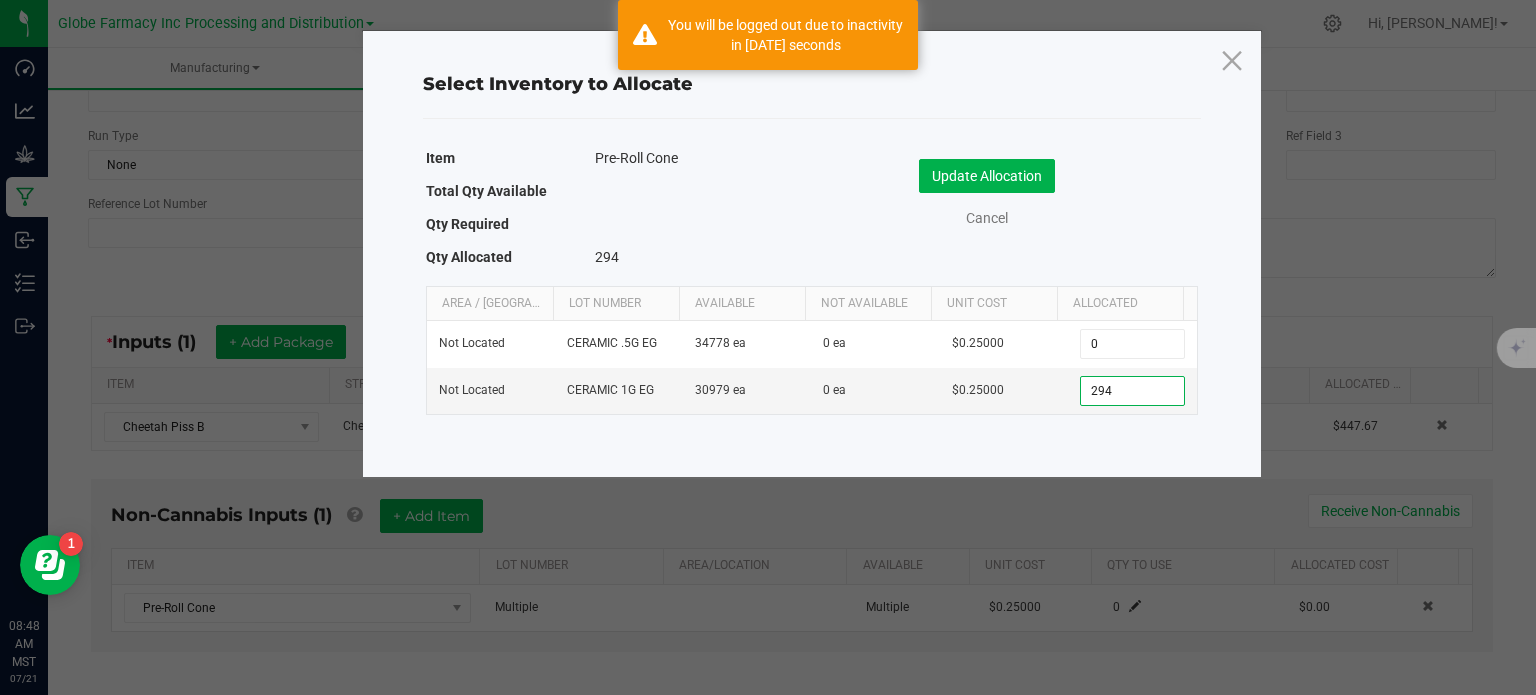 click on "Update Allocation   Cancel" 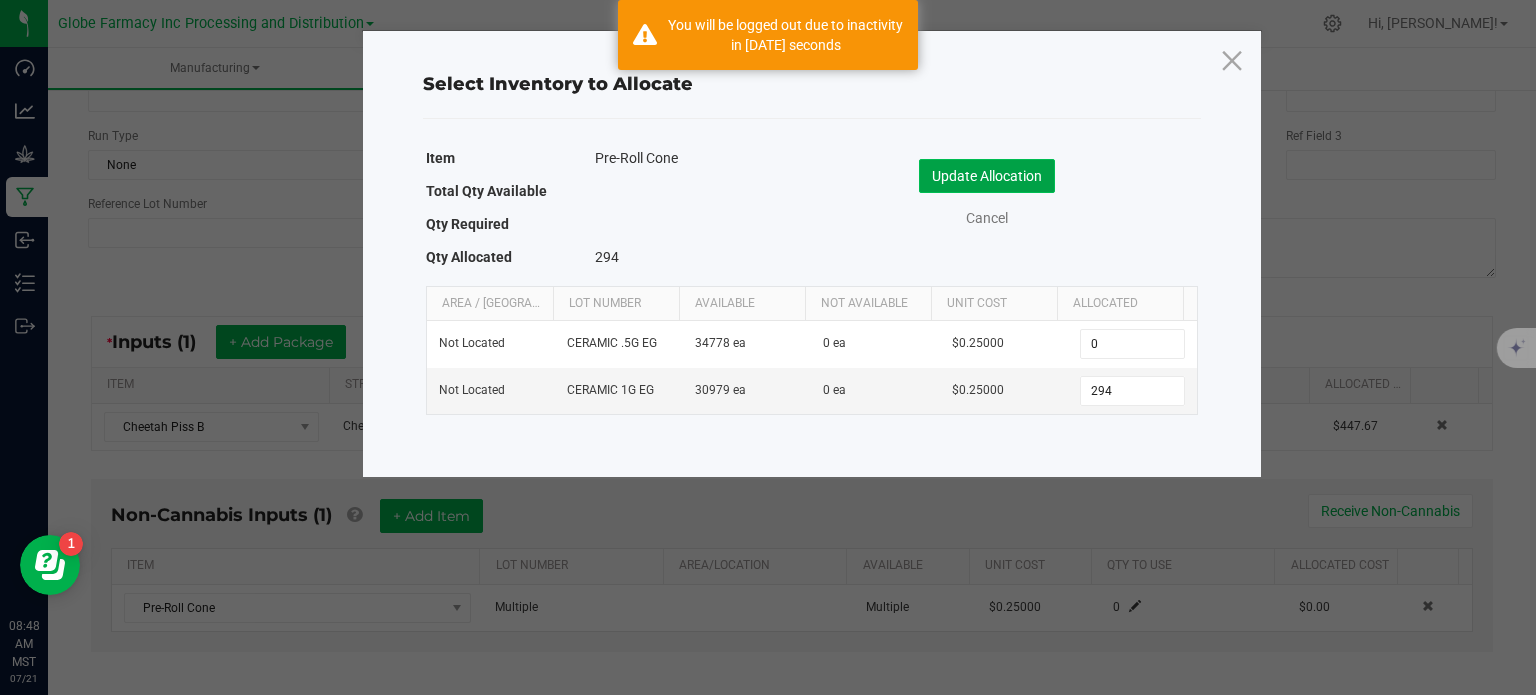 click on "Update Allocation" 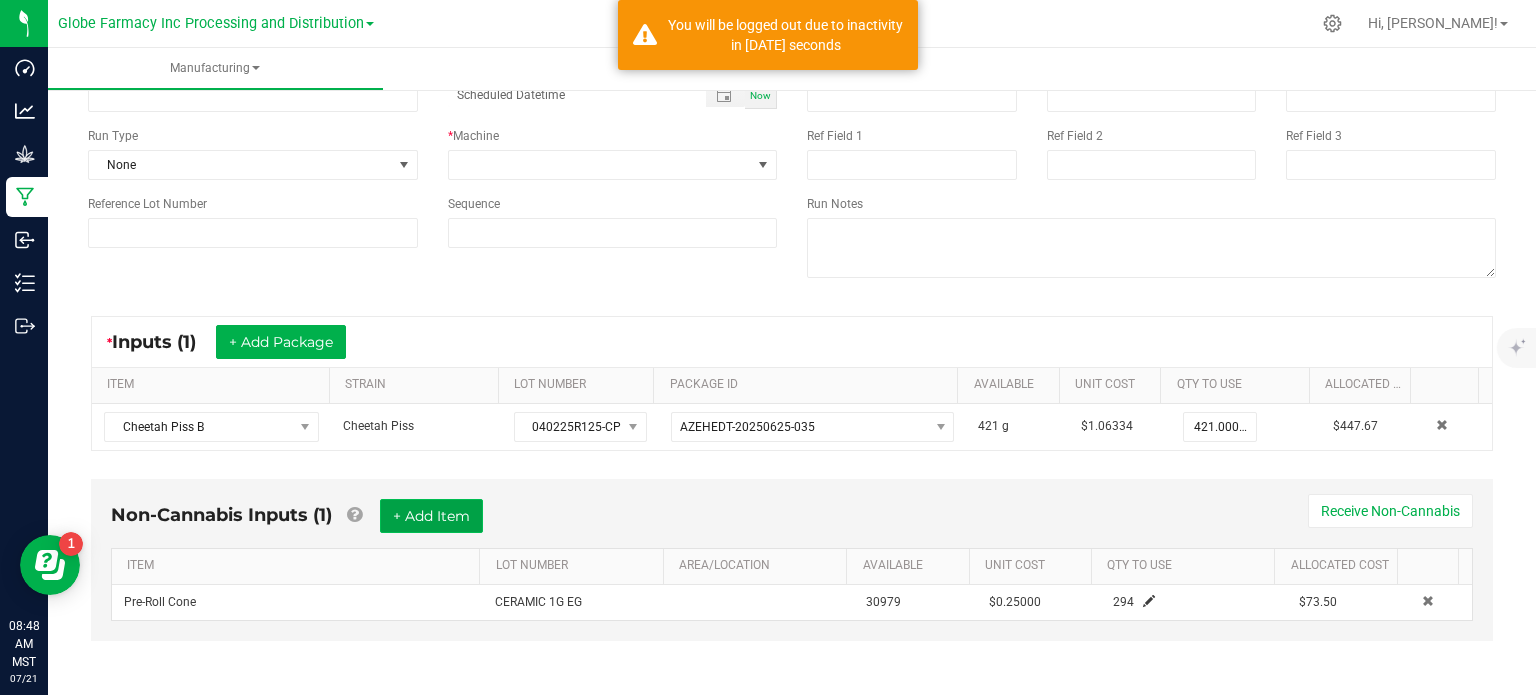 click on "+ Add Item" at bounding box center [431, 516] 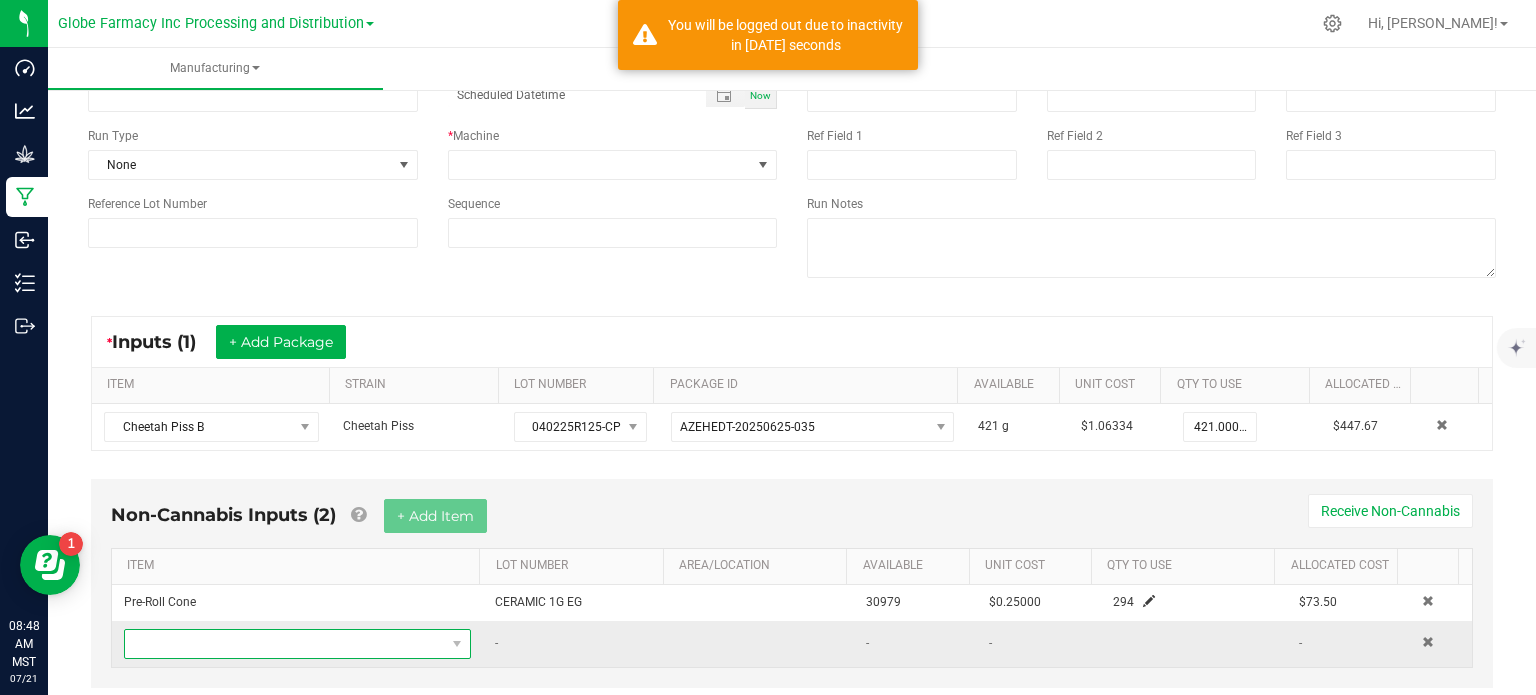 click at bounding box center [285, 644] 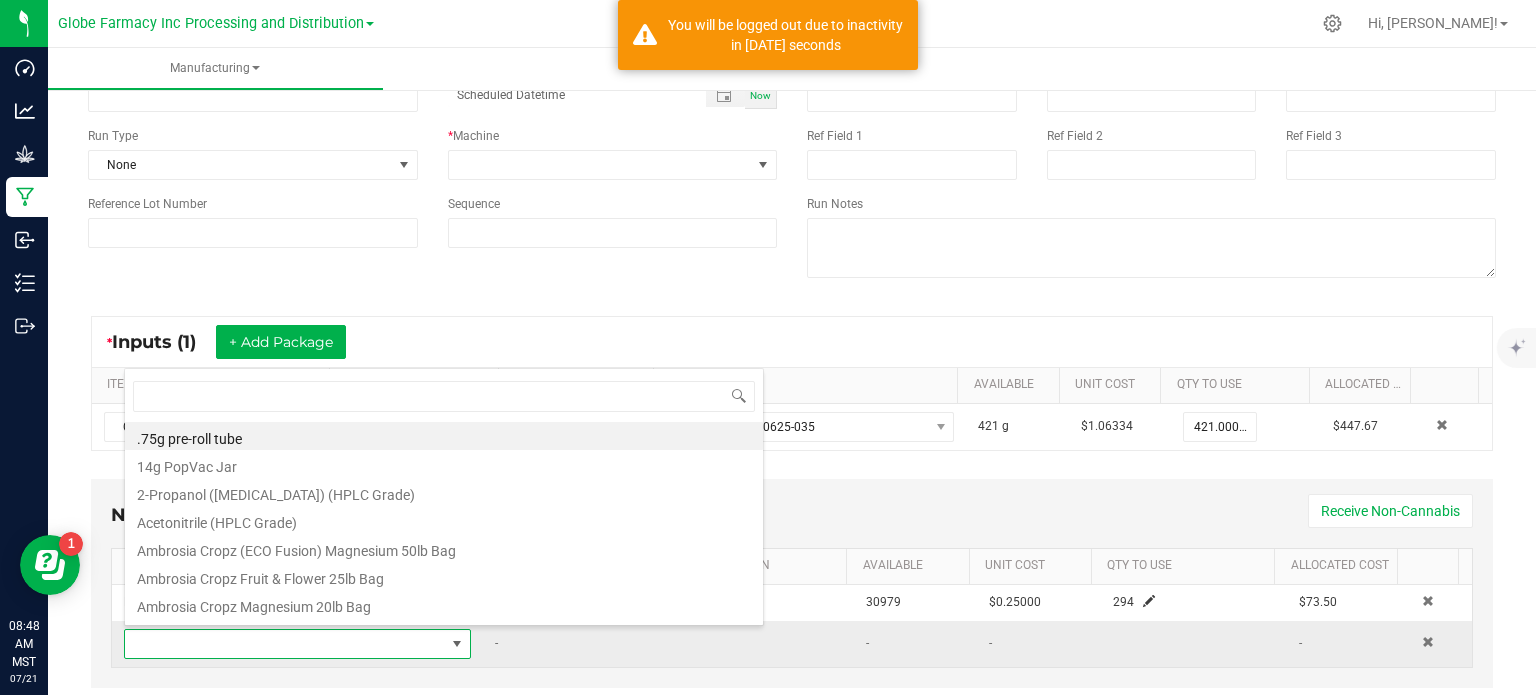scroll, scrollTop: 0, scrollLeft: 0, axis: both 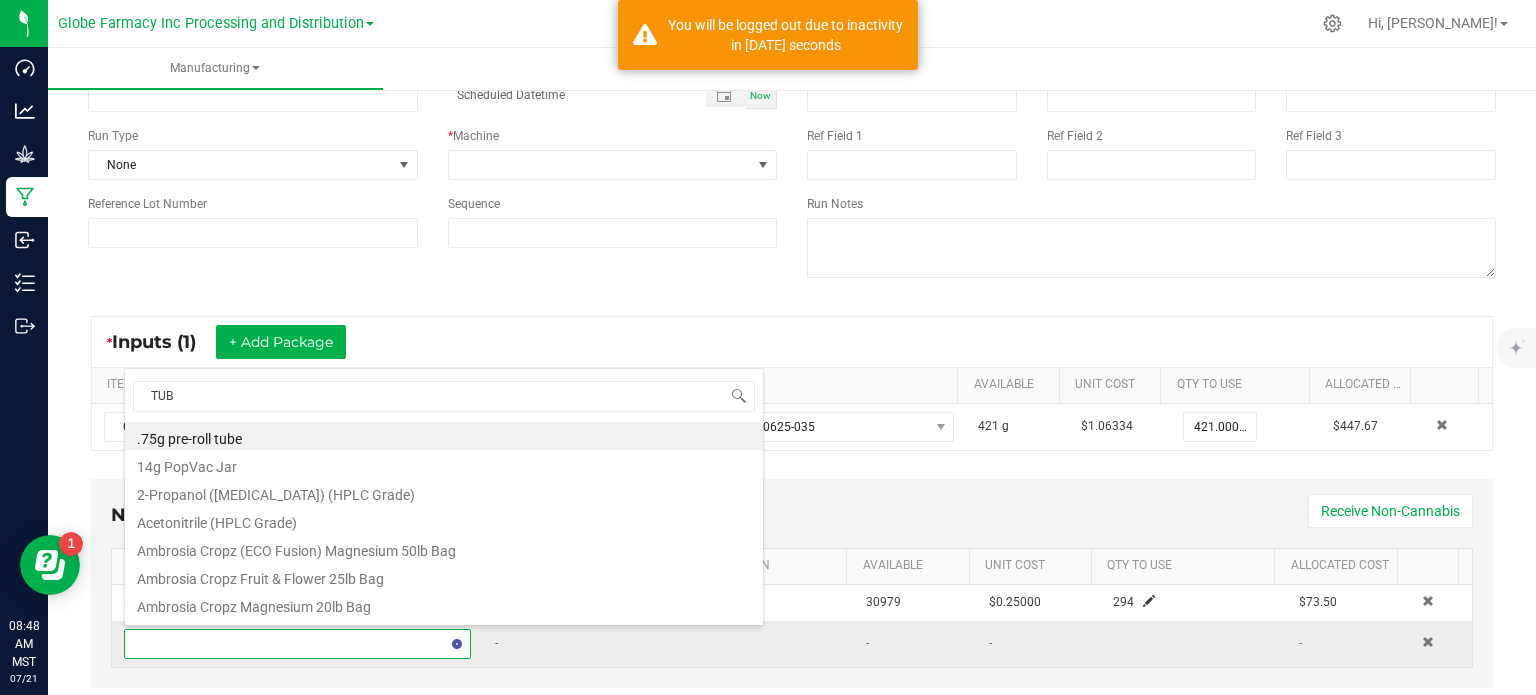 type on "TUBE" 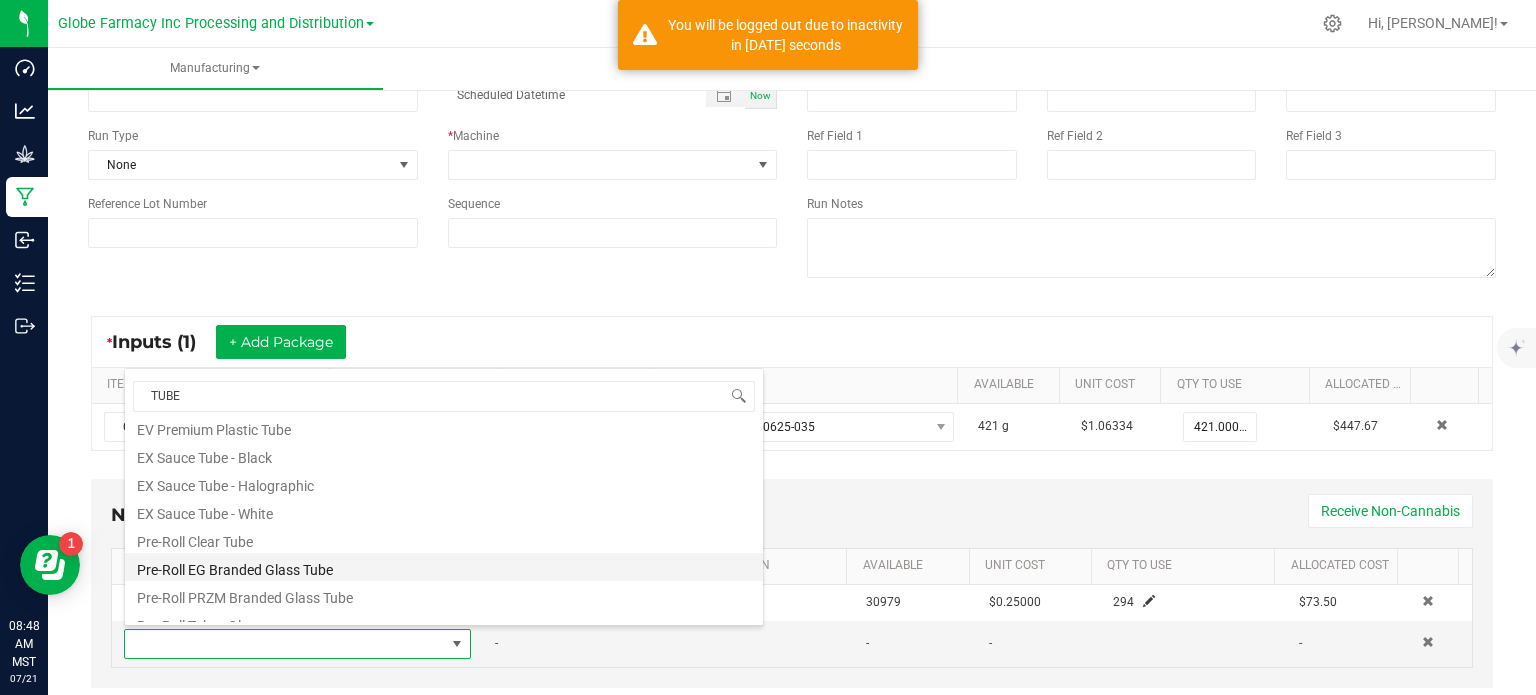 scroll, scrollTop: 472, scrollLeft: 0, axis: vertical 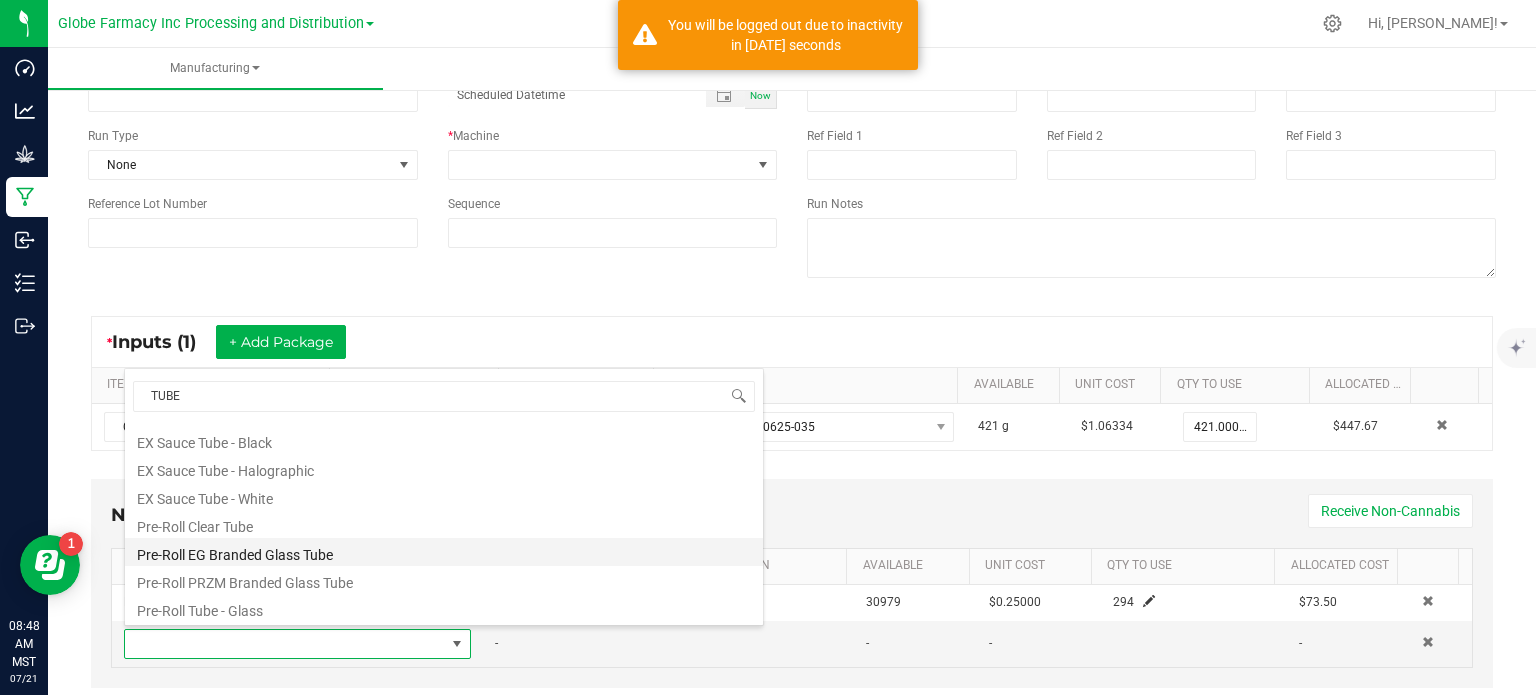 click on "Pre-Roll EG Branded Glass Tube" at bounding box center (444, 552) 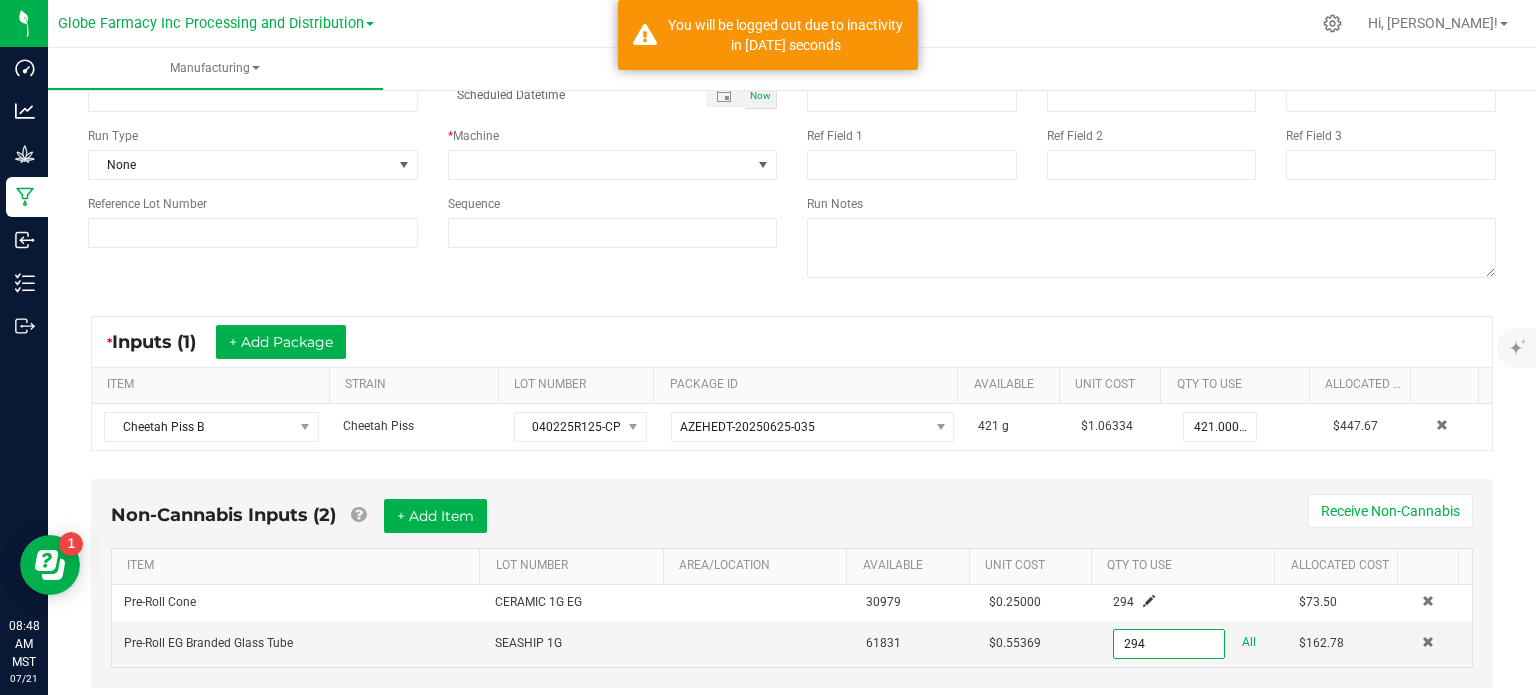 type on "294 ea" 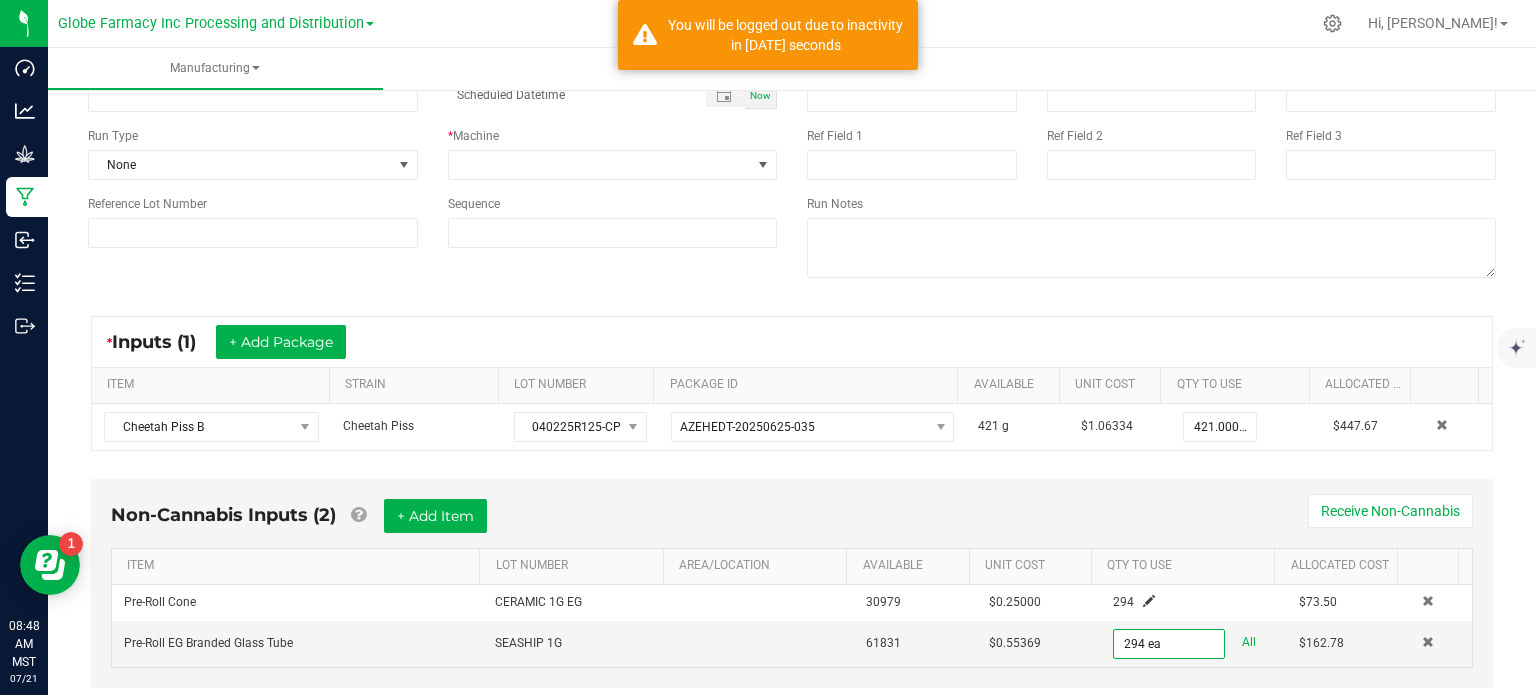 click on "Non-Cannabis Inputs (2)  + Add Item   Receive Non-Cannabis  ITEM LOT NUMBER AREA/LOCATION AVAILABLE Unit Cost QTY TO USE Allocated Cost  Pre-Roll Cone   CERAMIC 1G EG      30979    $0.25000   294        $73.50   Pre-Roll EG Branded Glass Tube   SEASHIP 1G       61831    $0.55369  294 ea All  $162.78" at bounding box center [792, 583] 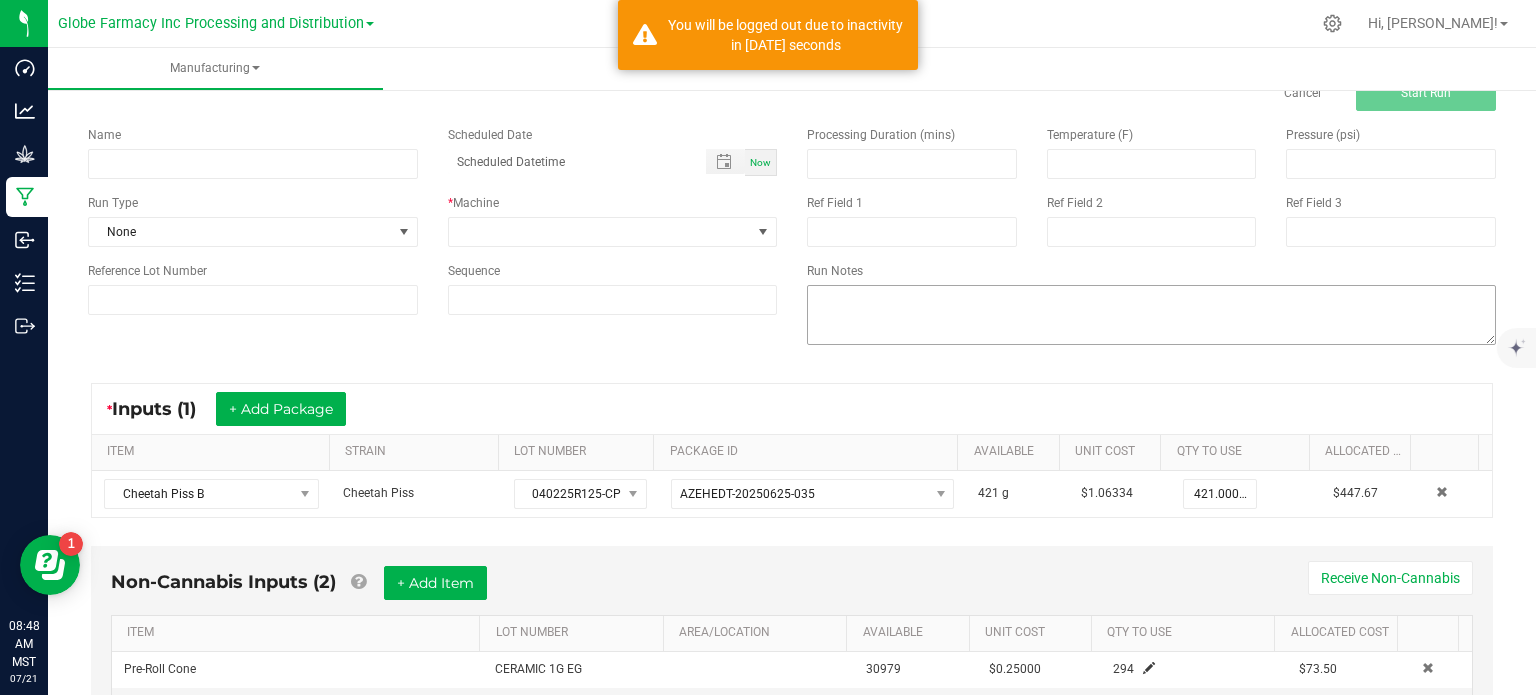 scroll, scrollTop: 0, scrollLeft: 0, axis: both 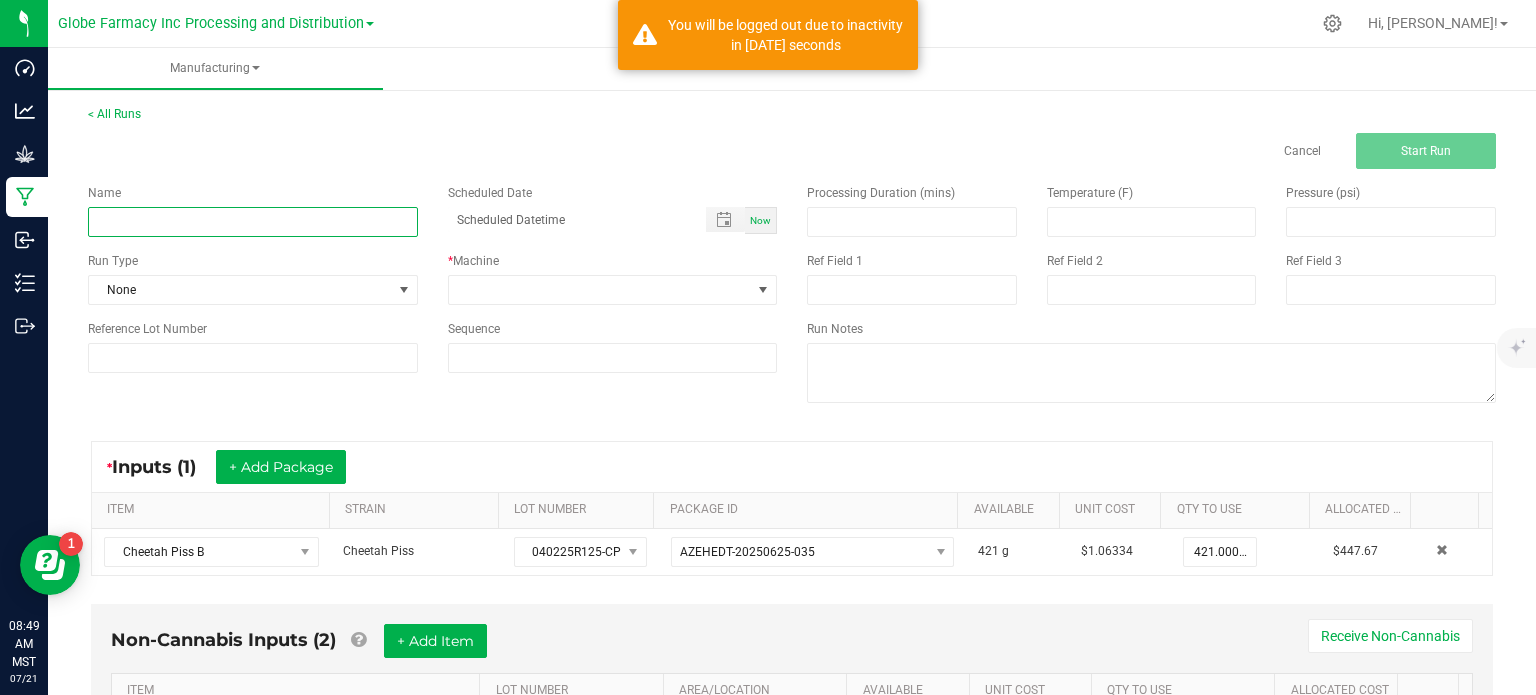 click at bounding box center [253, 222] 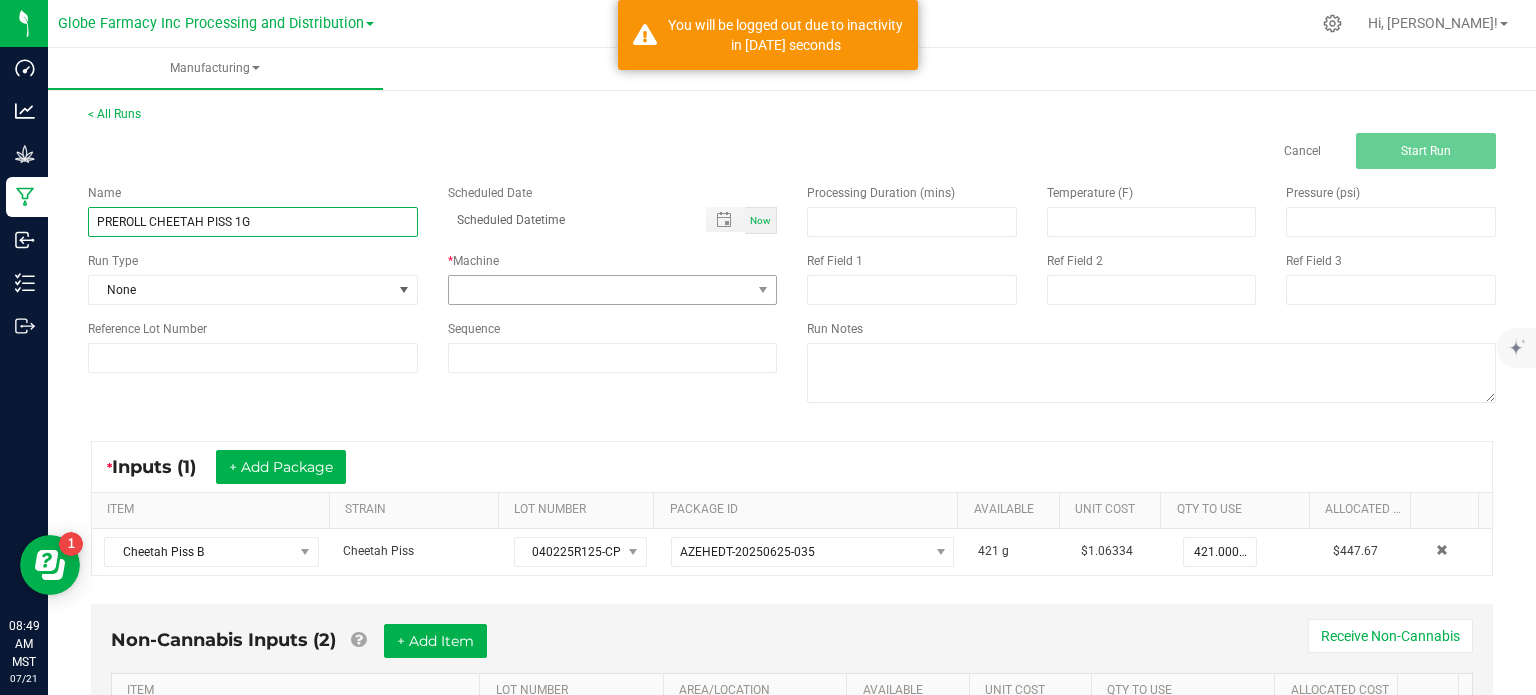 type on "PREROLL CHEETAH PISS 1G" 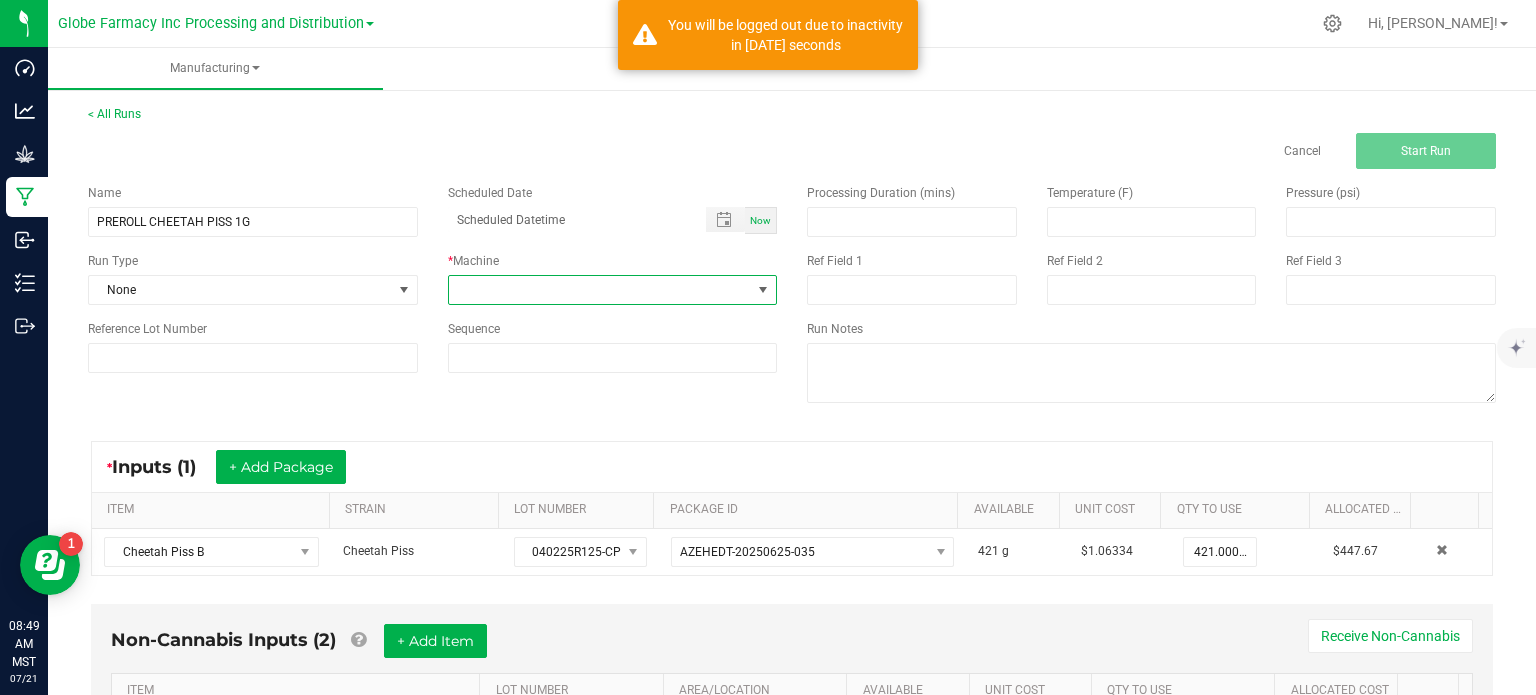 click at bounding box center [600, 290] 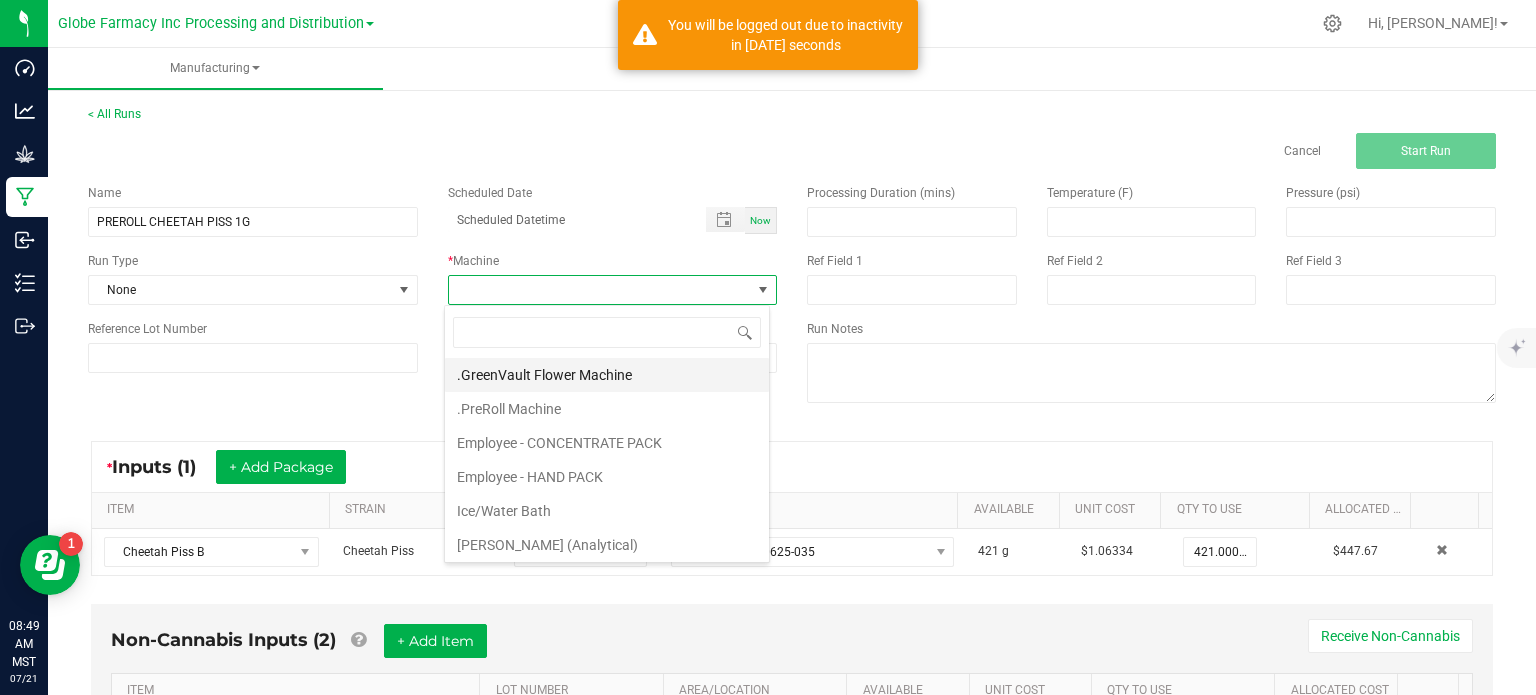 scroll, scrollTop: 99970, scrollLeft: 99674, axis: both 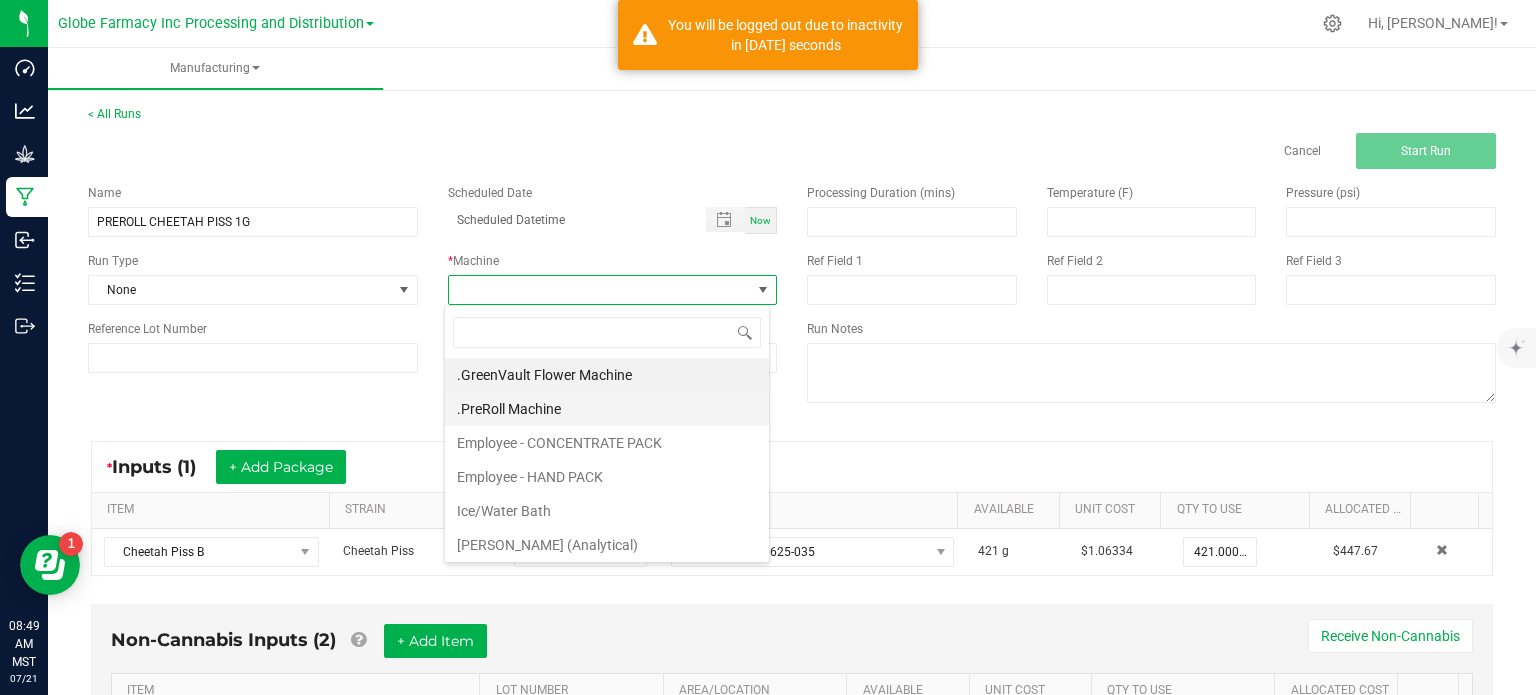 click on ".PreRoll Machine" at bounding box center [607, 409] 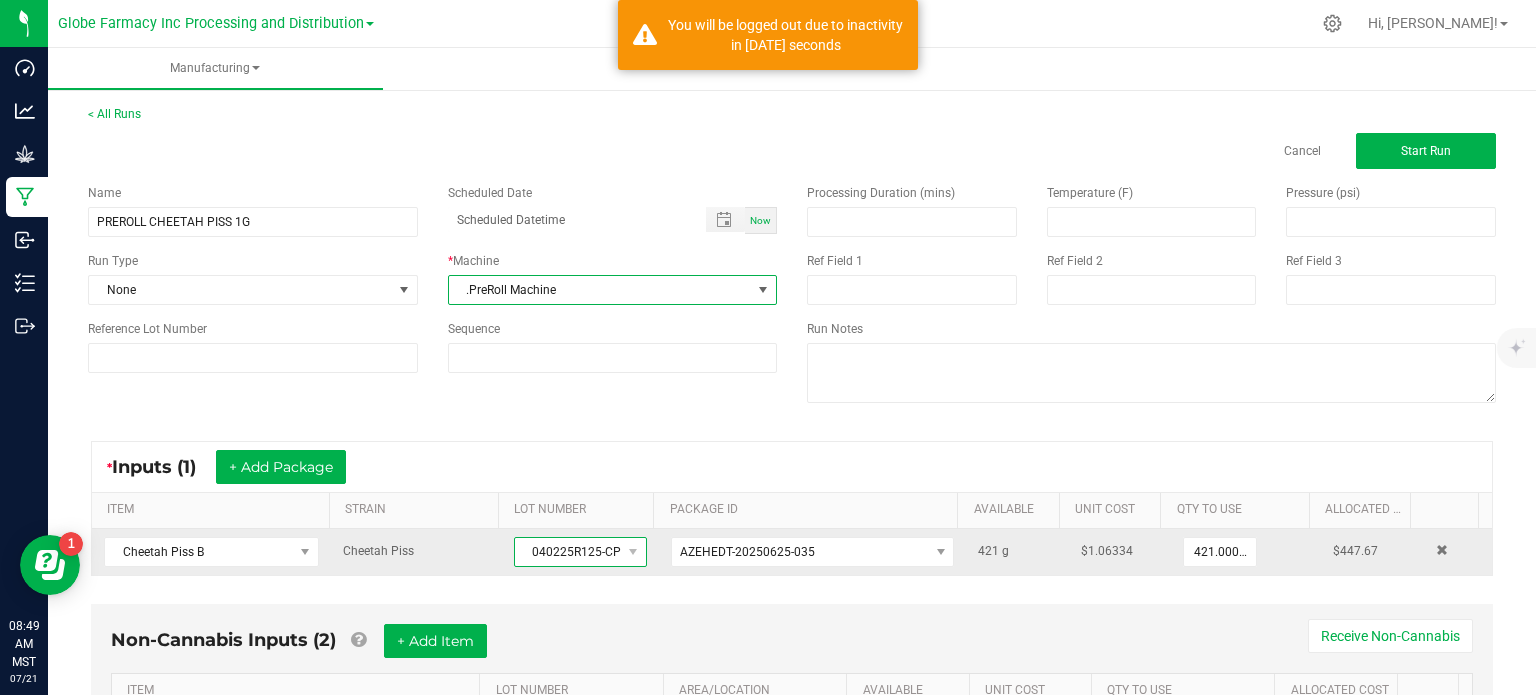 click on "040225R125-CP" at bounding box center (568, 552) 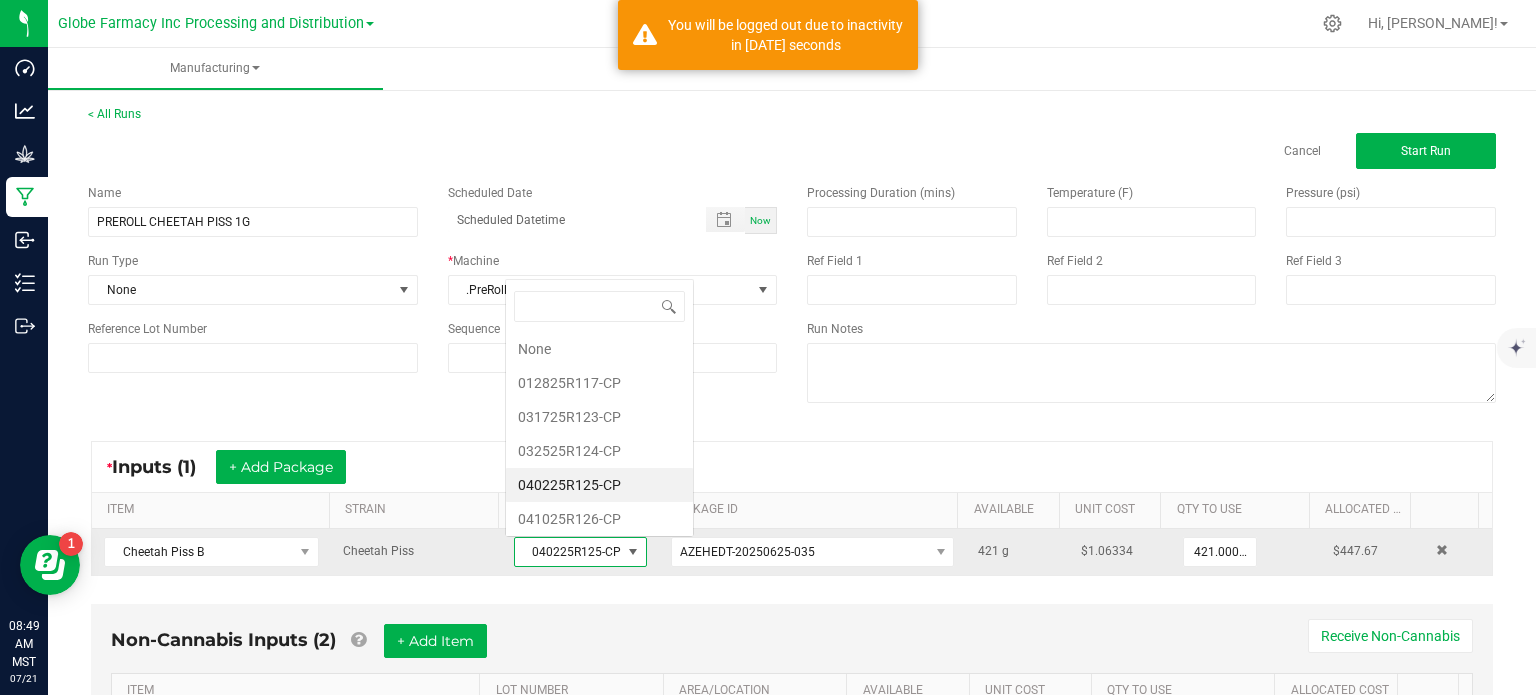 click on "040225R125-CP" at bounding box center [568, 552] 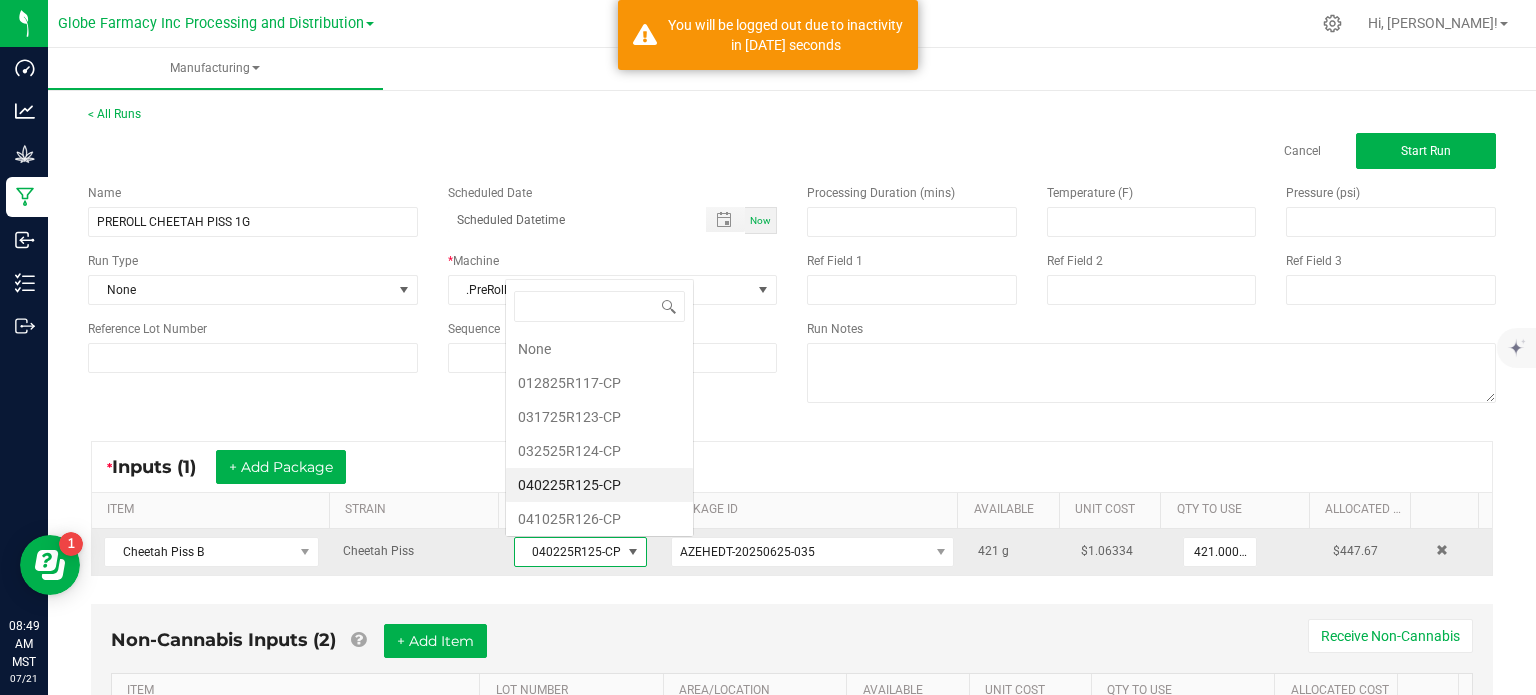 scroll, scrollTop: 0, scrollLeft: 0, axis: both 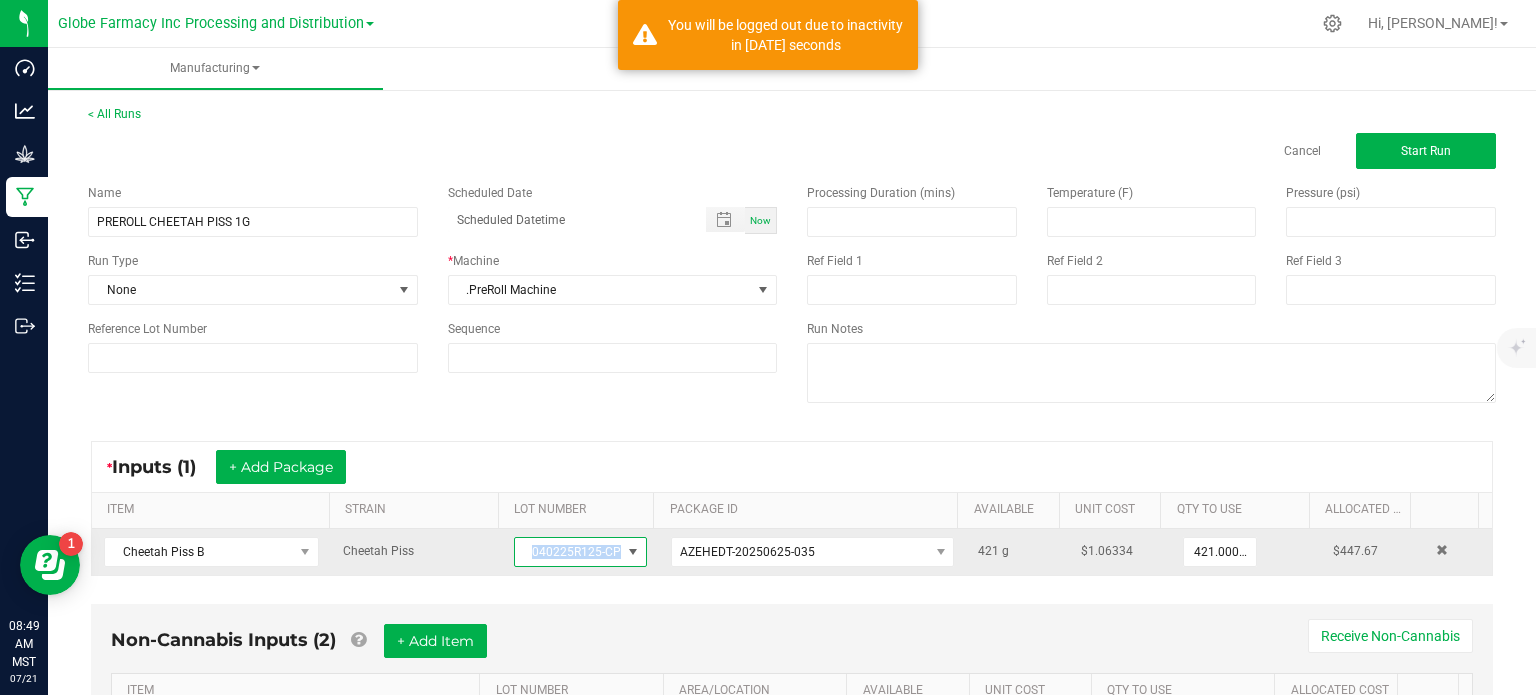 click on "040225R125-CP" at bounding box center (568, 552) 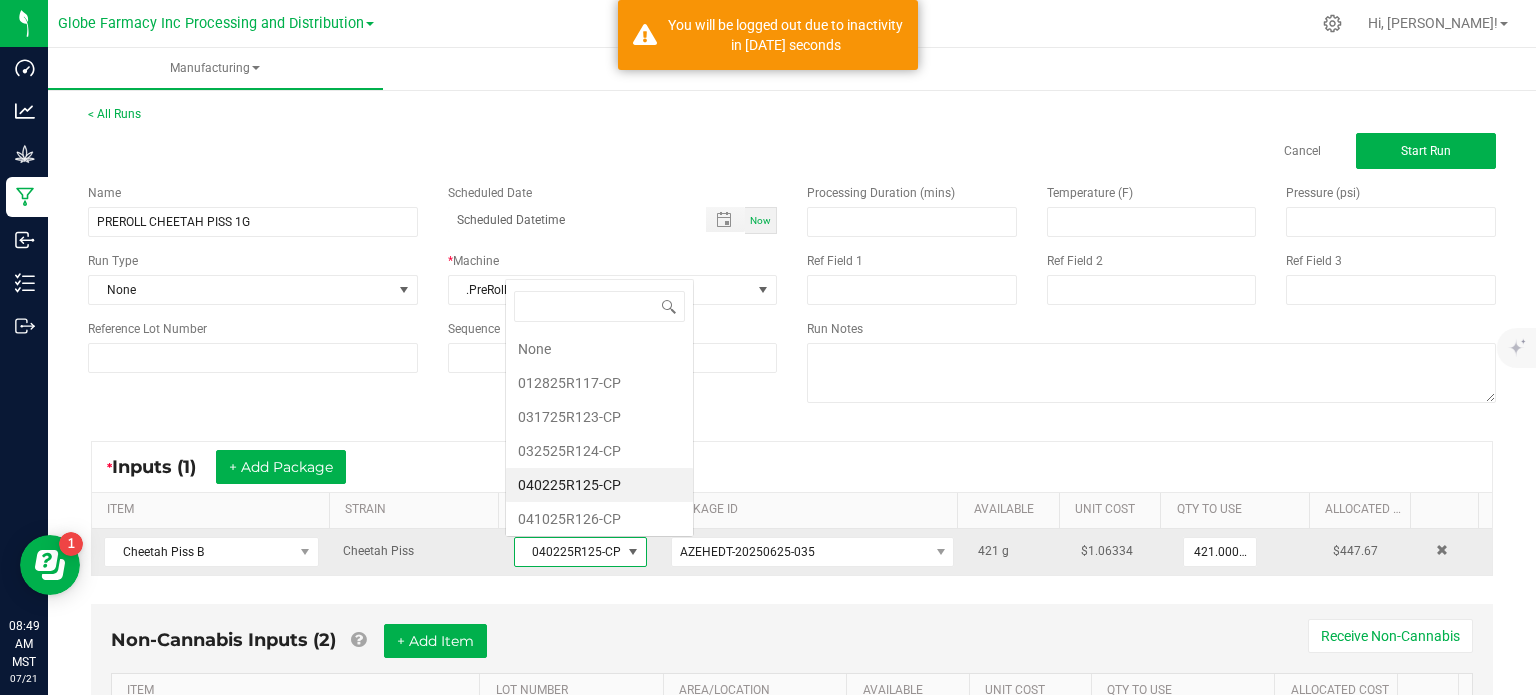 scroll, scrollTop: 0, scrollLeft: 0, axis: both 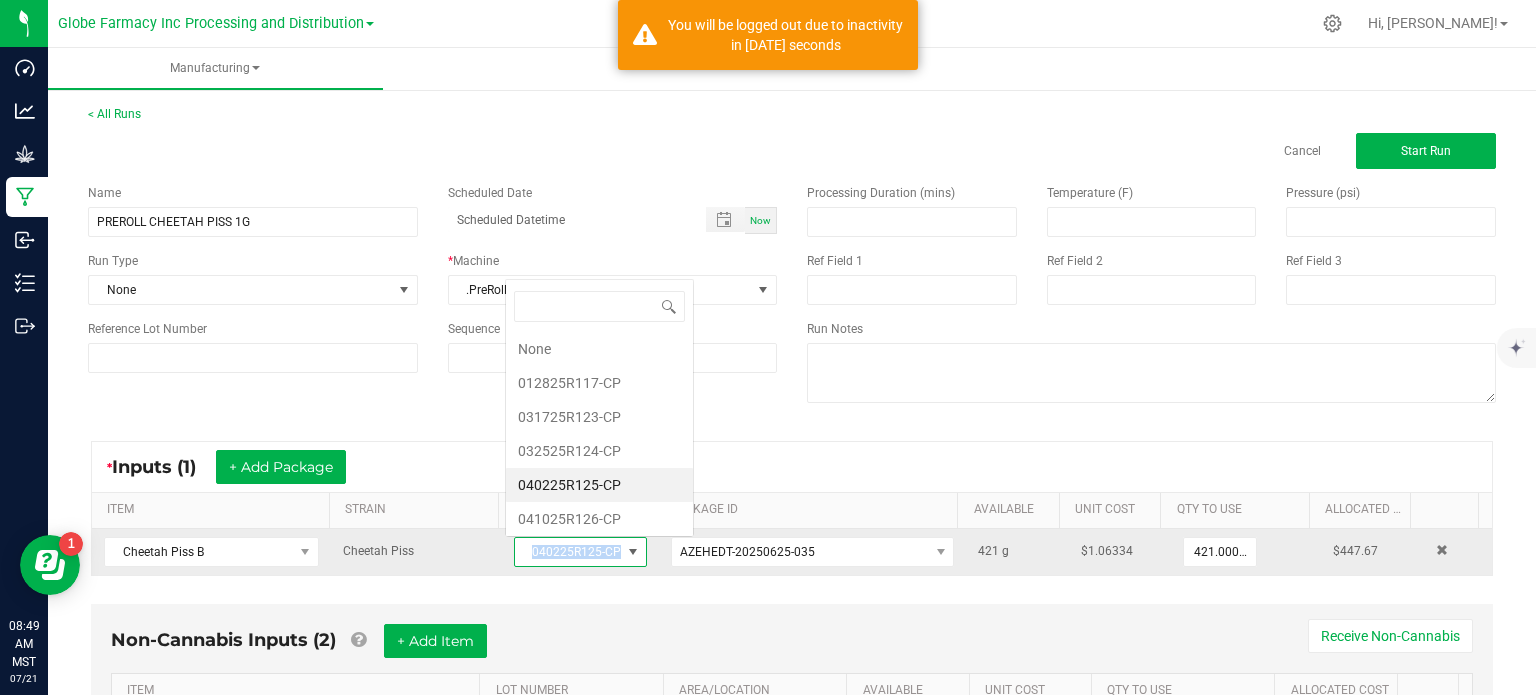 click on "040225R125-CP" at bounding box center [568, 552] 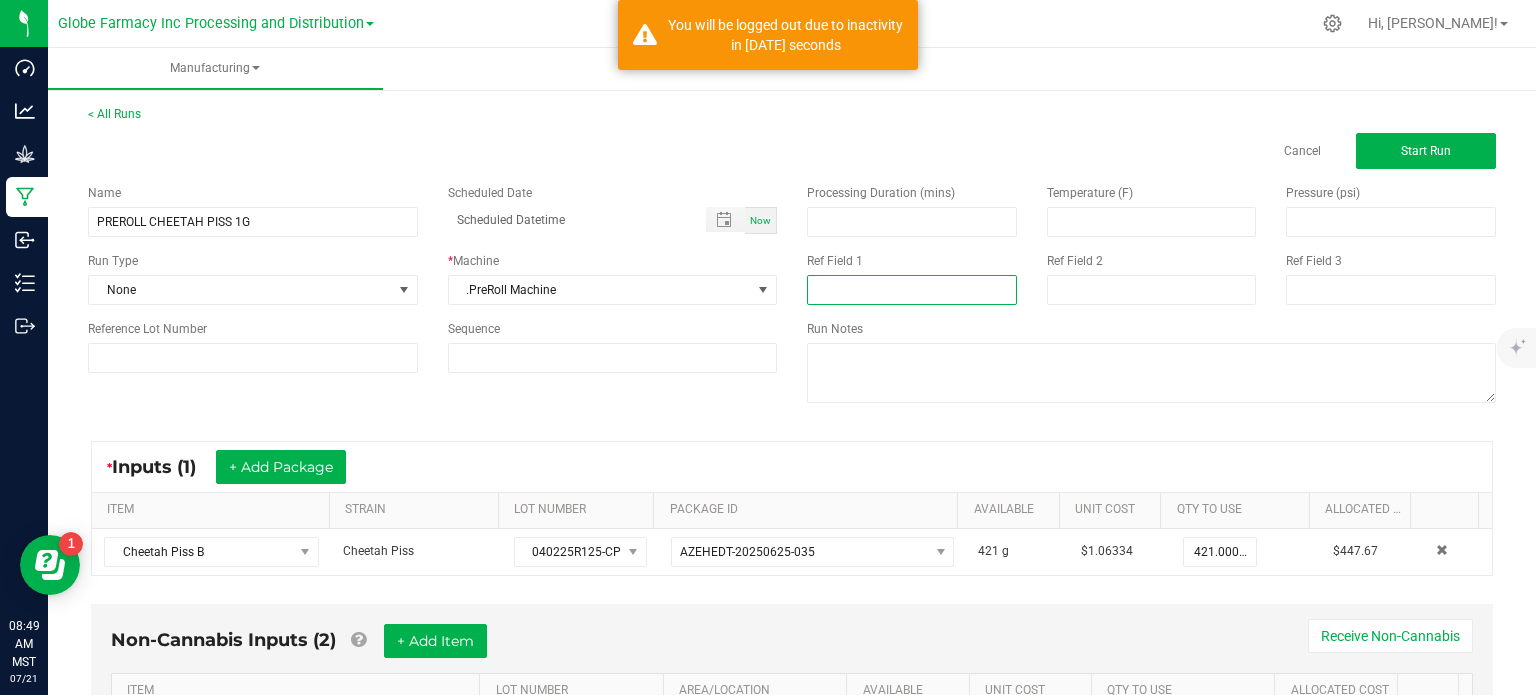click at bounding box center [912, 290] 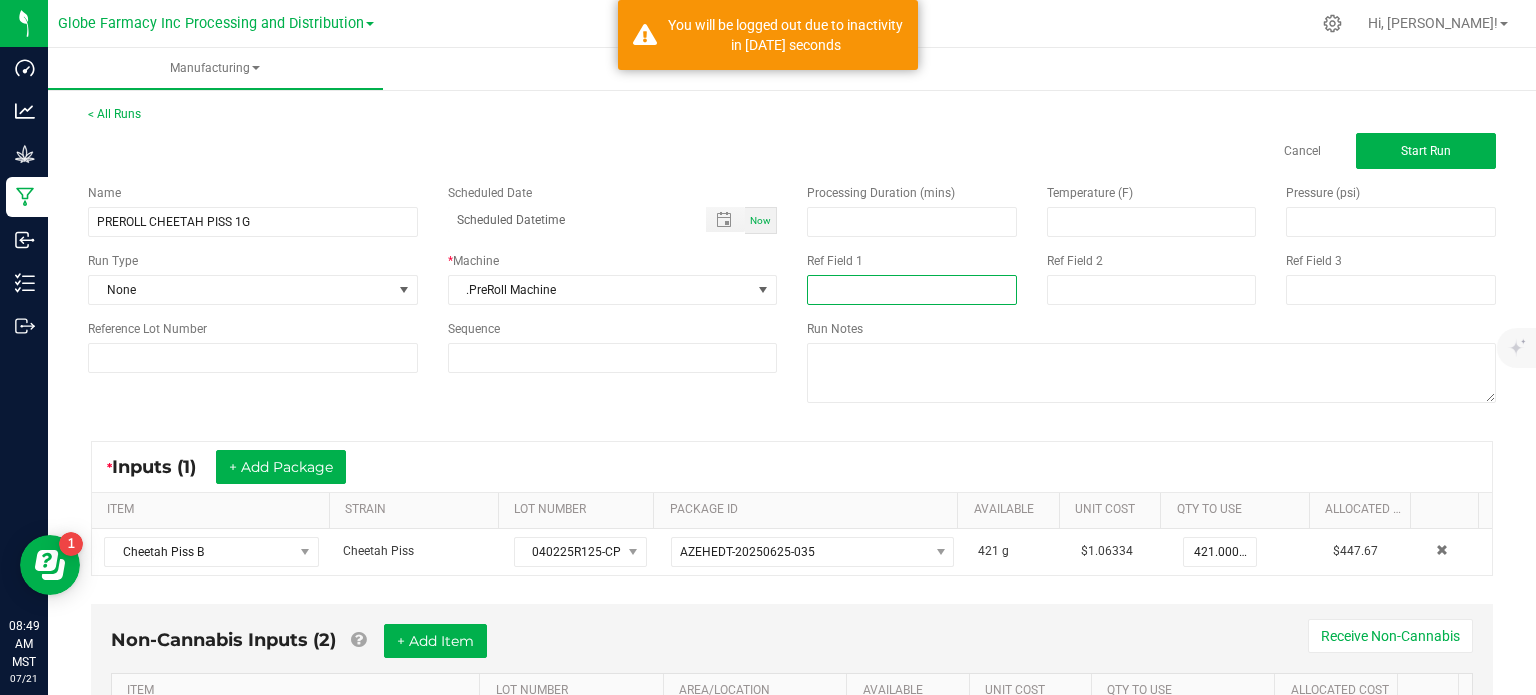 paste on "040225R125-CP" 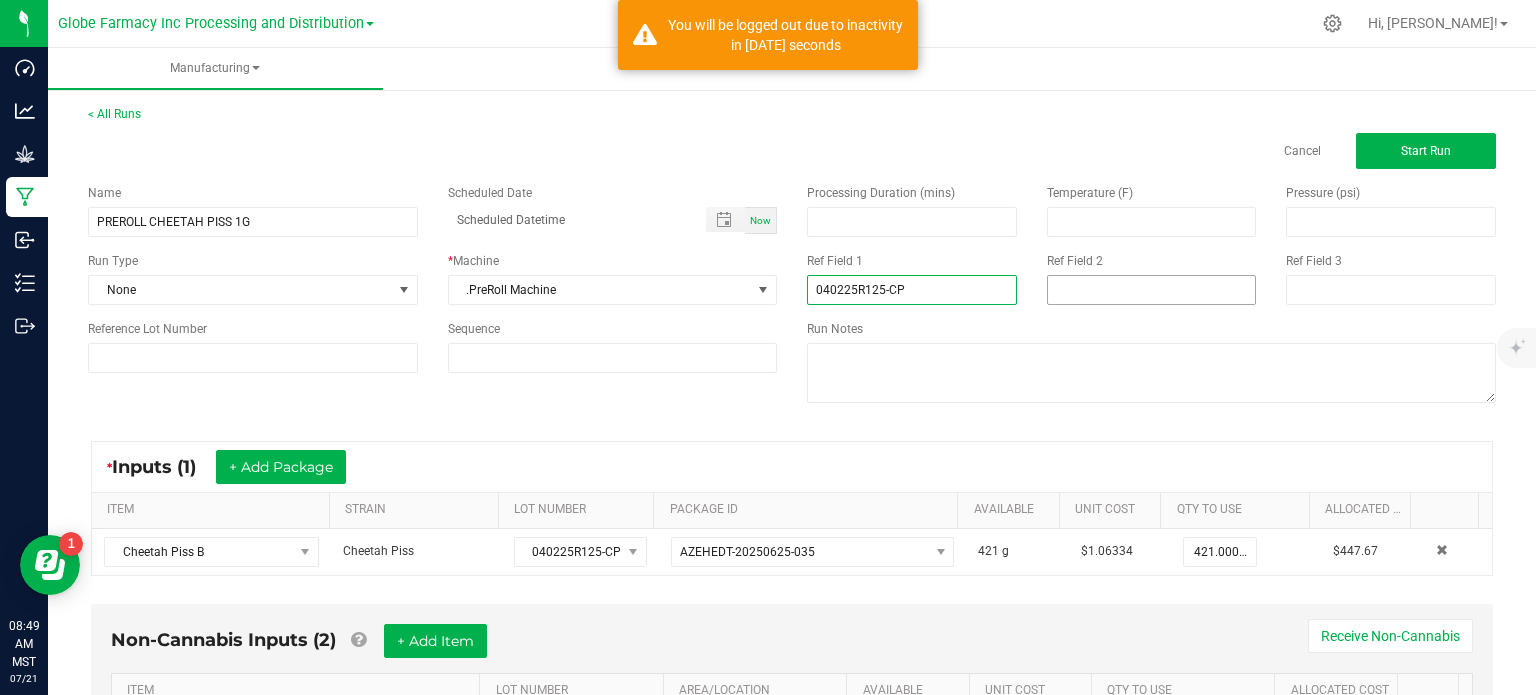 type on "040225R125-CP" 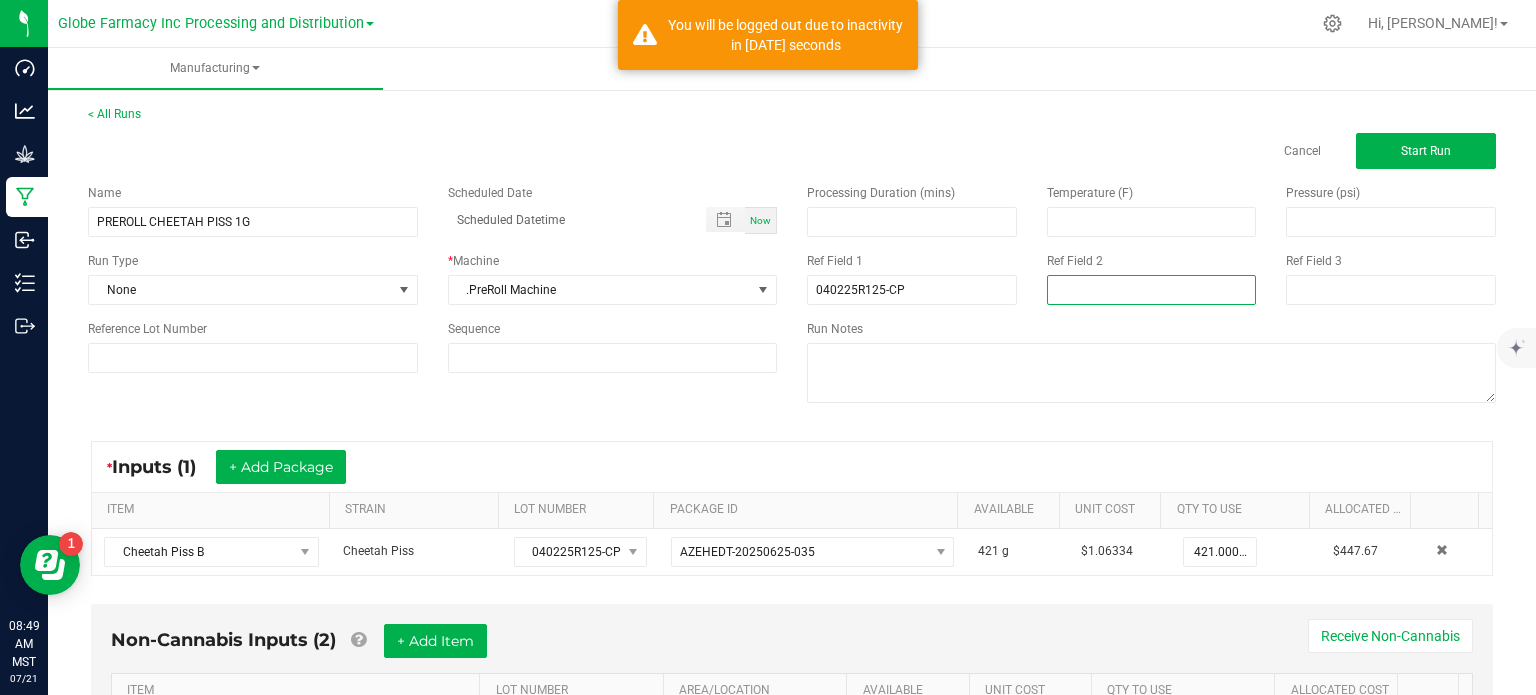 drag, startPoint x: 1086, startPoint y: 283, endPoint x: 1118, endPoint y: 300, distance: 36.23534 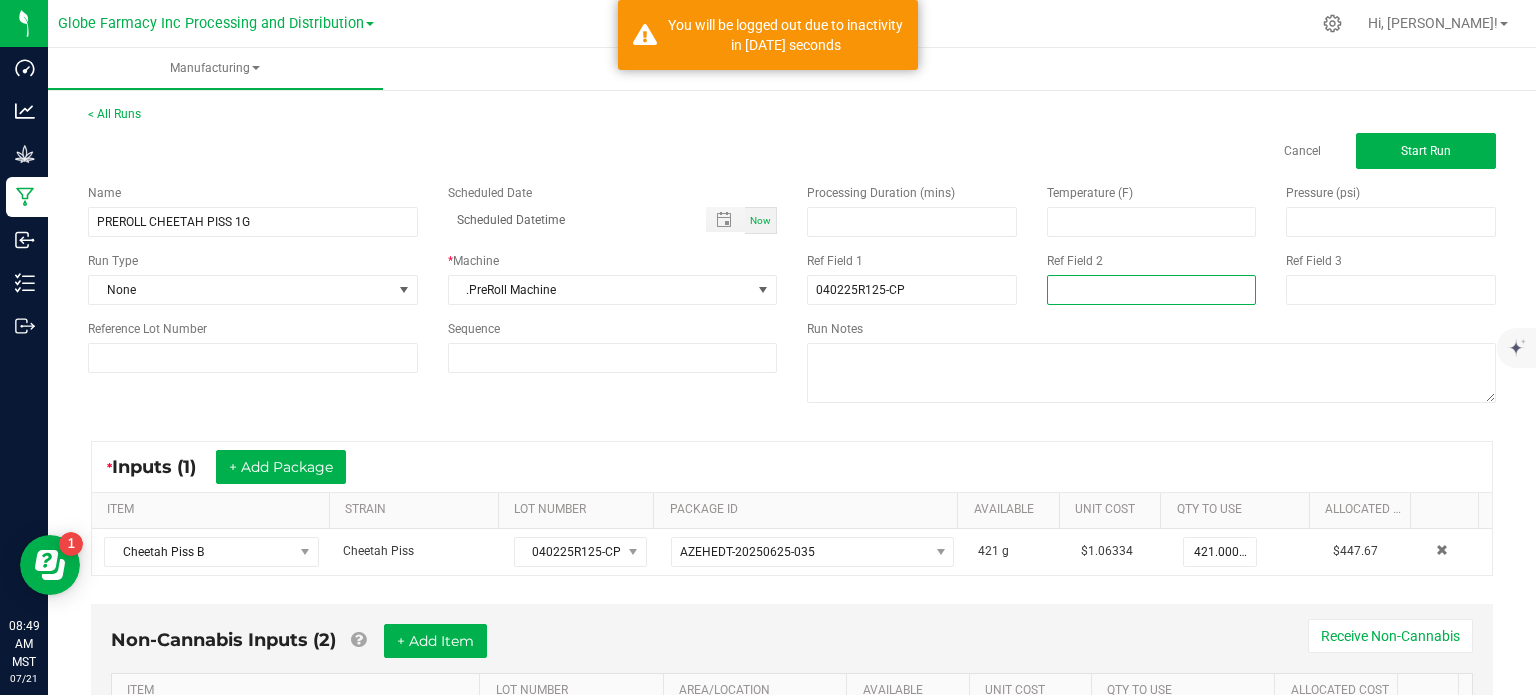 click at bounding box center (1152, 290) 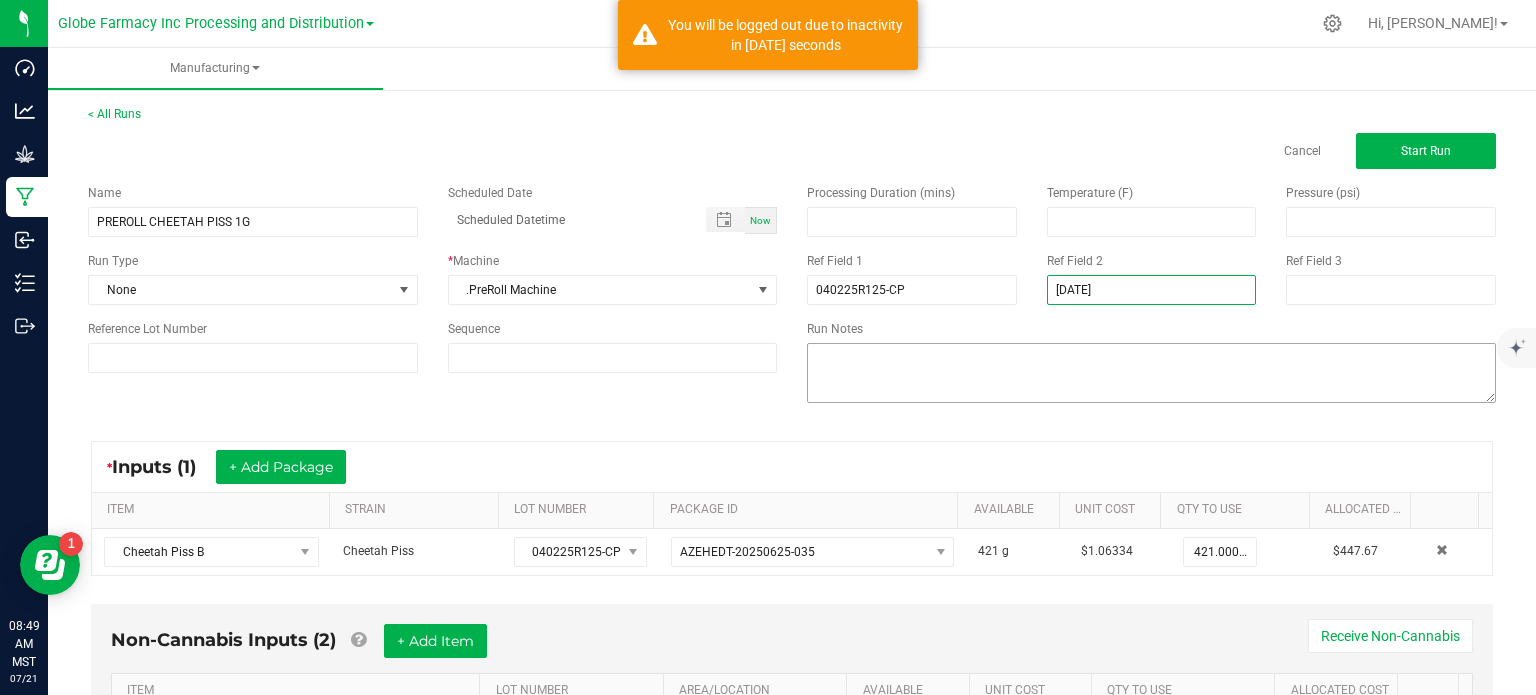 type on "[DATE] PREROLL" 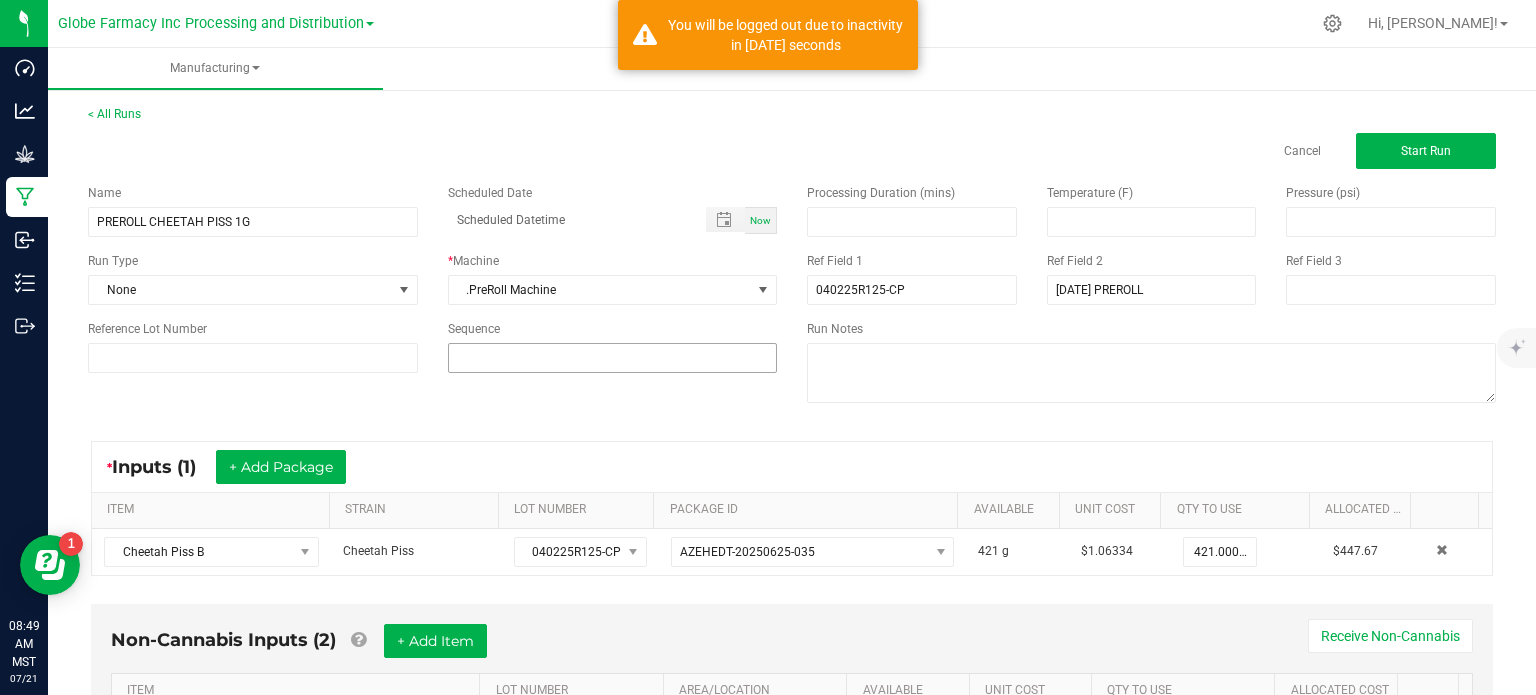click at bounding box center [613, 358] 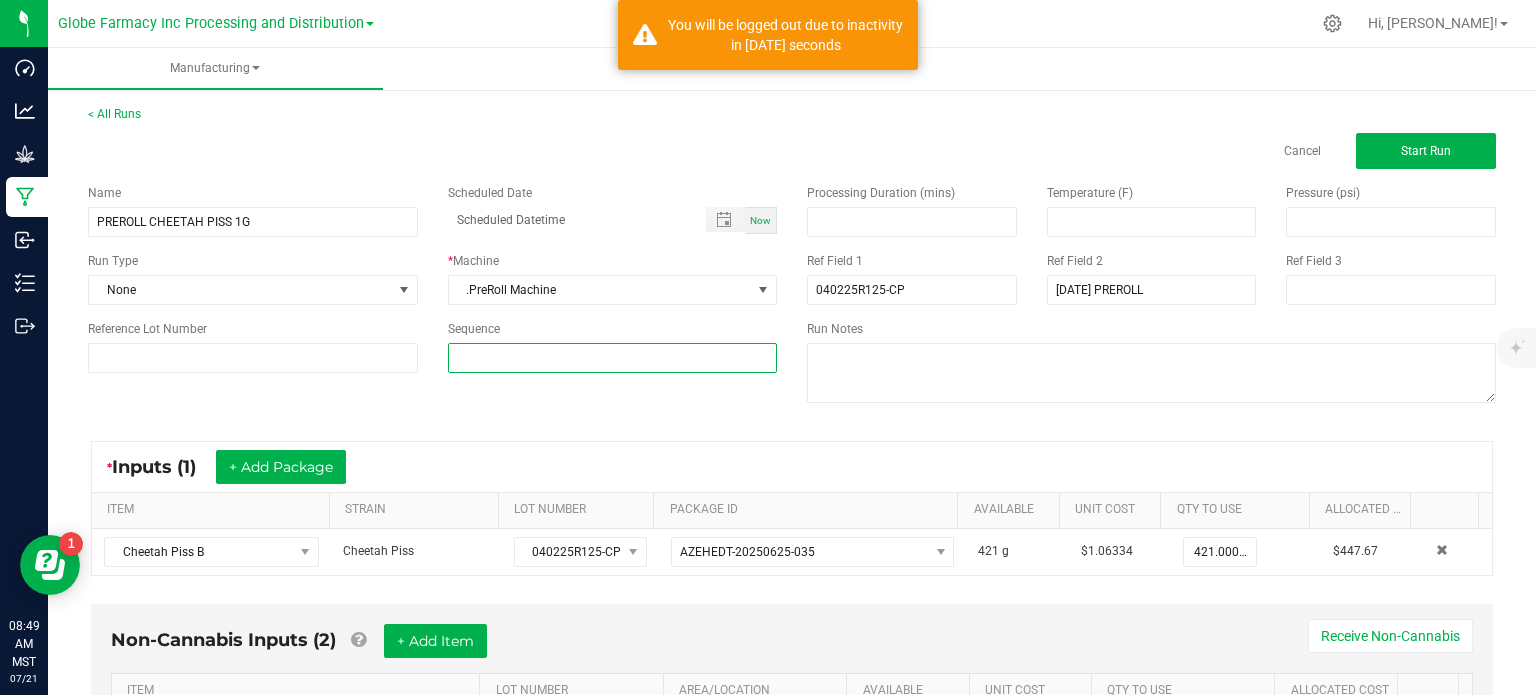 click on "*    Inputs (1)   + Add Package" at bounding box center (792, 467) 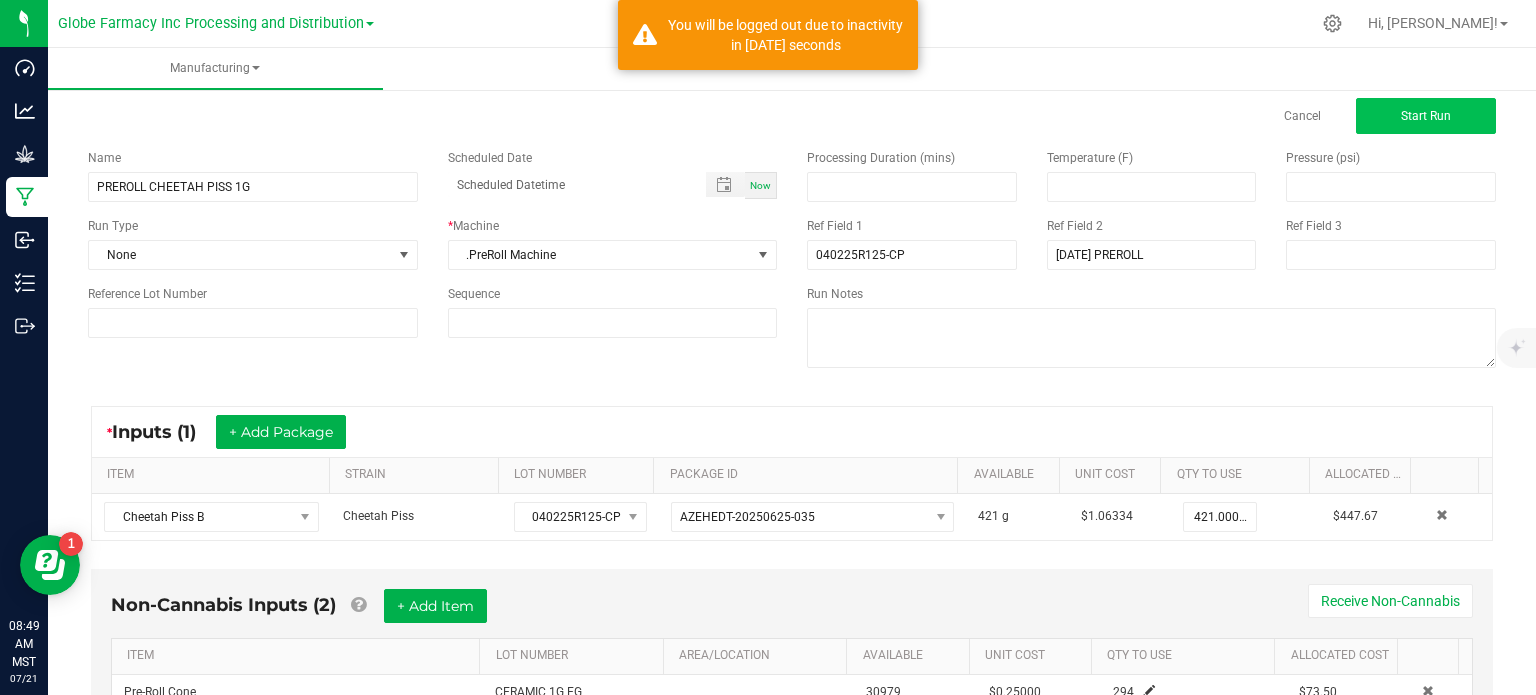 scroll, scrollTop: 0, scrollLeft: 0, axis: both 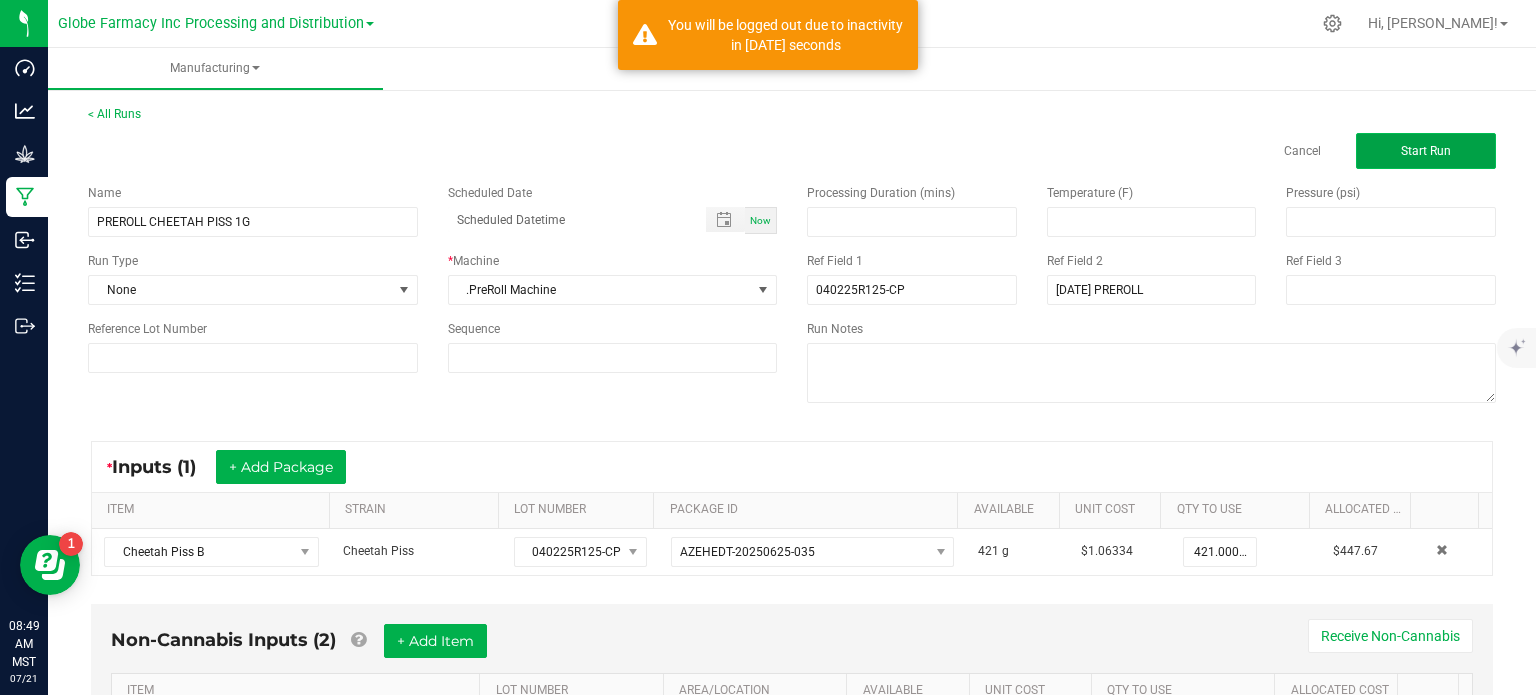 click on "Start Run" 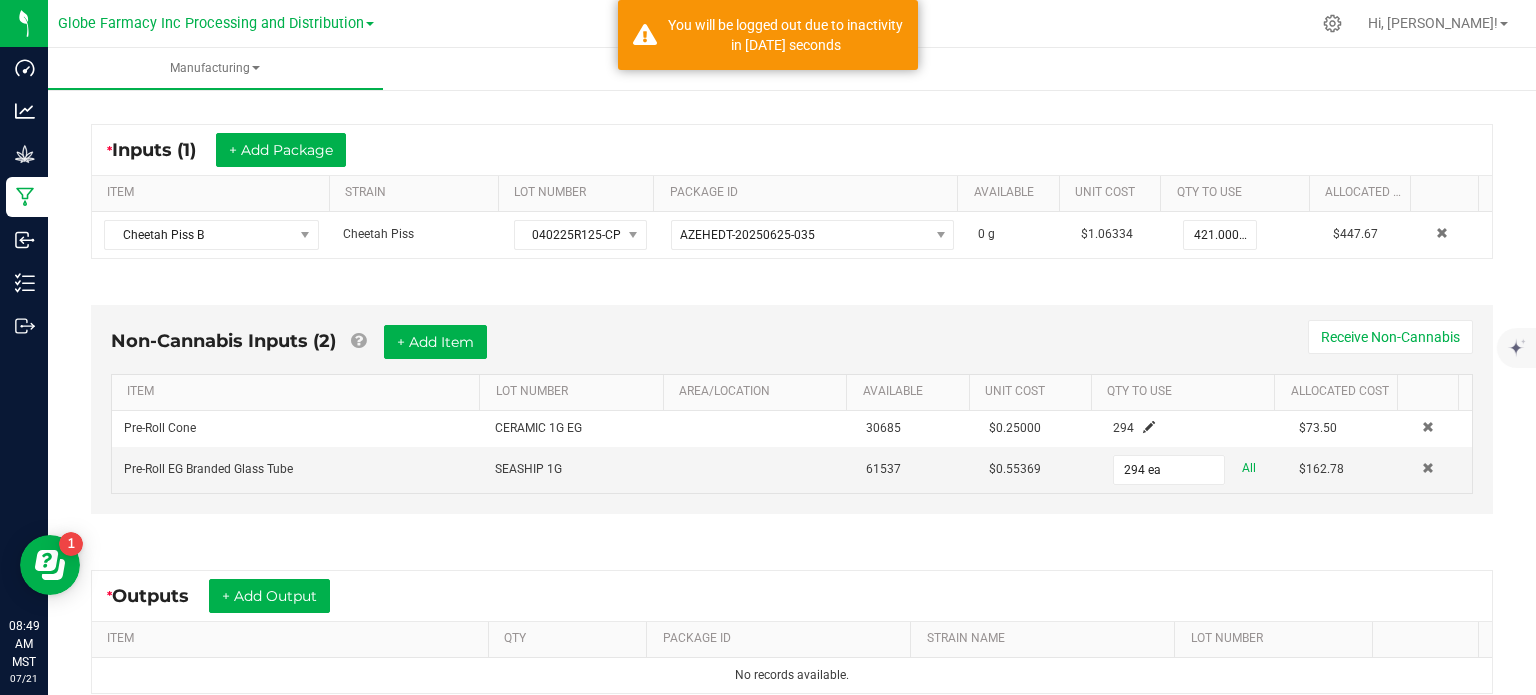 scroll, scrollTop: 400, scrollLeft: 0, axis: vertical 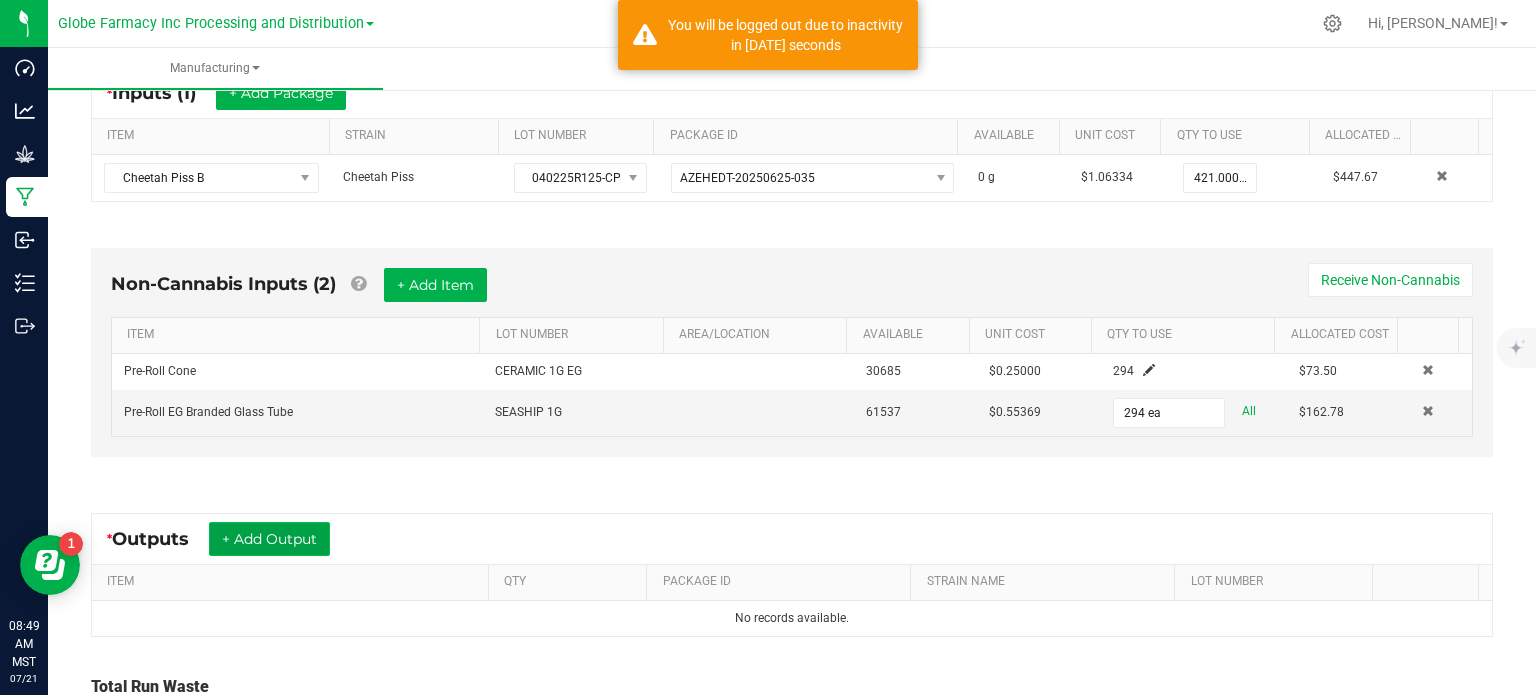 click on "+ Add Output" at bounding box center (269, 539) 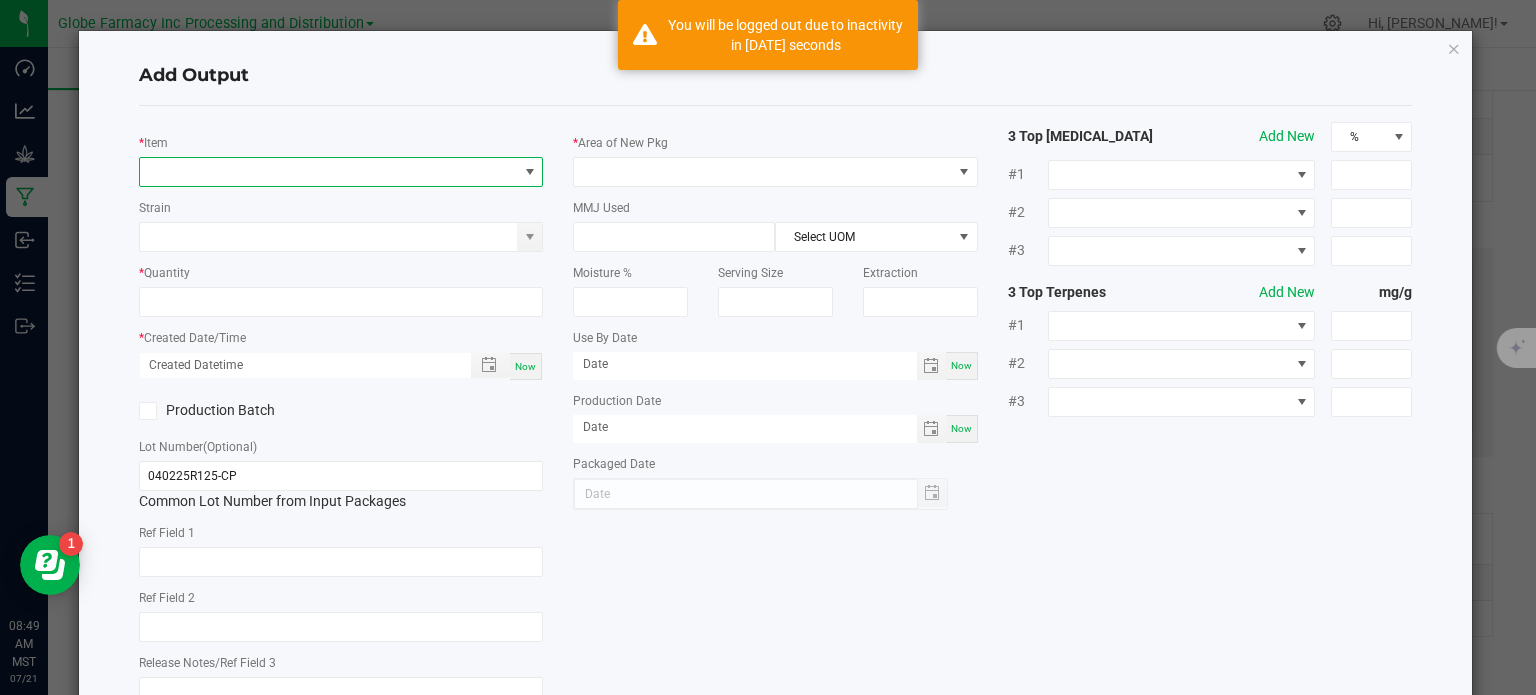 click at bounding box center [329, 172] 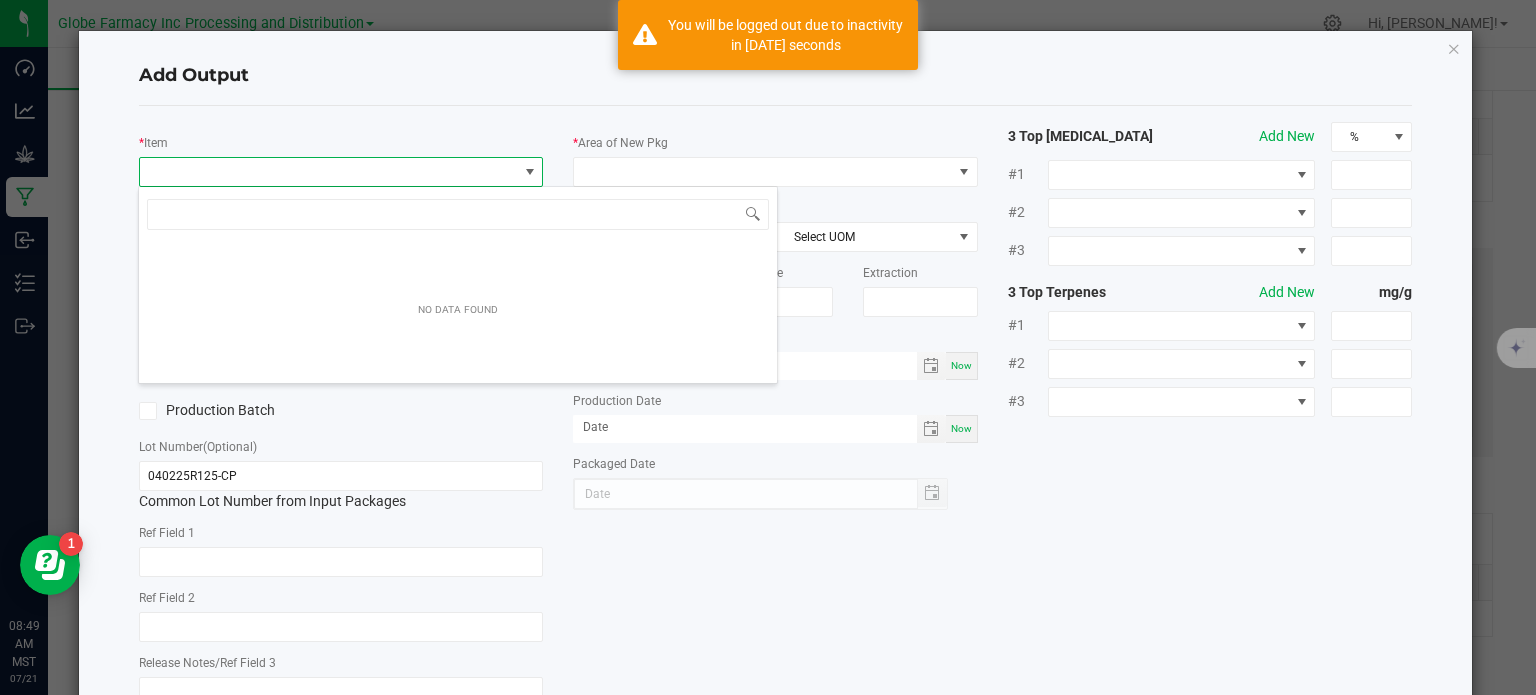scroll, scrollTop: 99970, scrollLeft: 99600, axis: both 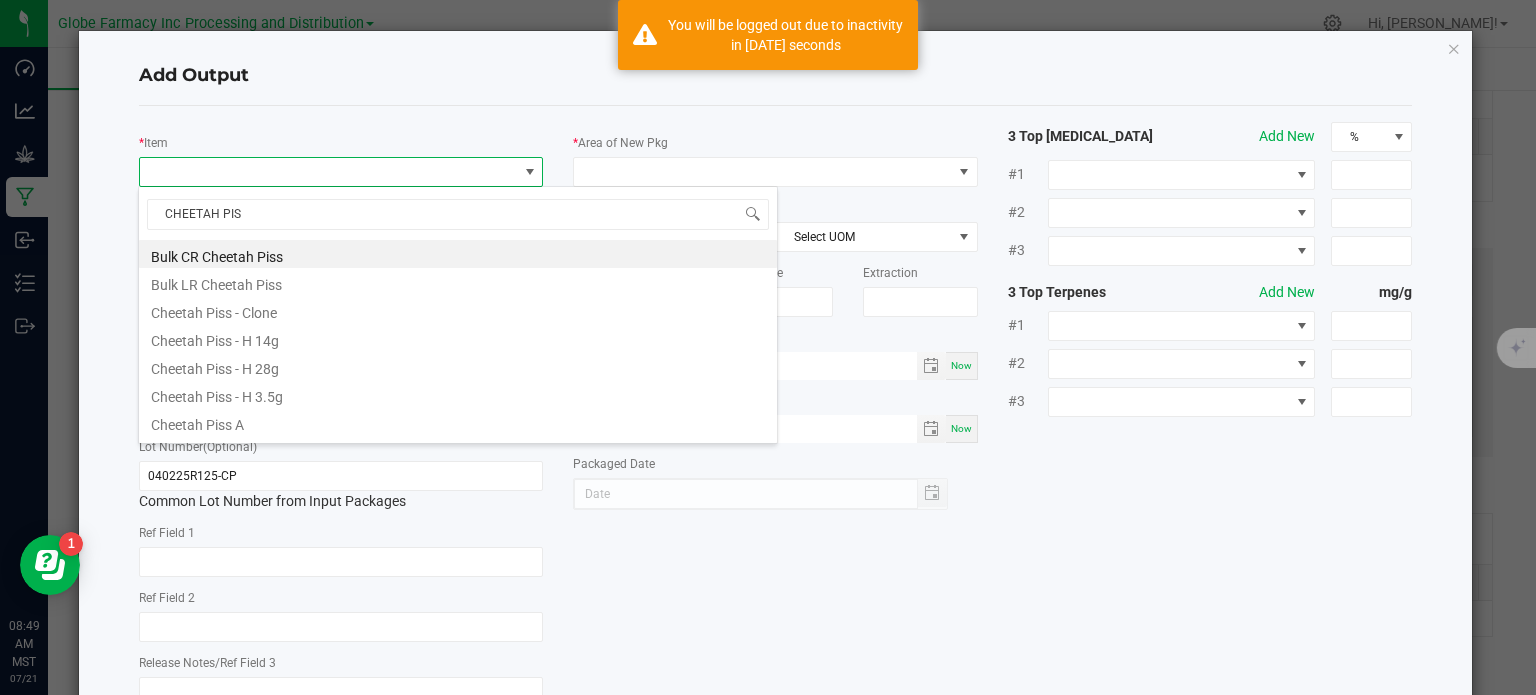 type on "CHEETAH PISS" 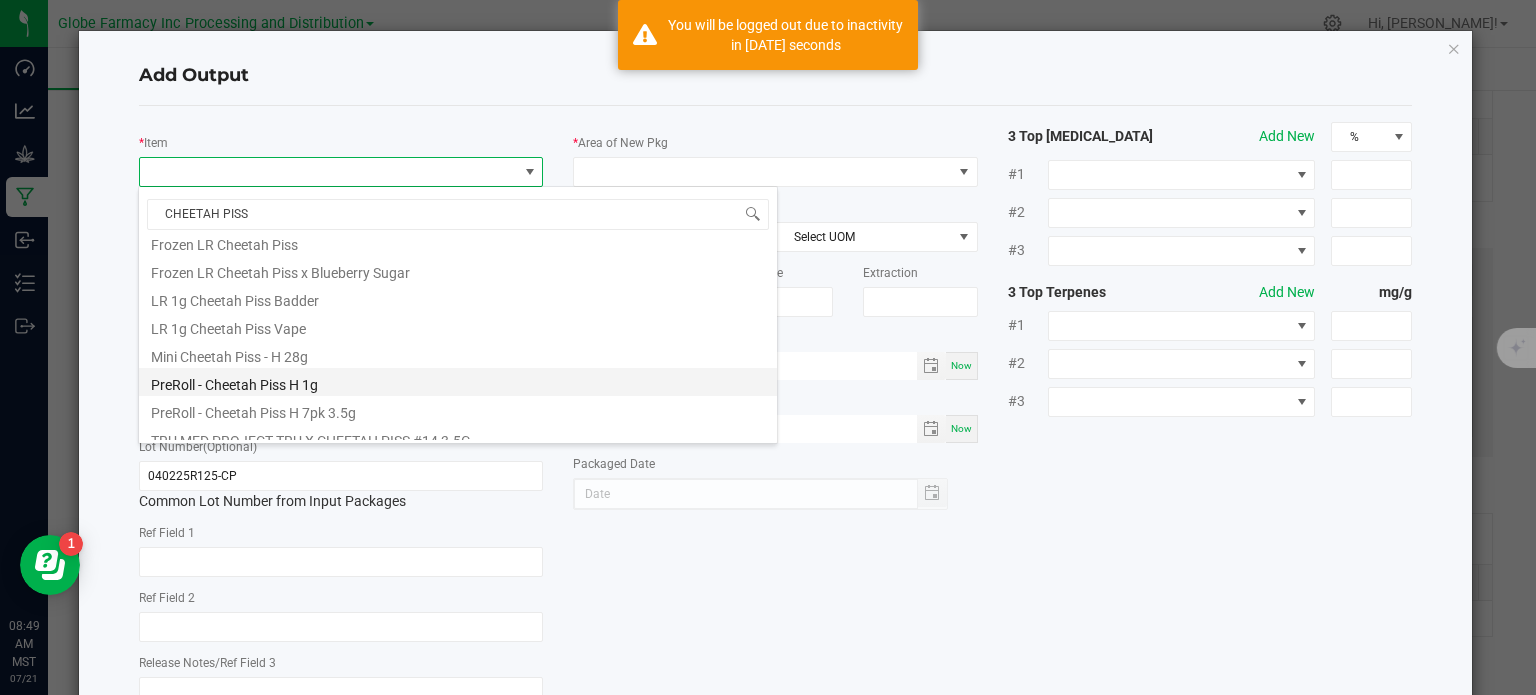 scroll, scrollTop: 472, scrollLeft: 0, axis: vertical 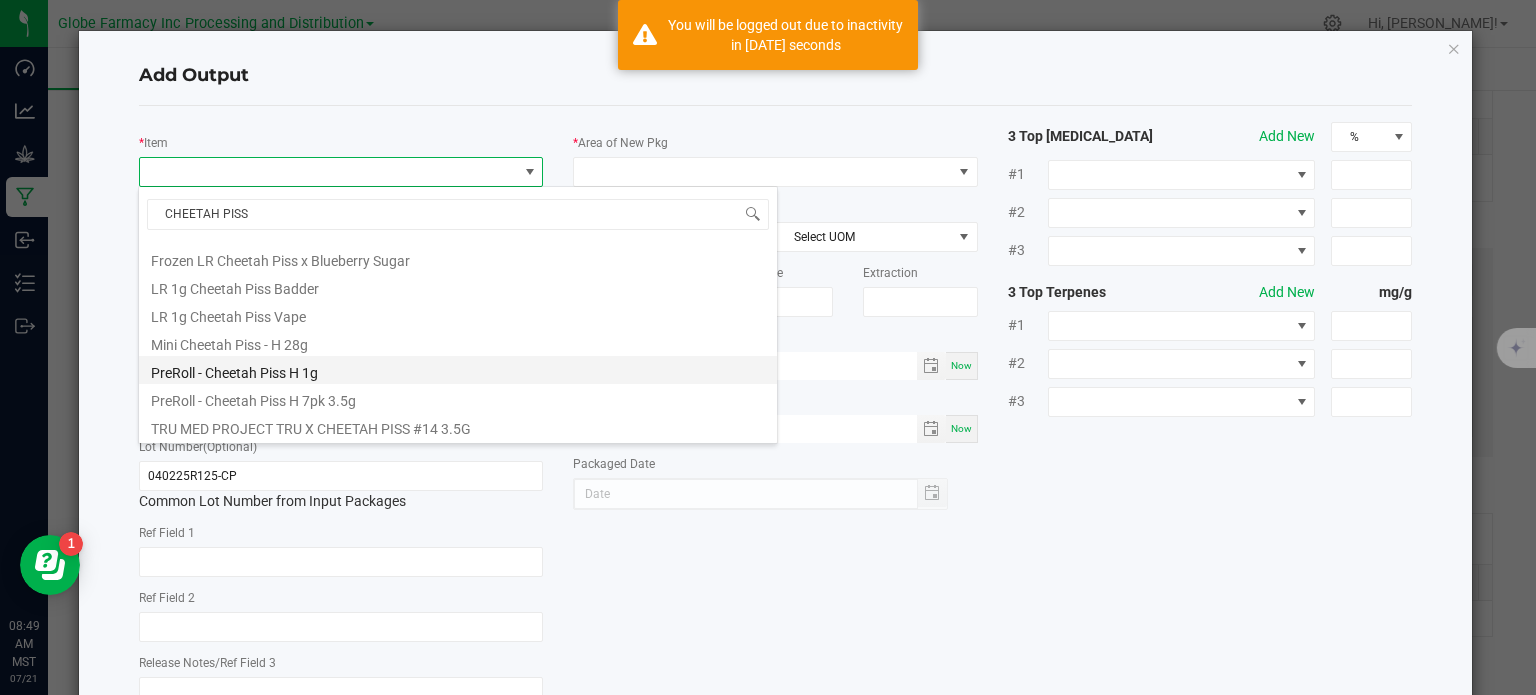 click on "PreRoll - Cheetah Piss H 1g" at bounding box center (458, 370) 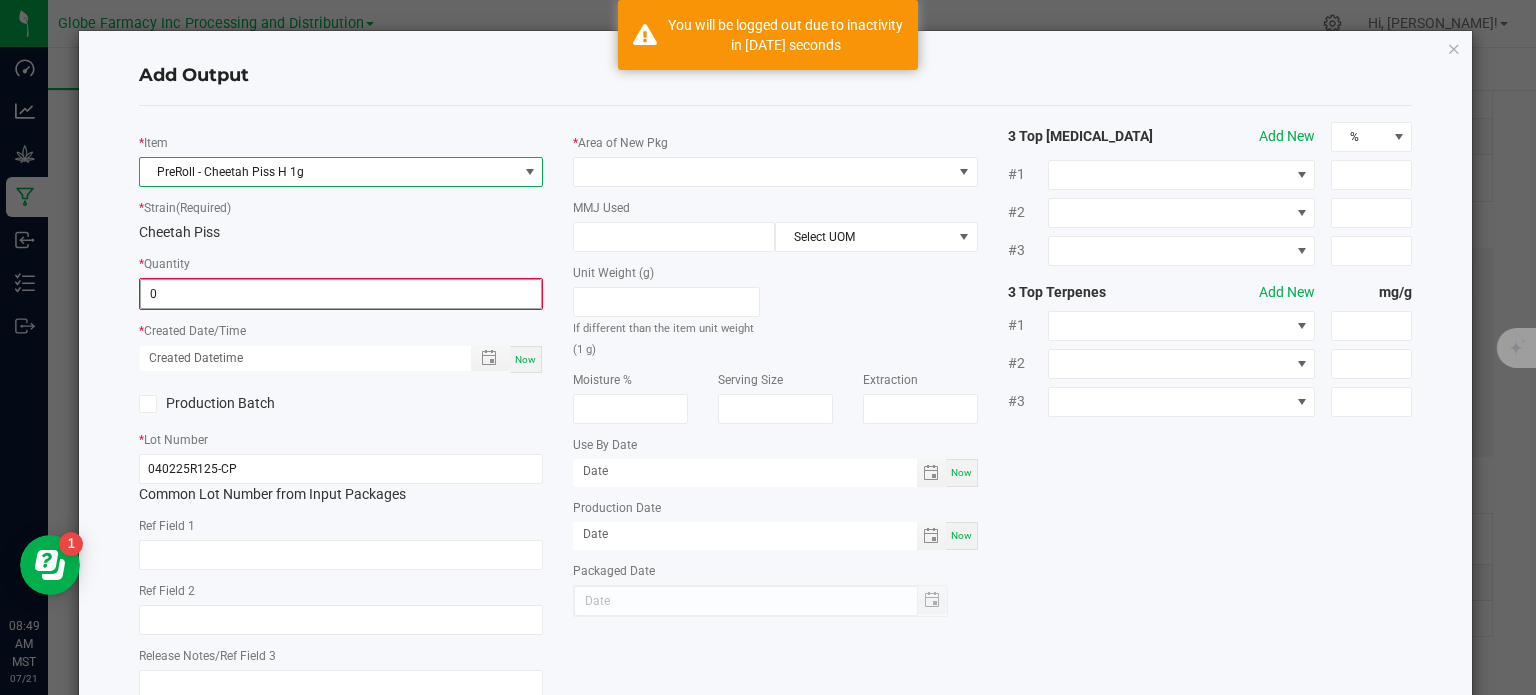 click on "0" at bounding box center [341, 294] 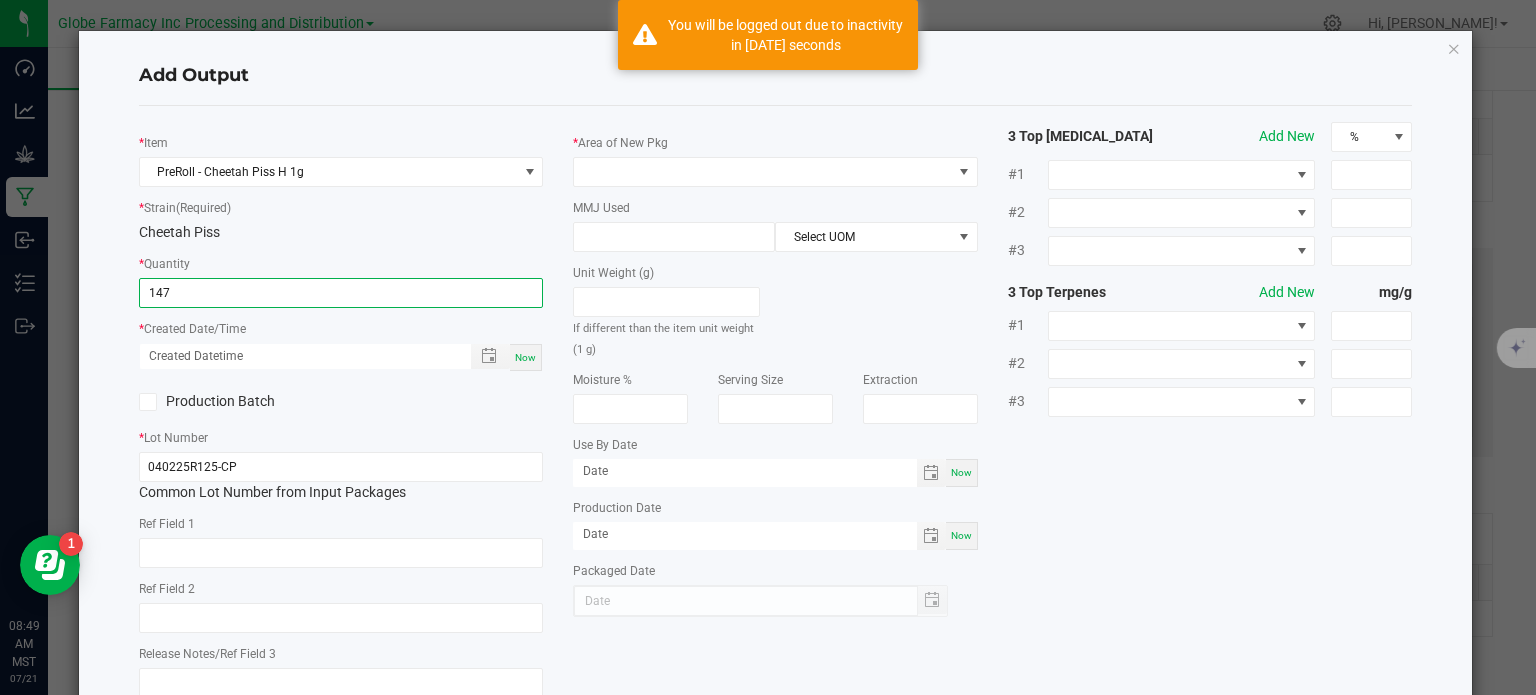 type on "147 ea" 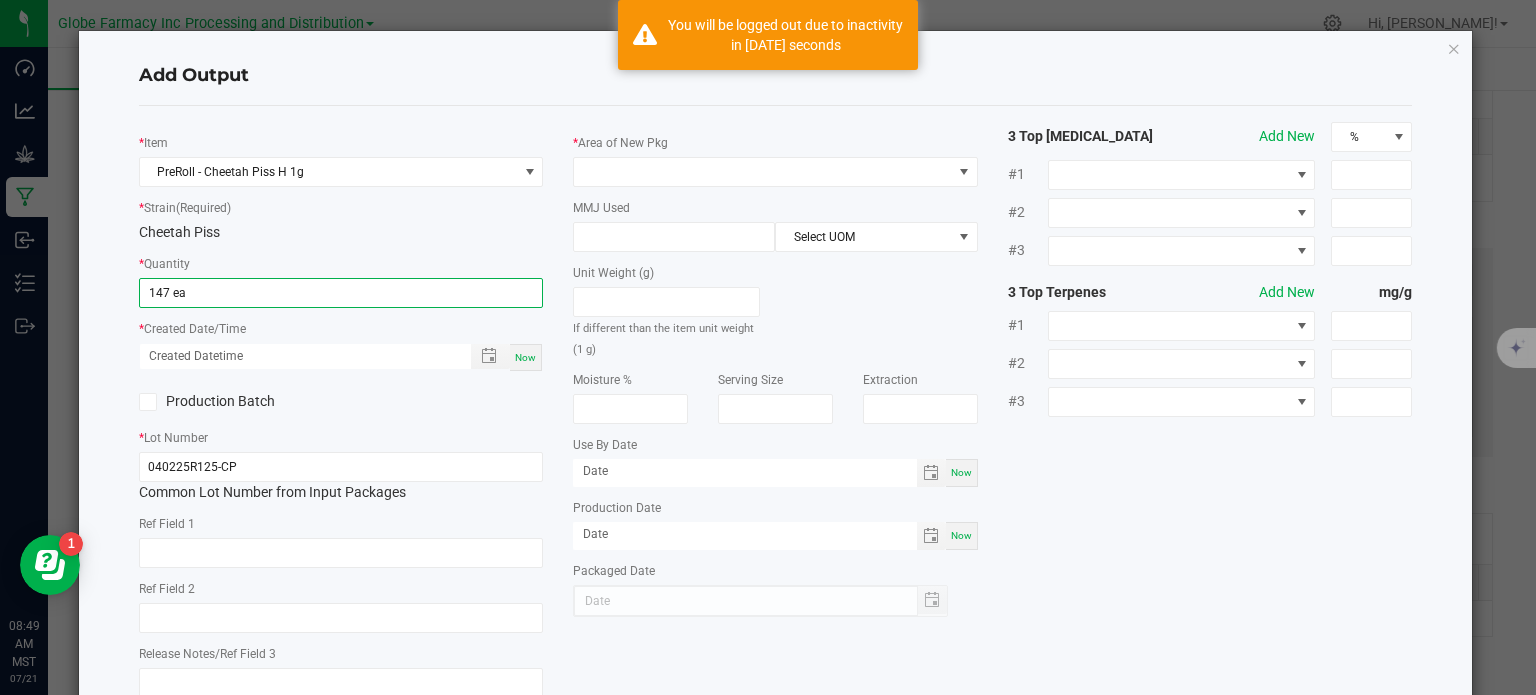 click on "Now" at bounding box center [525, 357] 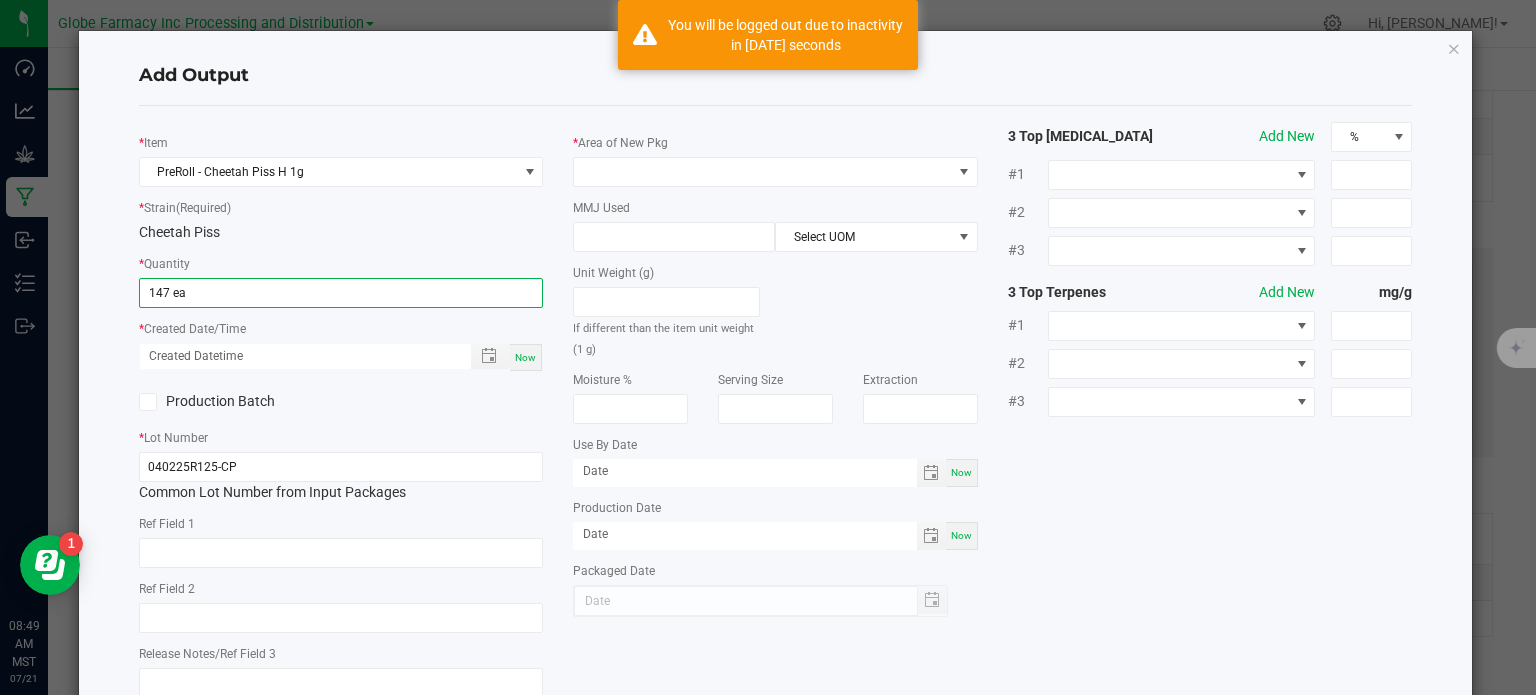 type on "[DATE] 8:49 AM" 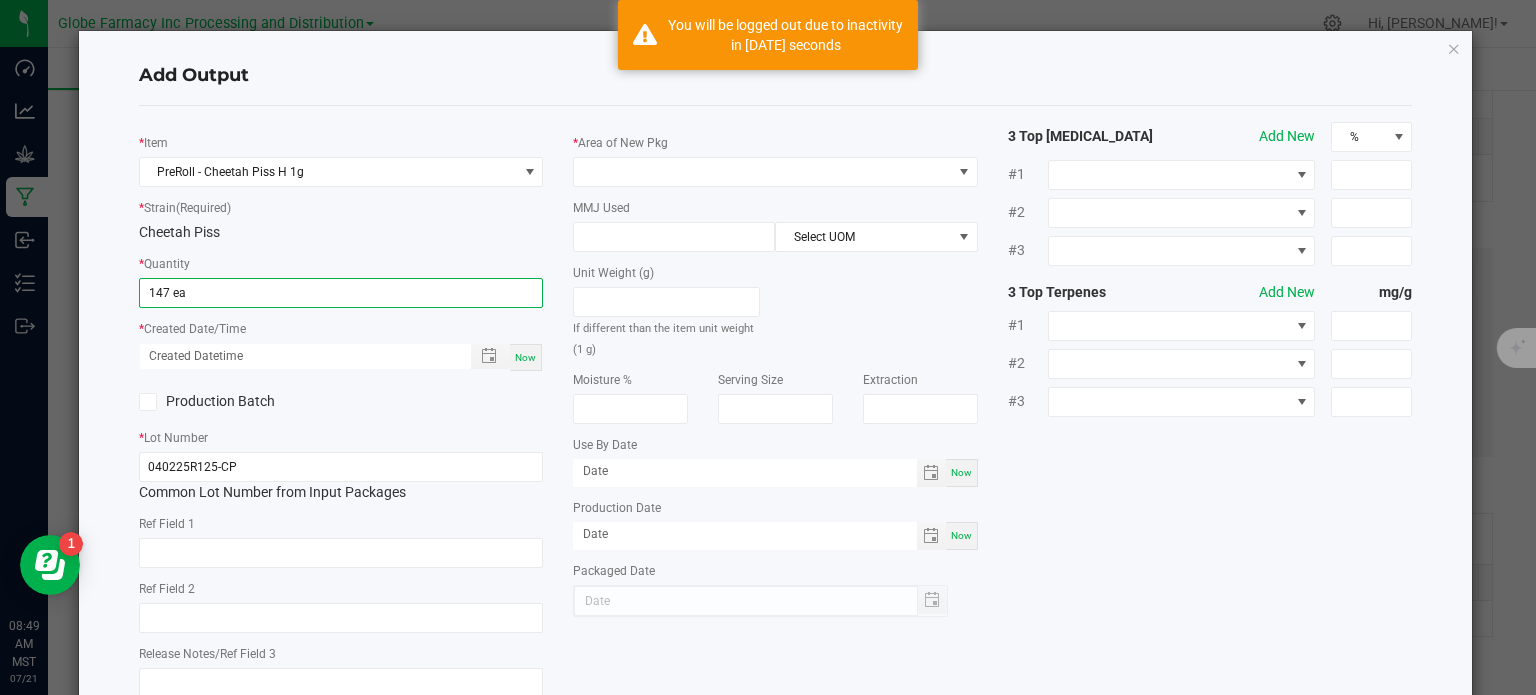 type on "[DATE]" 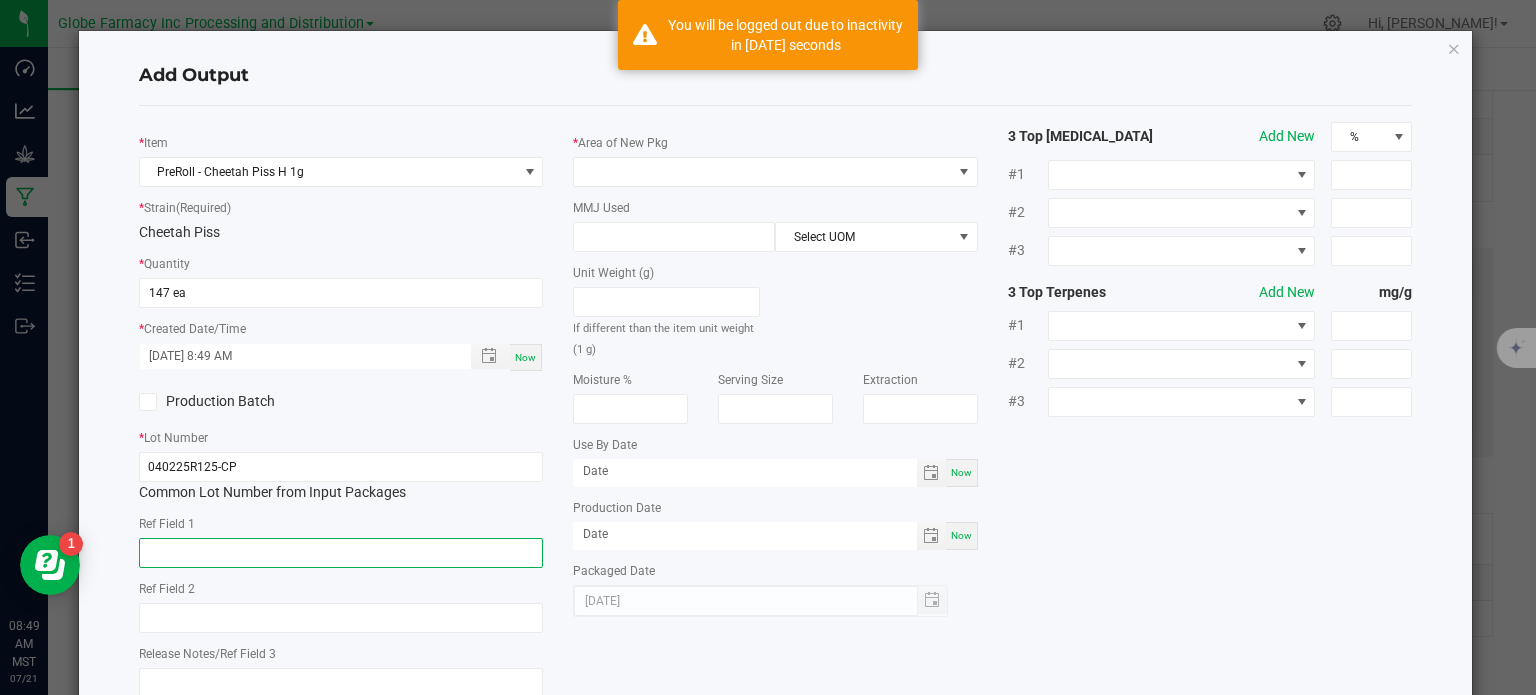 click 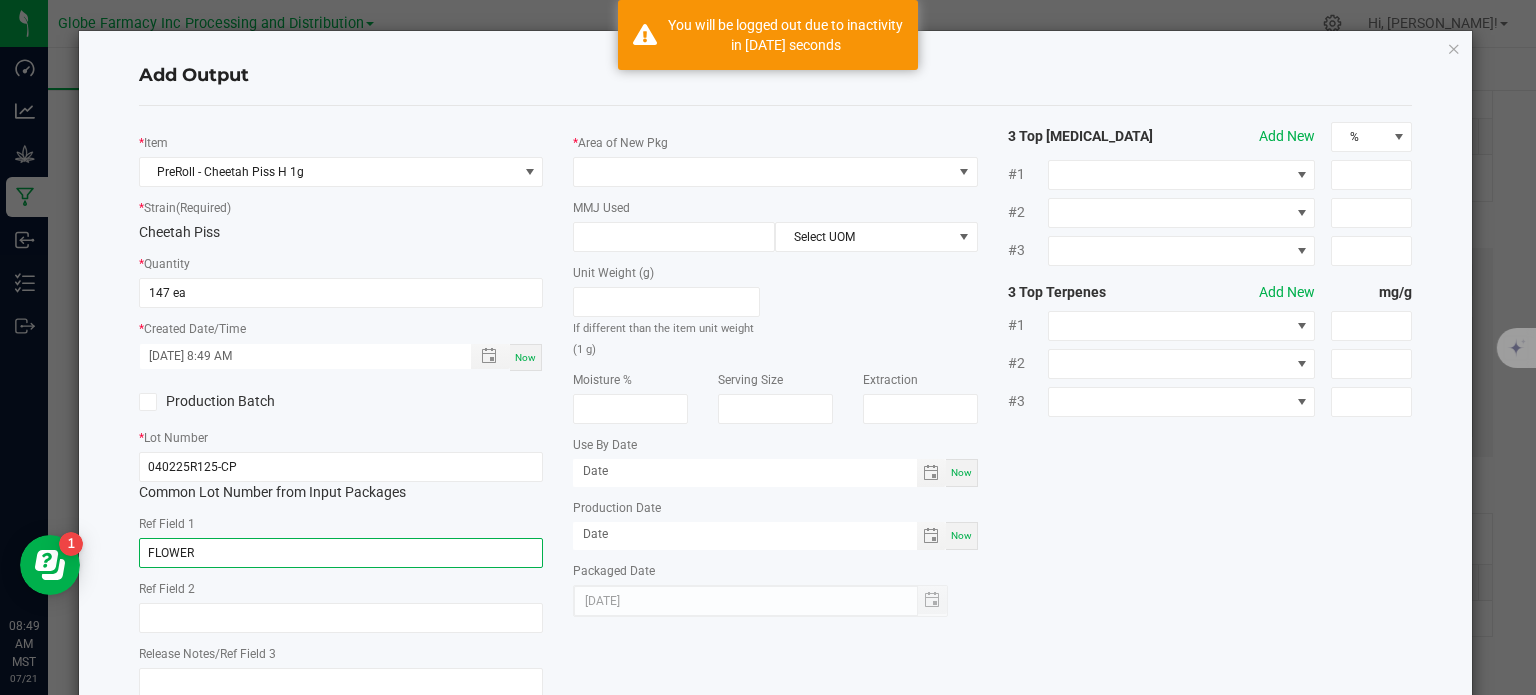 type on "FLOWER" 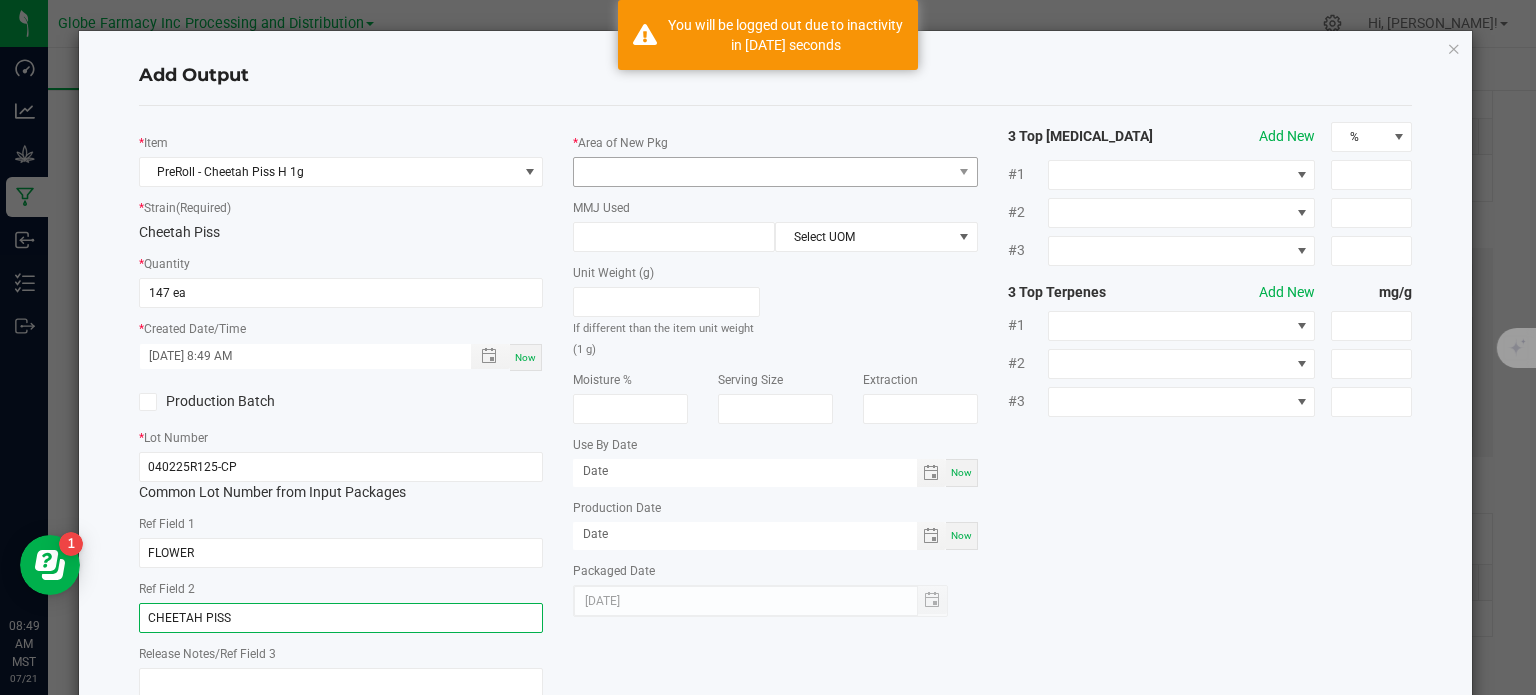 type on "CHEETAH PISS" 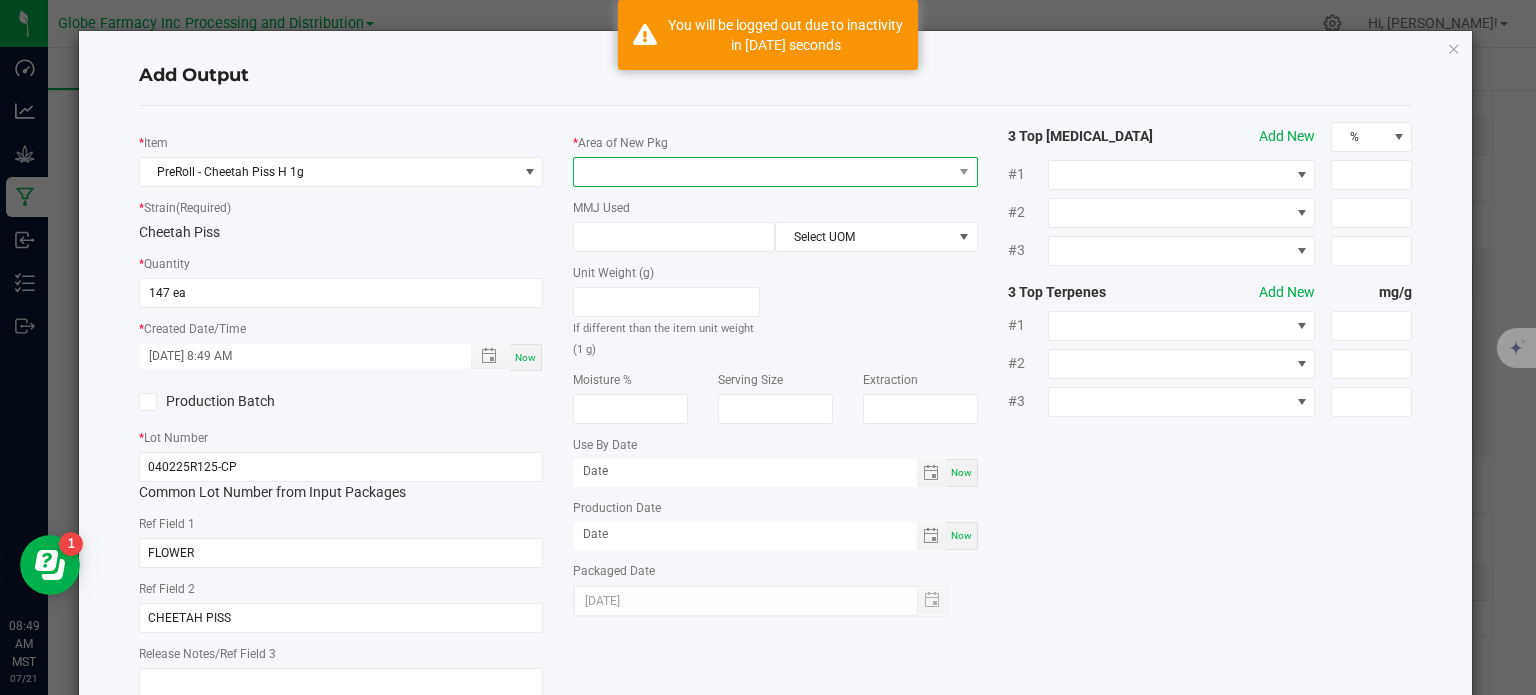 click at bounding box center [763, 172] 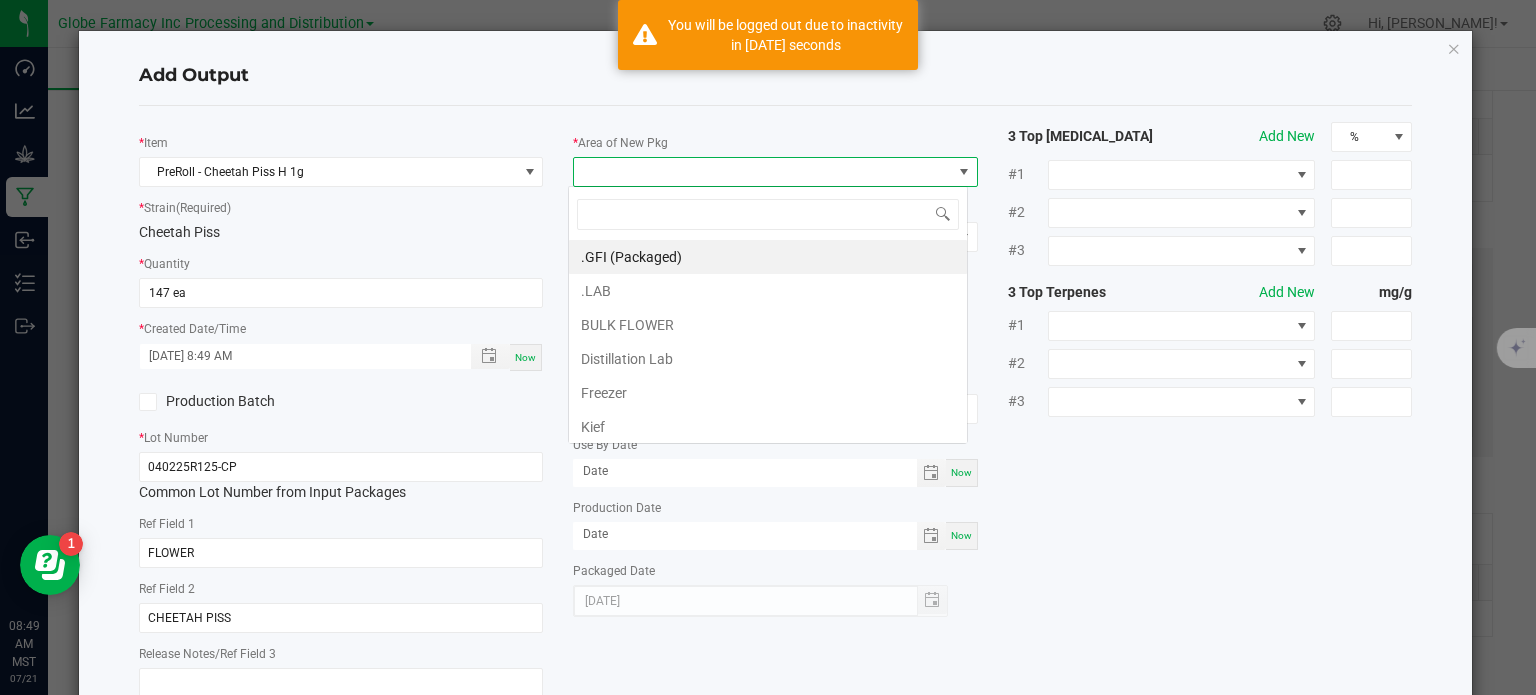 scroll, scrollTop: 99970, scrollLeft: 99600, axis: both 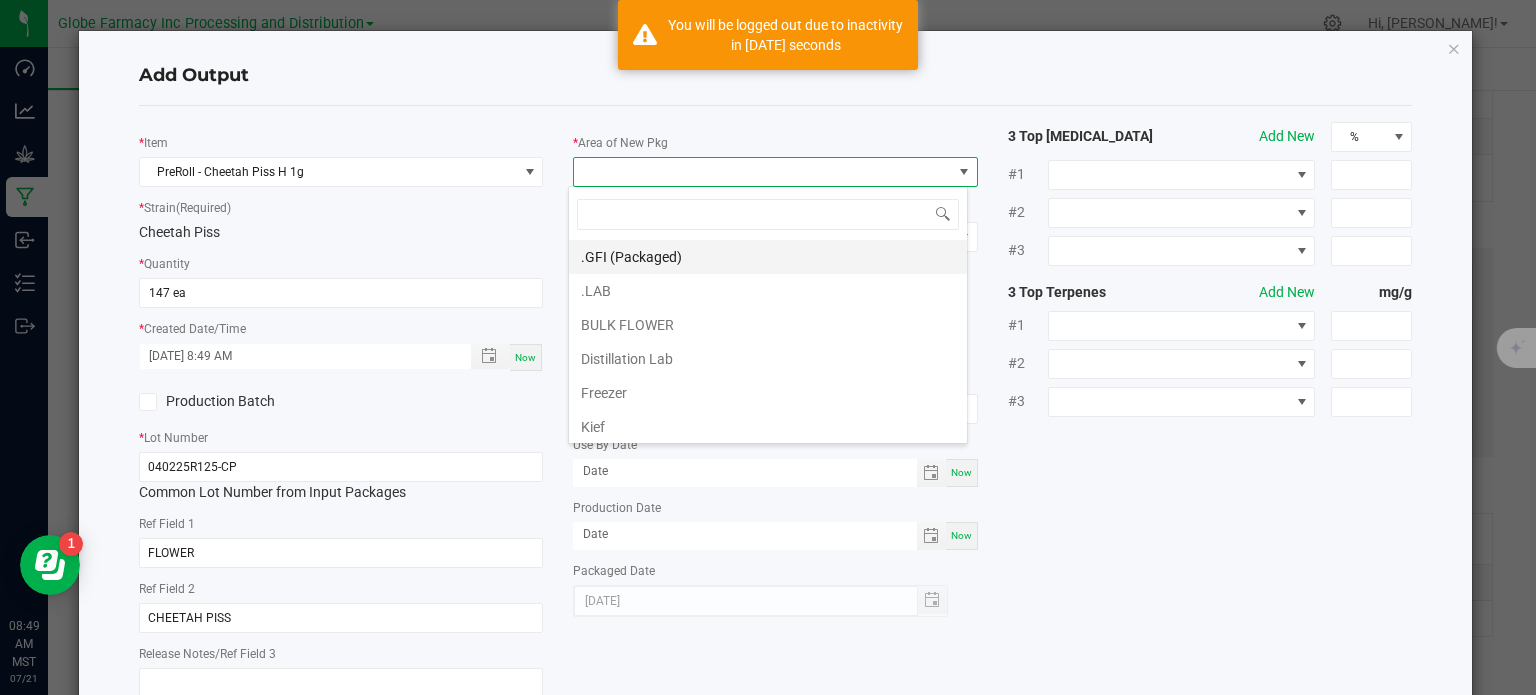 click on ".GFI (Packaged)" at bounding box center (768, 257) 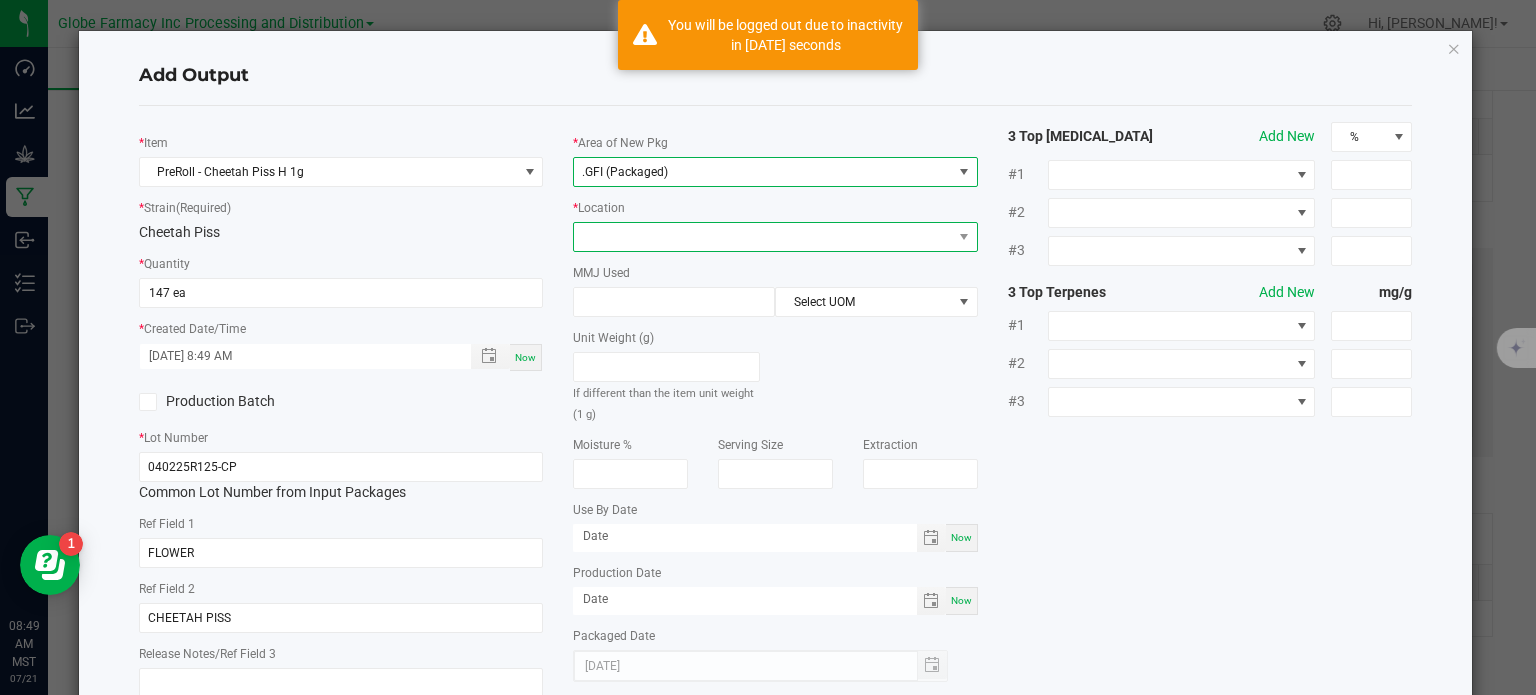 click at bounding box center [763, 237] 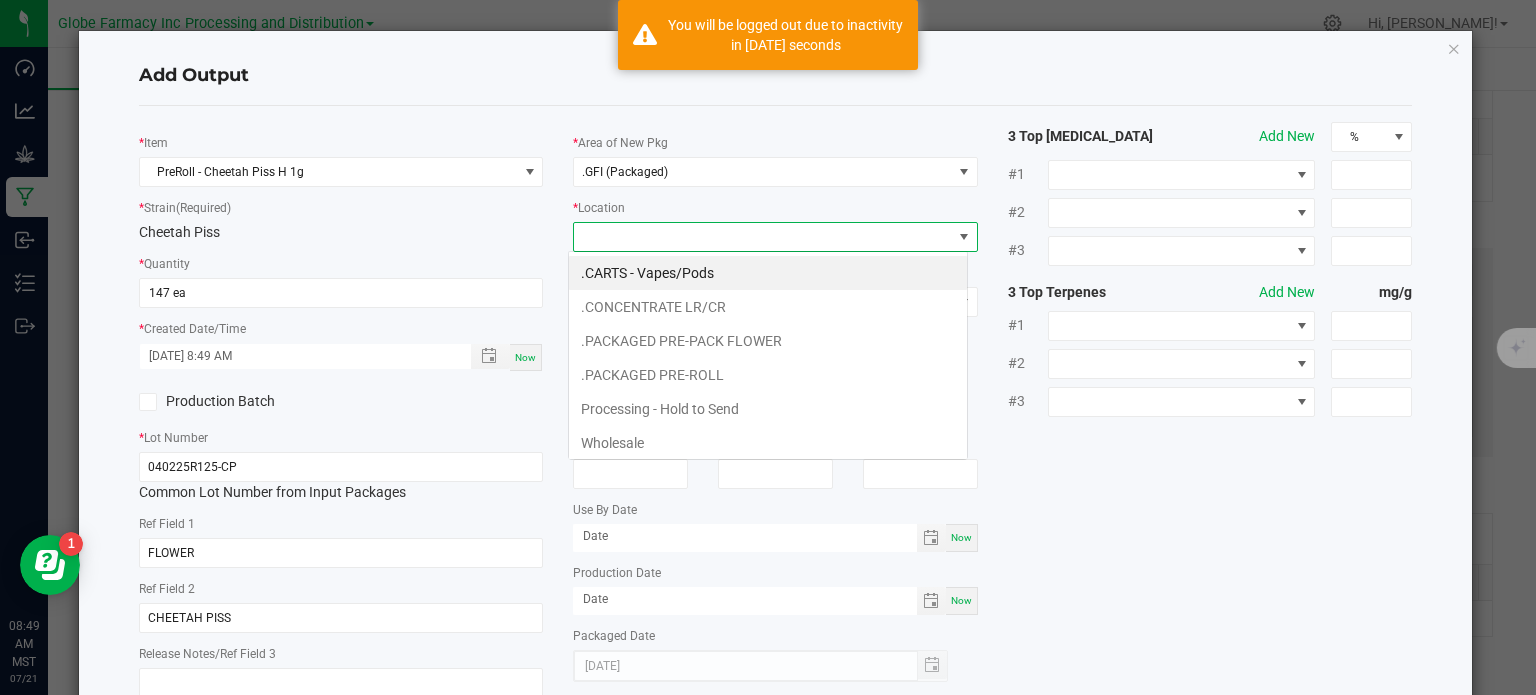 scroll, scrollTop: 99970, scrollLeft: 99600, axis: both 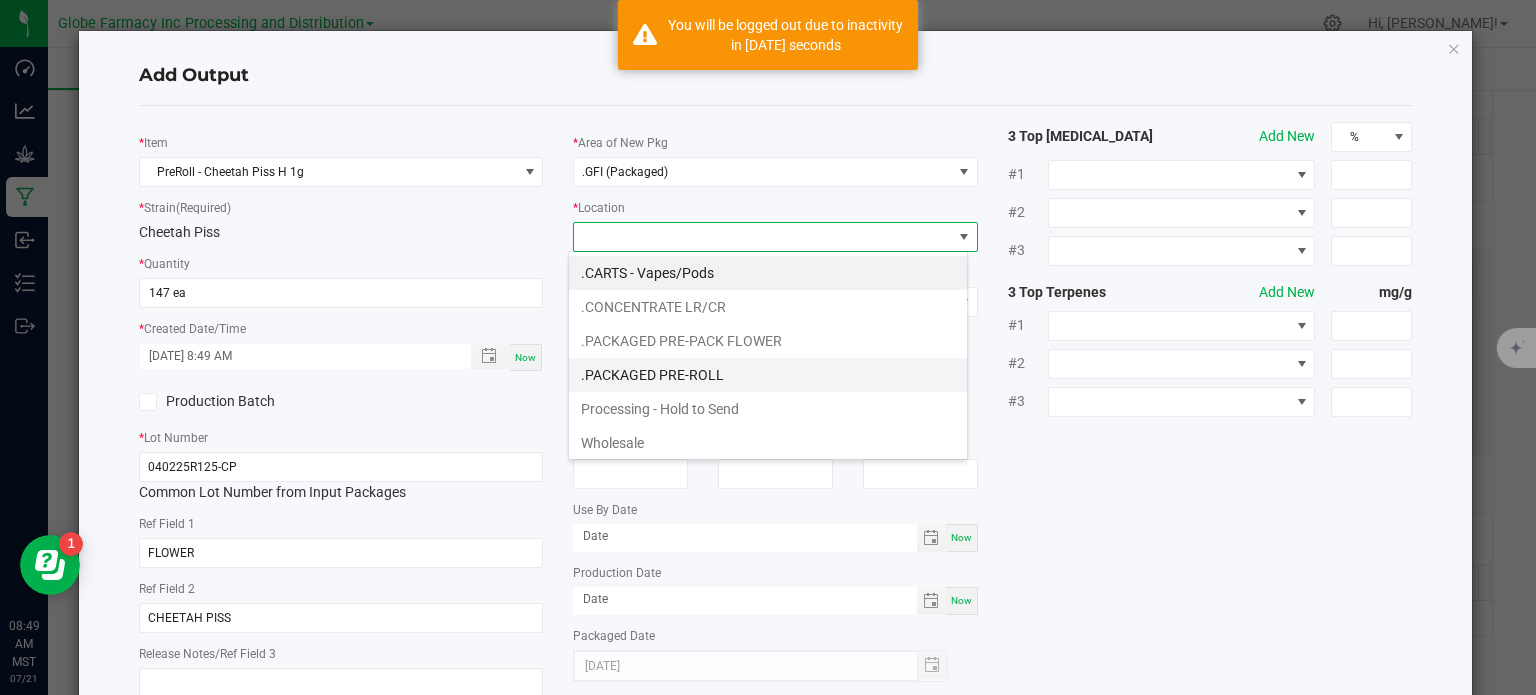 click on ".PACKAGED PRE-ROLL" at bounding box center [768, 375] 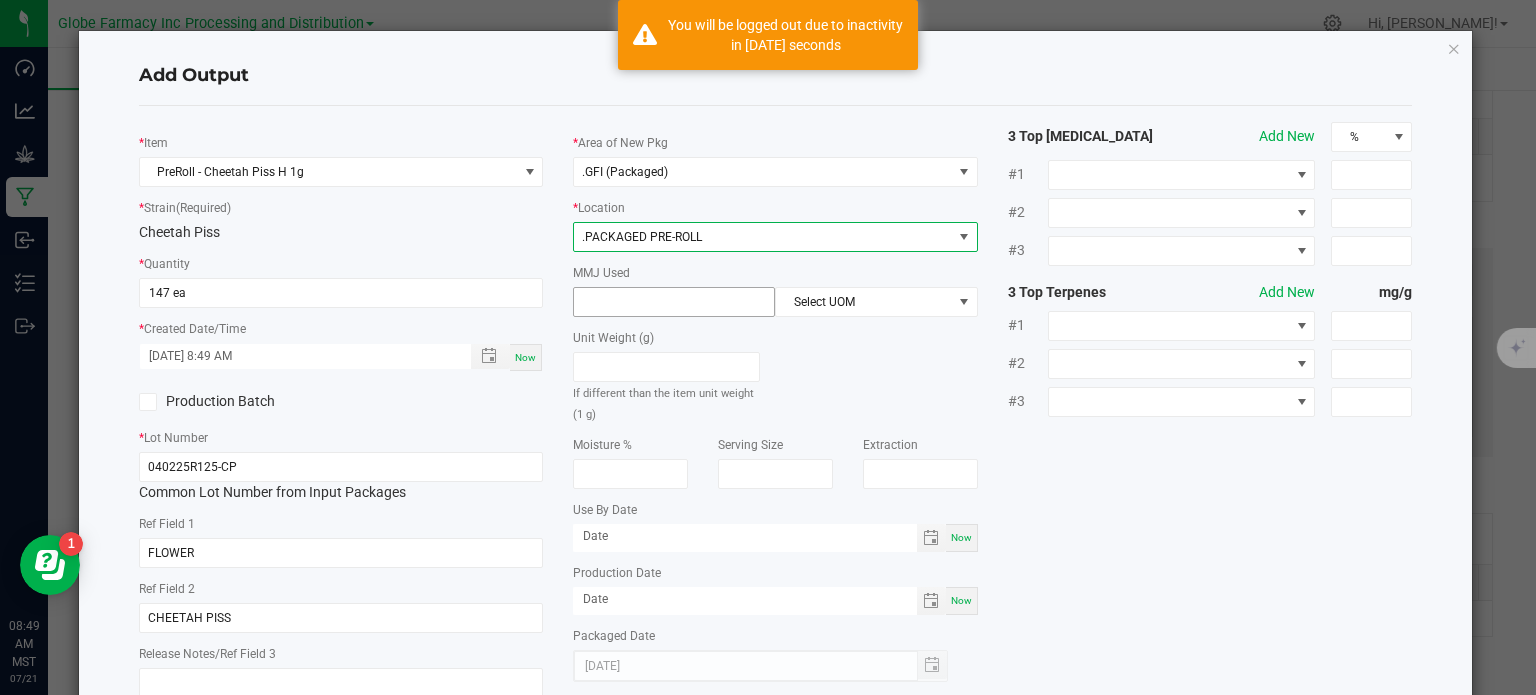 click at bounding box center [674, 302] 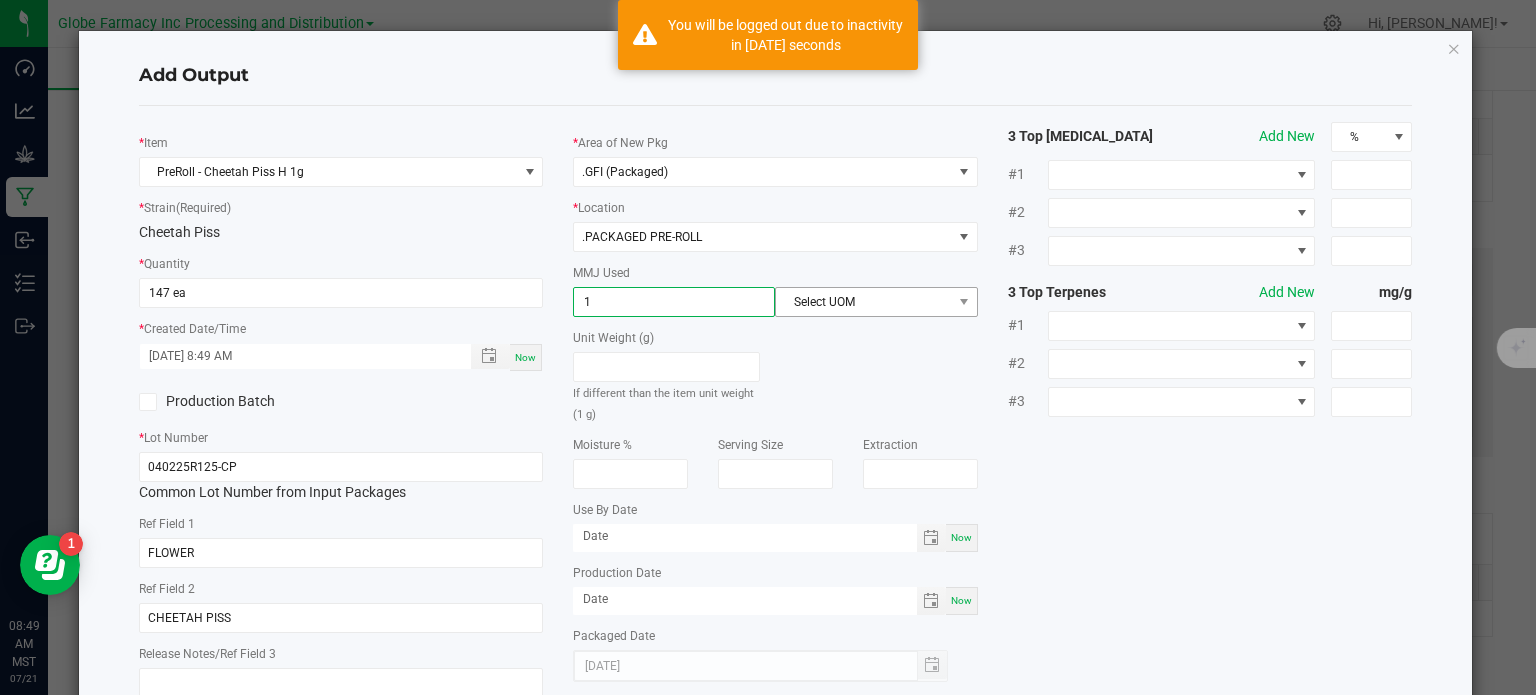 type on "1" 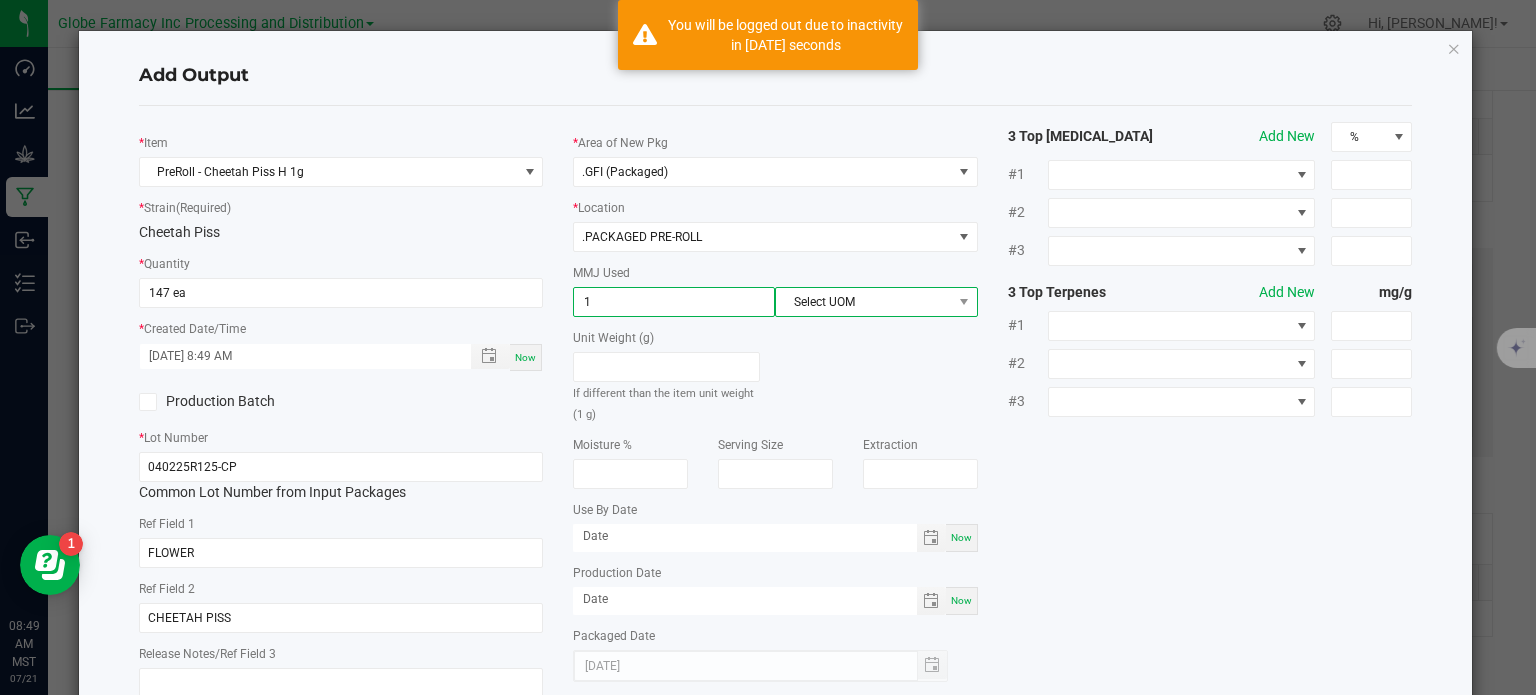 click on "Select UOM" at bounding box center [863, 302] 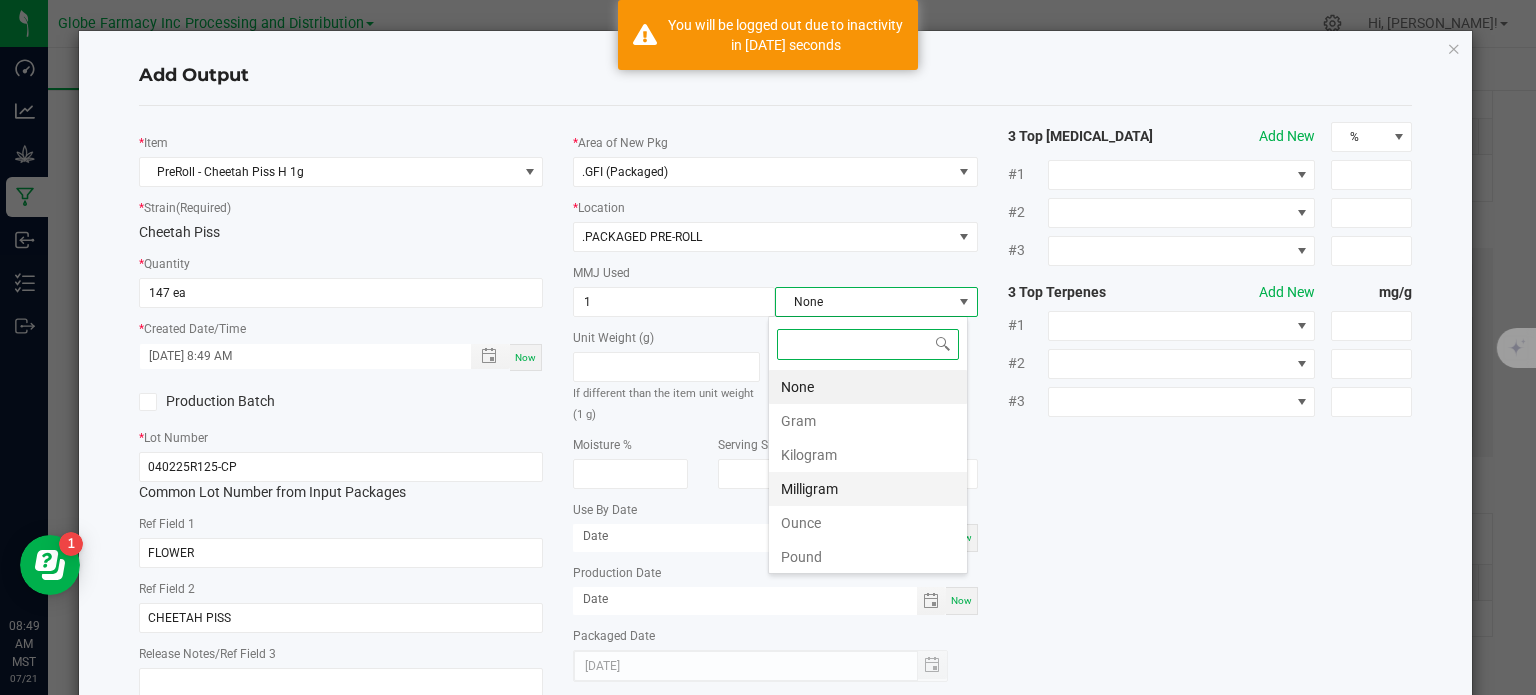 scroll, scrollTop: 99970, scrollLeft: 99800, axis: both 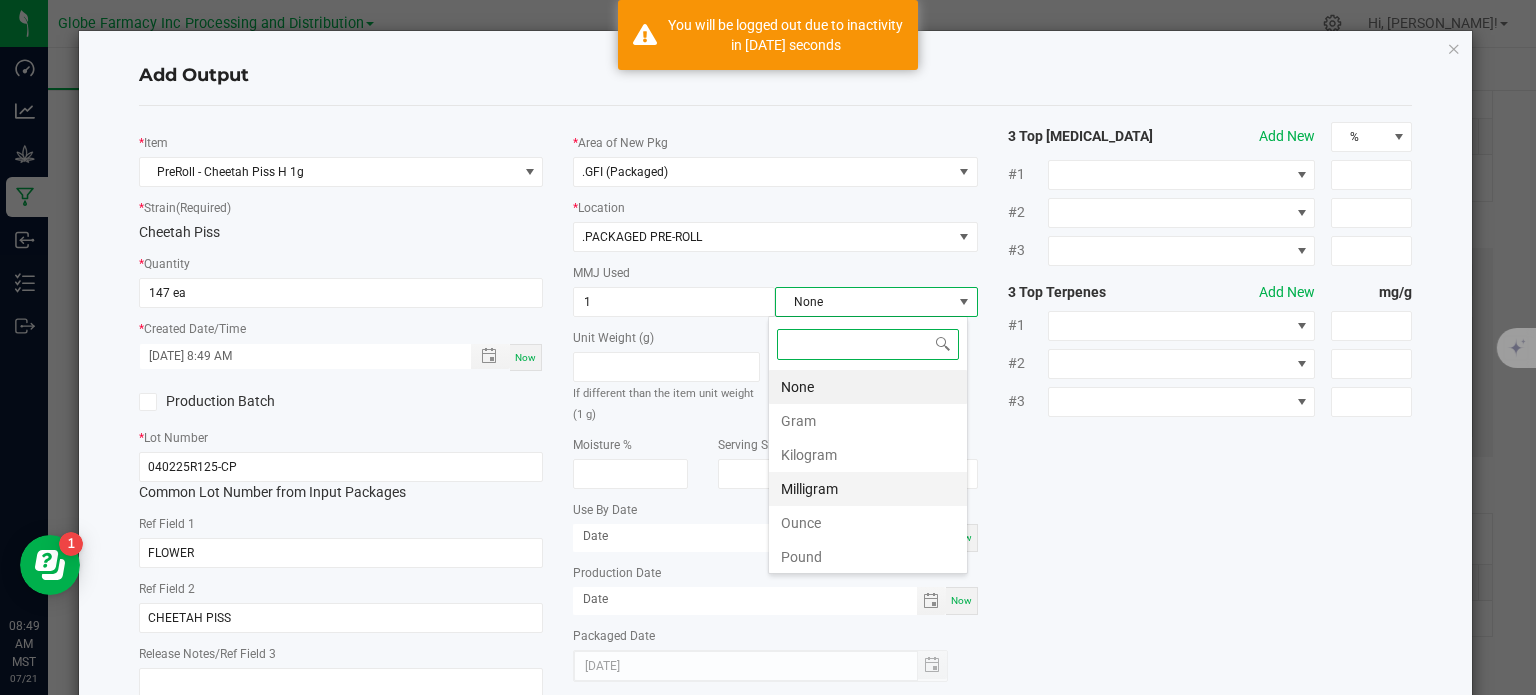 click on "Gram" at bounding box center (868, 421) 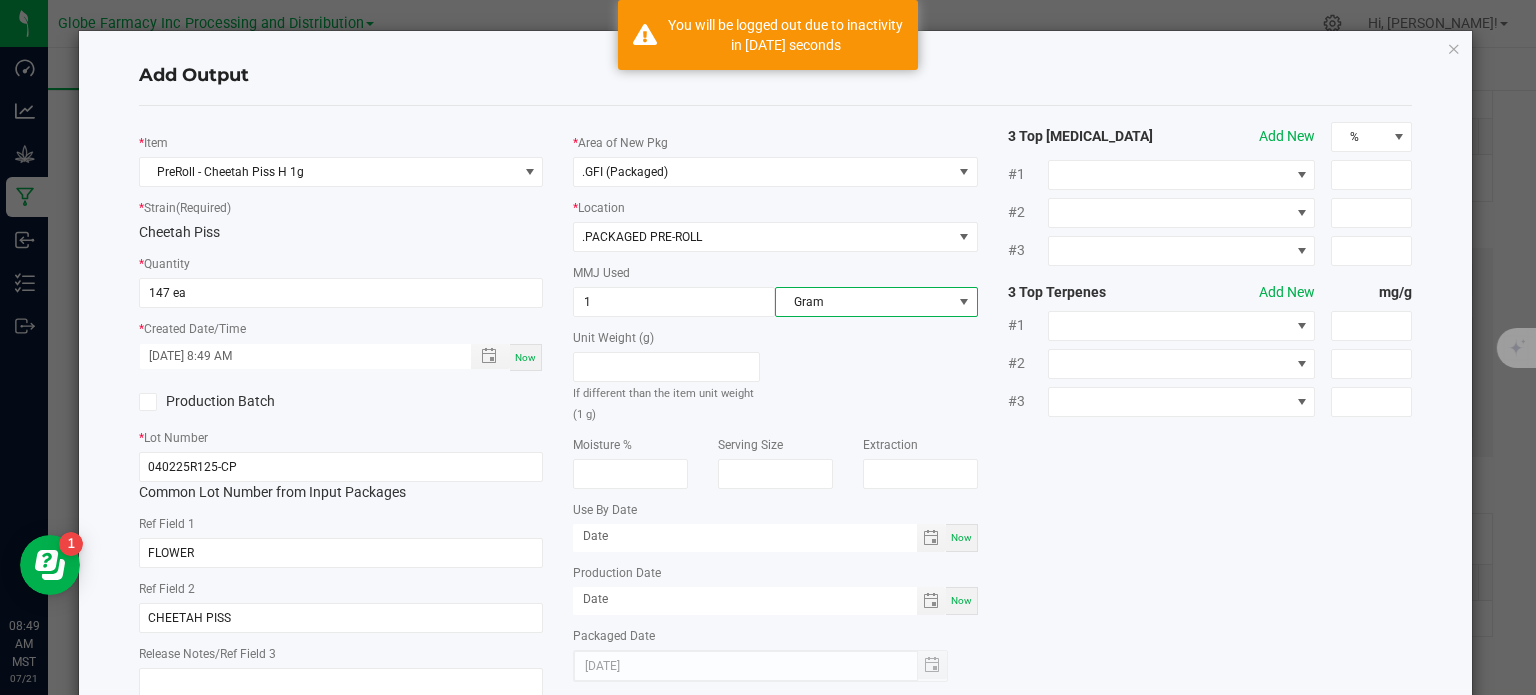 click on "*   Item  PreRoll - Cheetah Piss H 1g  *   Strain  (Required)  Cheetah Piss   *   Quantity  147 ea  *   Created Date/Time  [DATE] 8:49 AM Now  Production Batch   *   Lot Number  040225R125-CP  Common Lot Number from Input Packages   Ref Field 1  FLOWER  Ref Field 2  CHEETAH PISS  Release Notes/Ref Field 3   *   Area of New Pkg  .GFI (Packaged)  *   Location  .PACKAGED PRE-ROLL  MMJ Used  1 Gram  Unit Weight (g)   If different than the item unit weight (1 g)   Moisture %   Serving Size   Extraction   Use By Date  Now  Production Date  Now  Packaged Date  [DATE] 3 Top [MEDICAL_DATA]  Add New  % #1 #2 #3 3 Top Terpenes  Add New  mg/g #1 #2 #3" 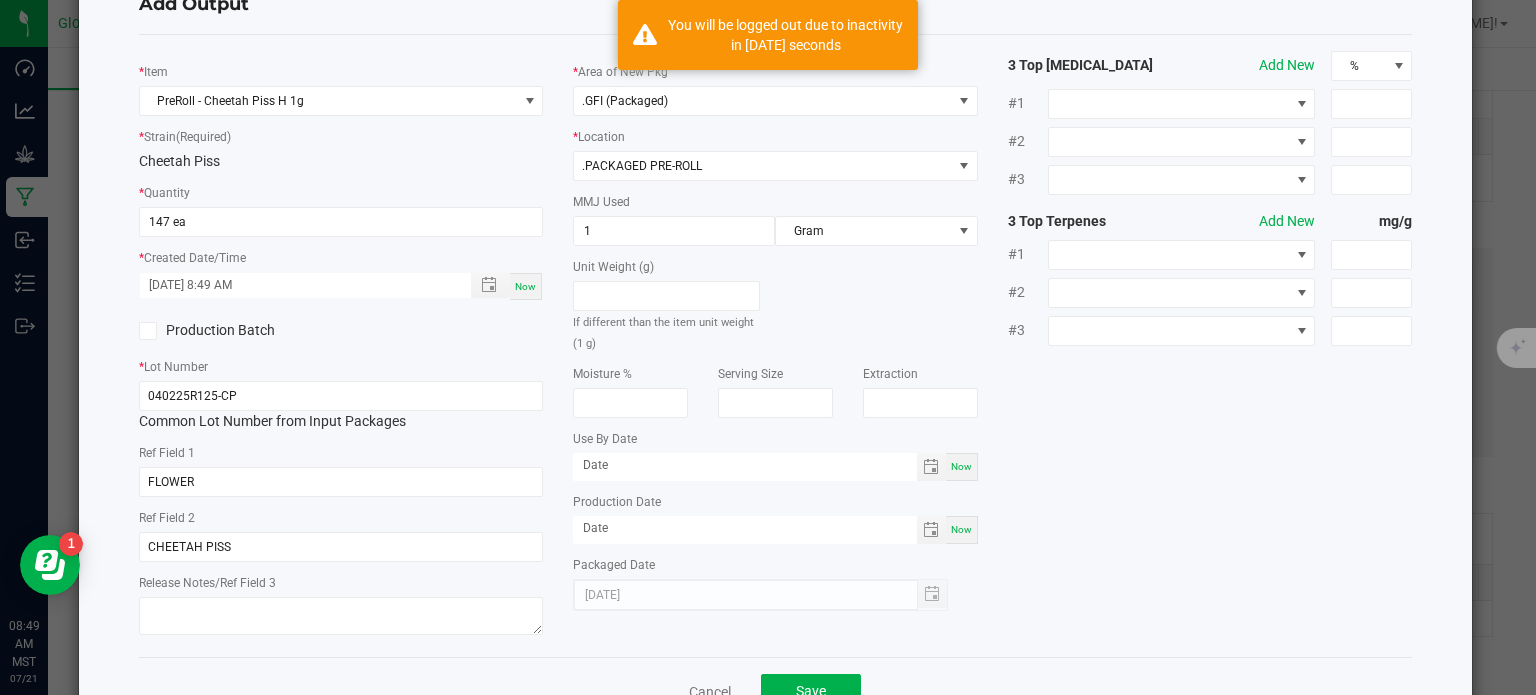 scroll, scrollTop: 133, scrollLeft: 0, axis: vertical 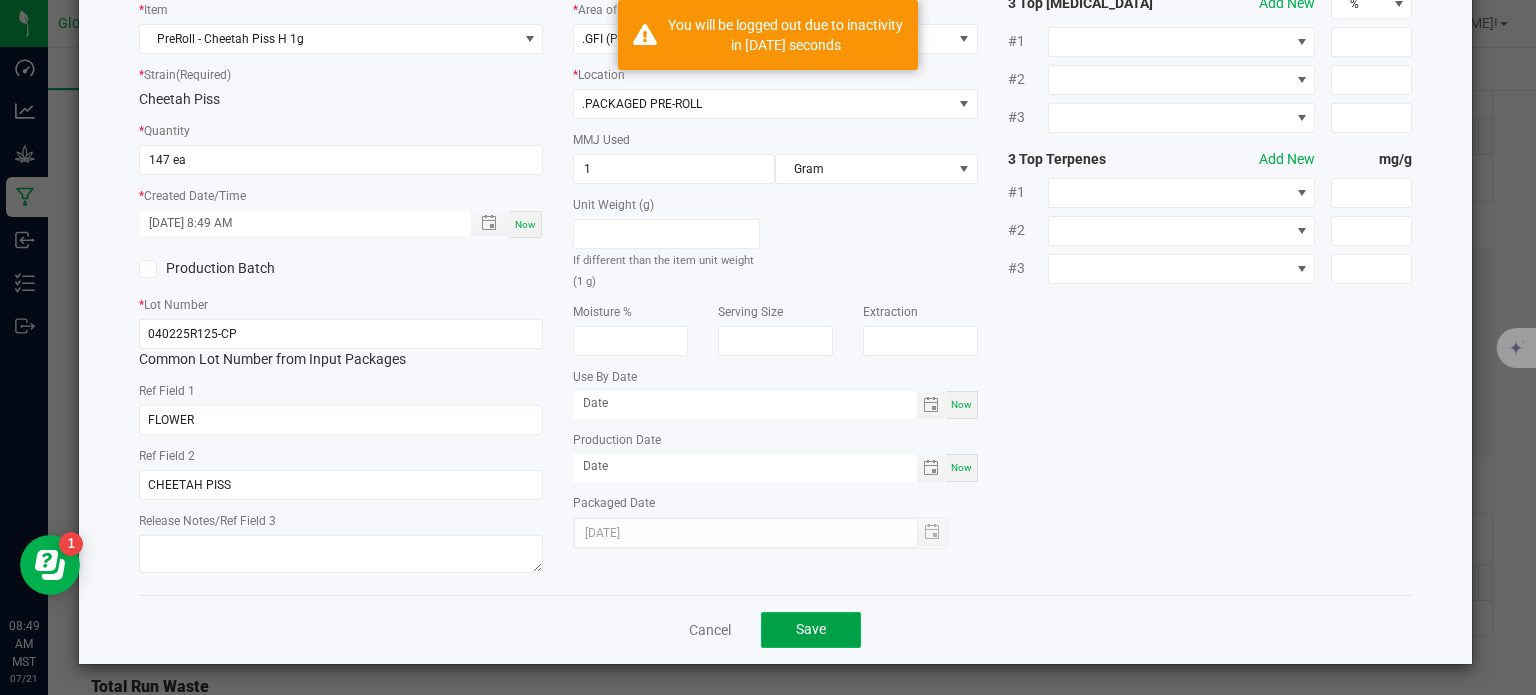 click on "Save" 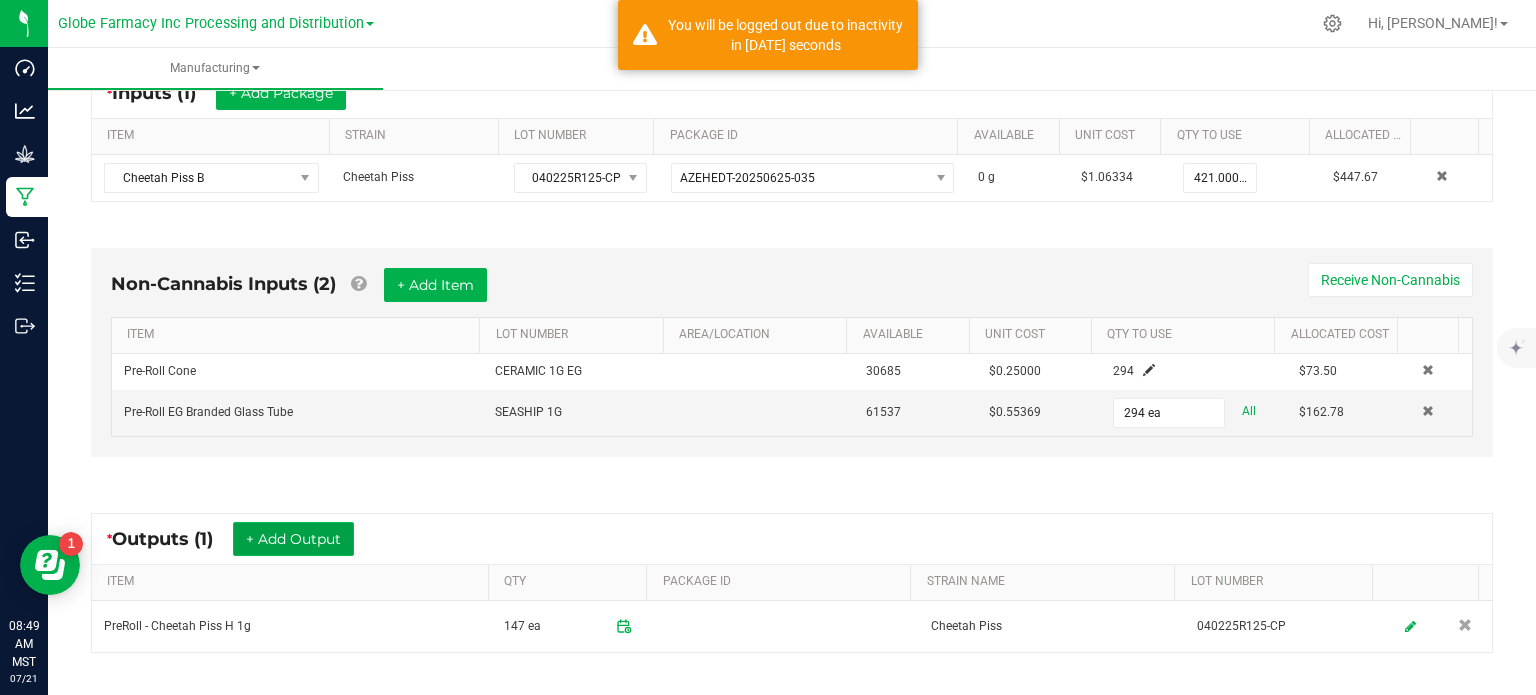 click on "+ Add Output" at bounding box center (293, 539) 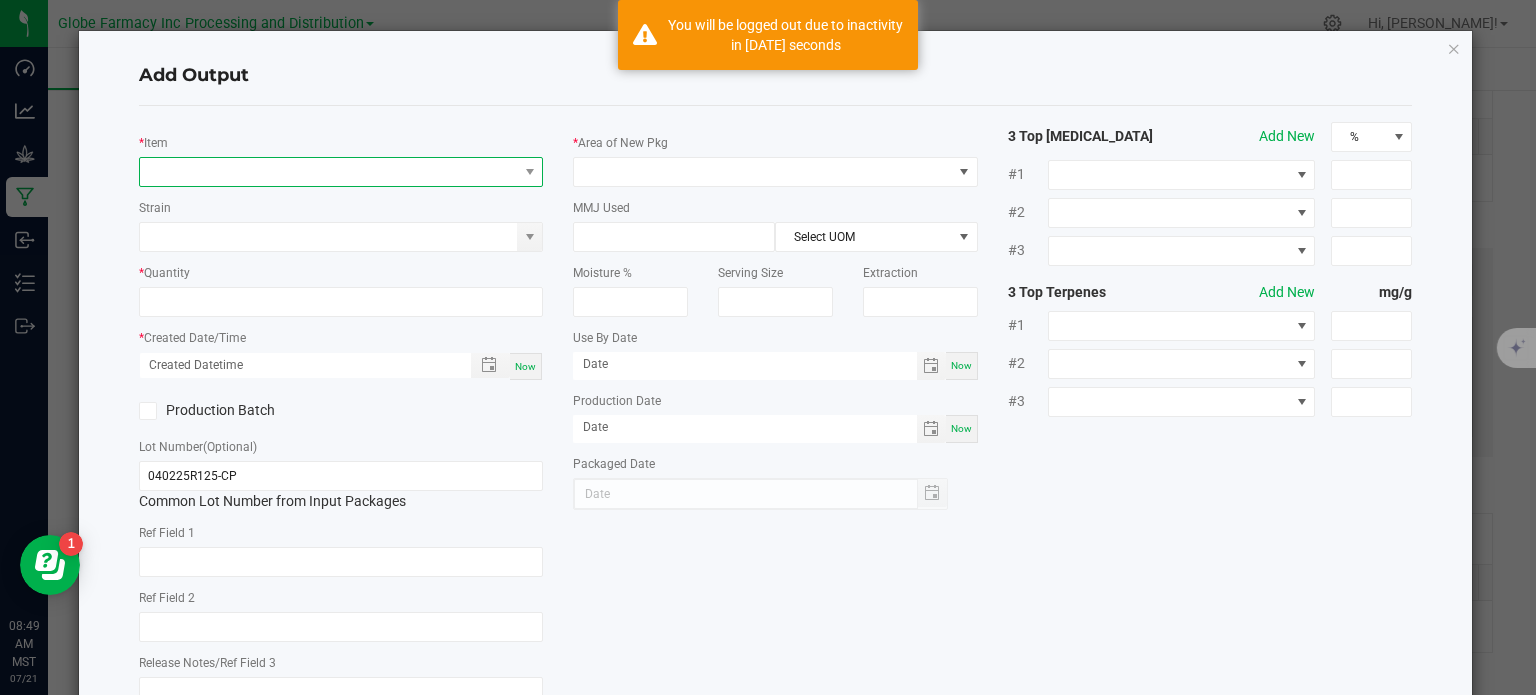 click at bounding box center [329, 172] 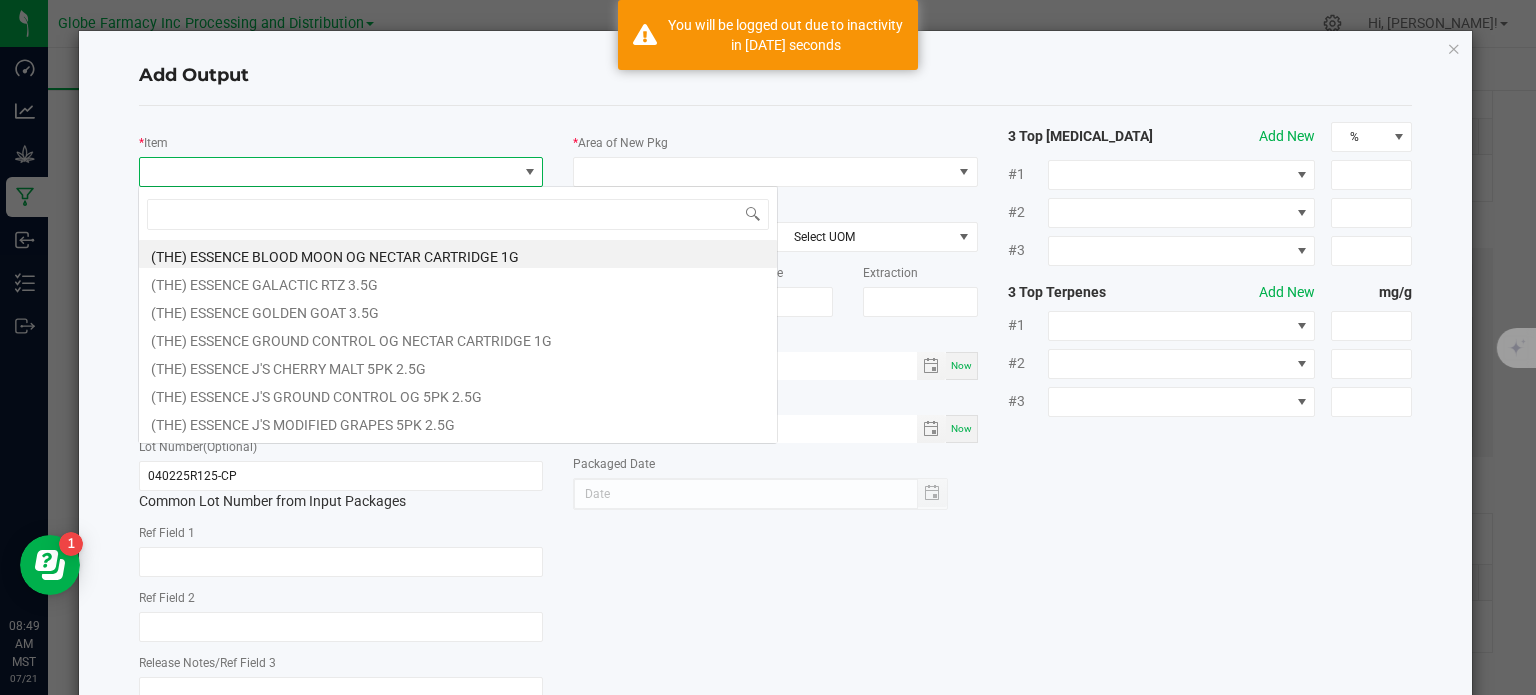 scroll, scrollTop: 99970, scrollLeft: 99600, axis: both 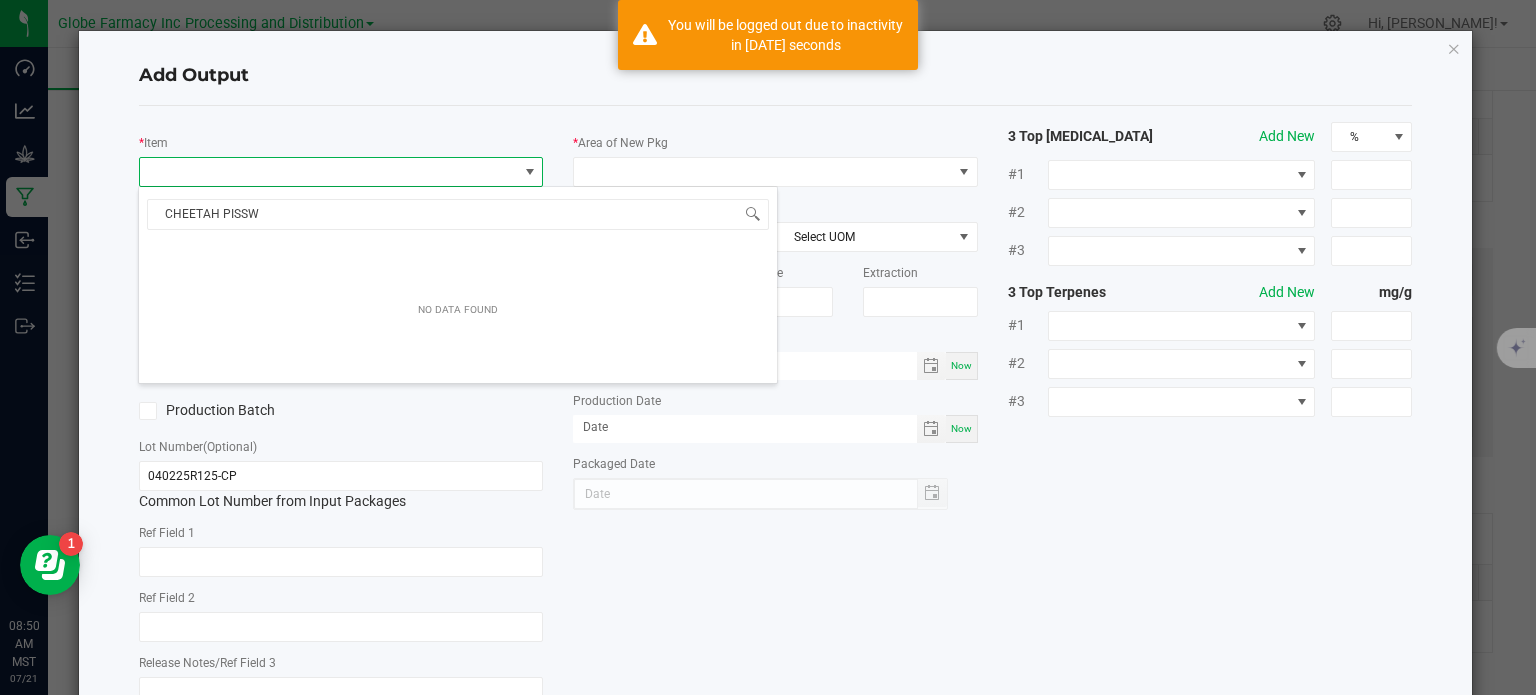 type on "CHEETAH PISS" 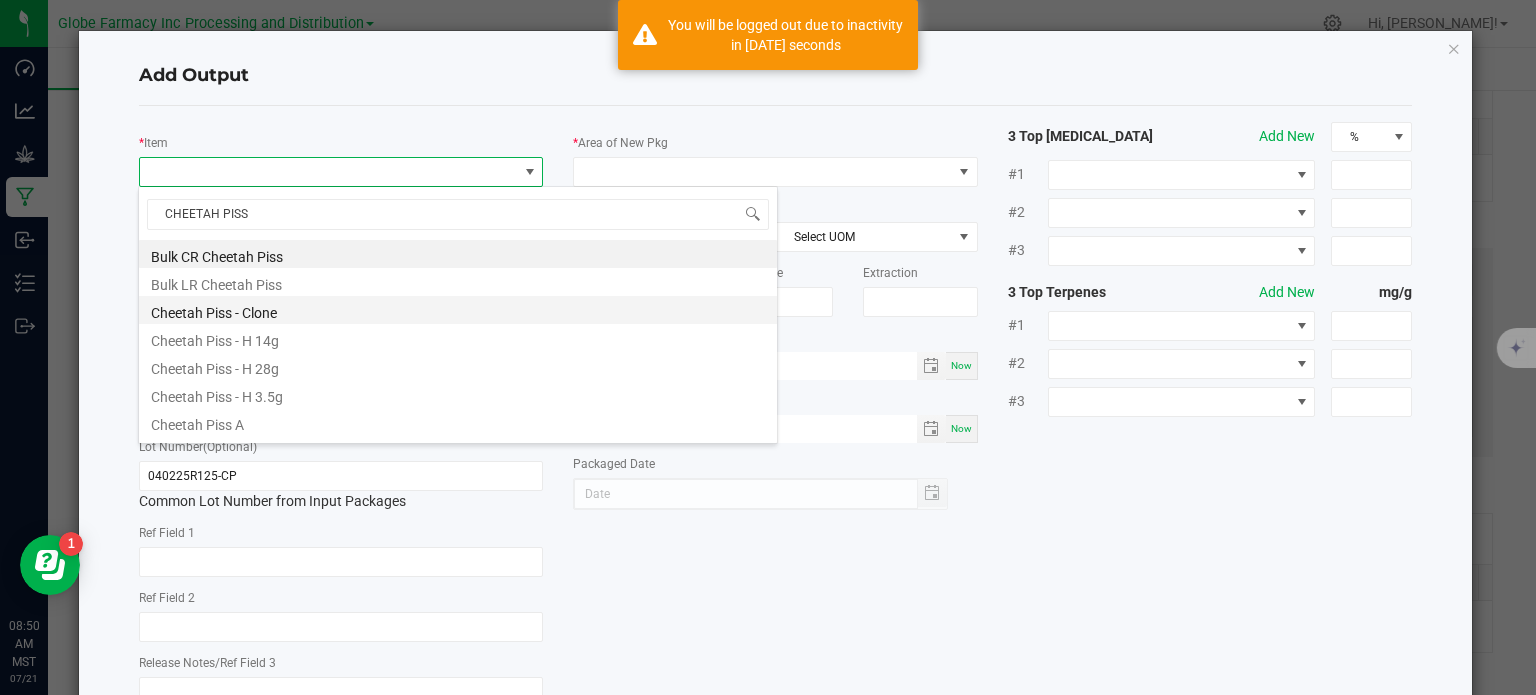 scroll, scrollTop: 472, scrollLeft: 0, axis: vertical 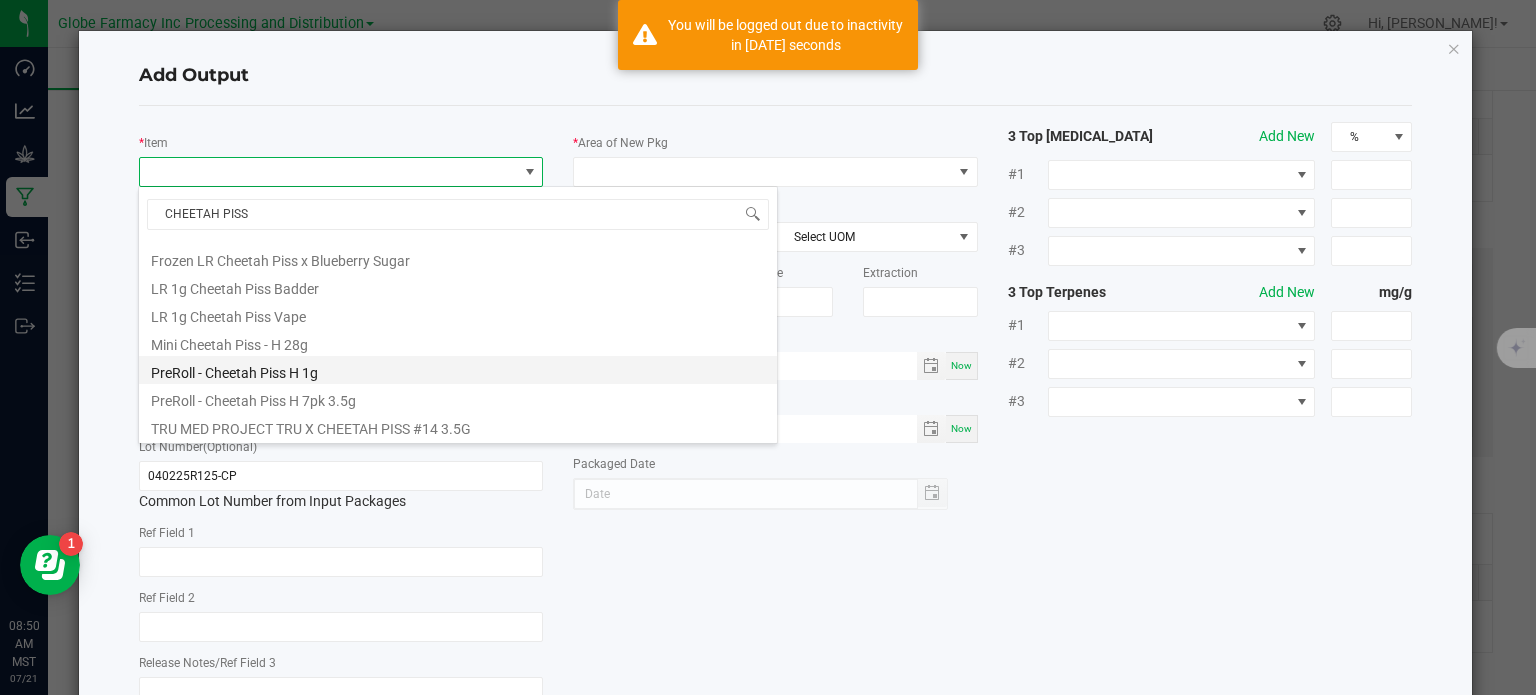 click on "PreRoll - Cheetah Piss H 1g" at bounding box center [458, 370] 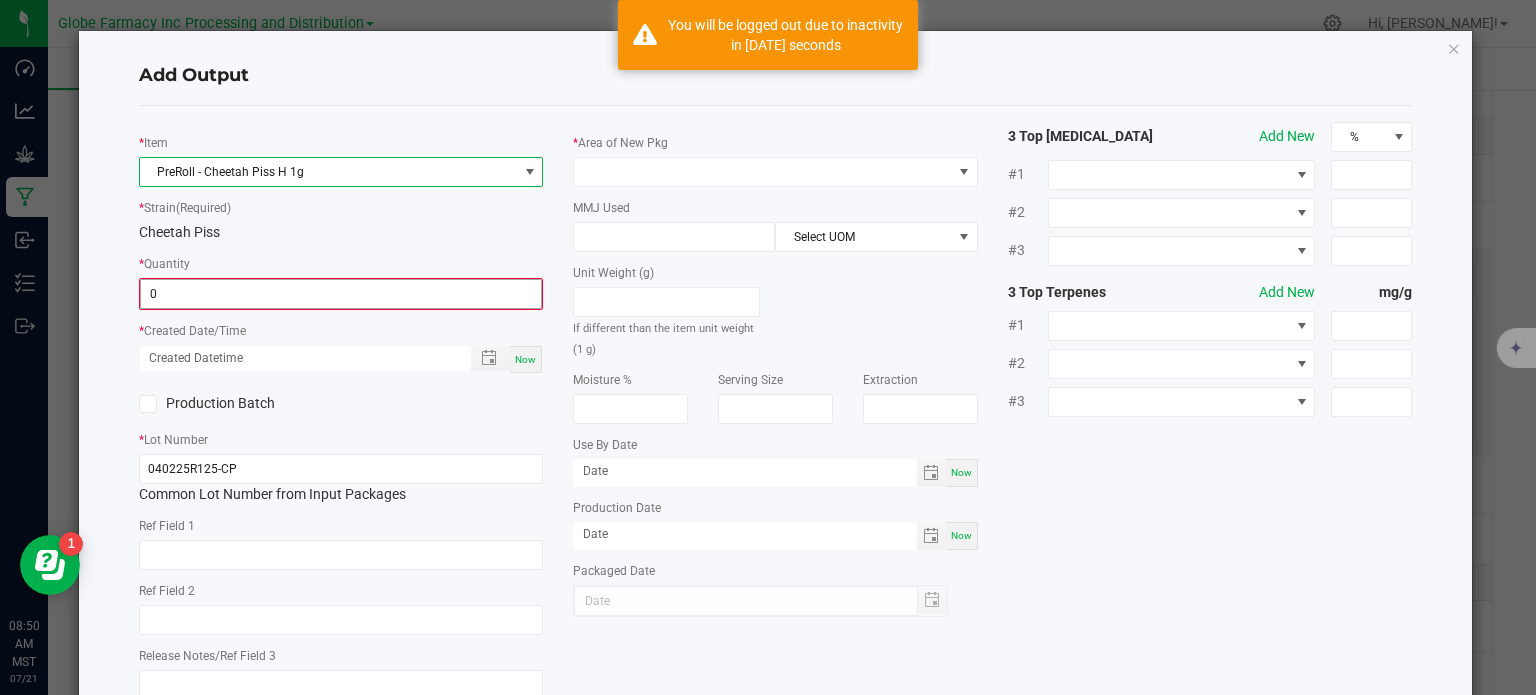 click on "0" at bounding box center [341, 294] 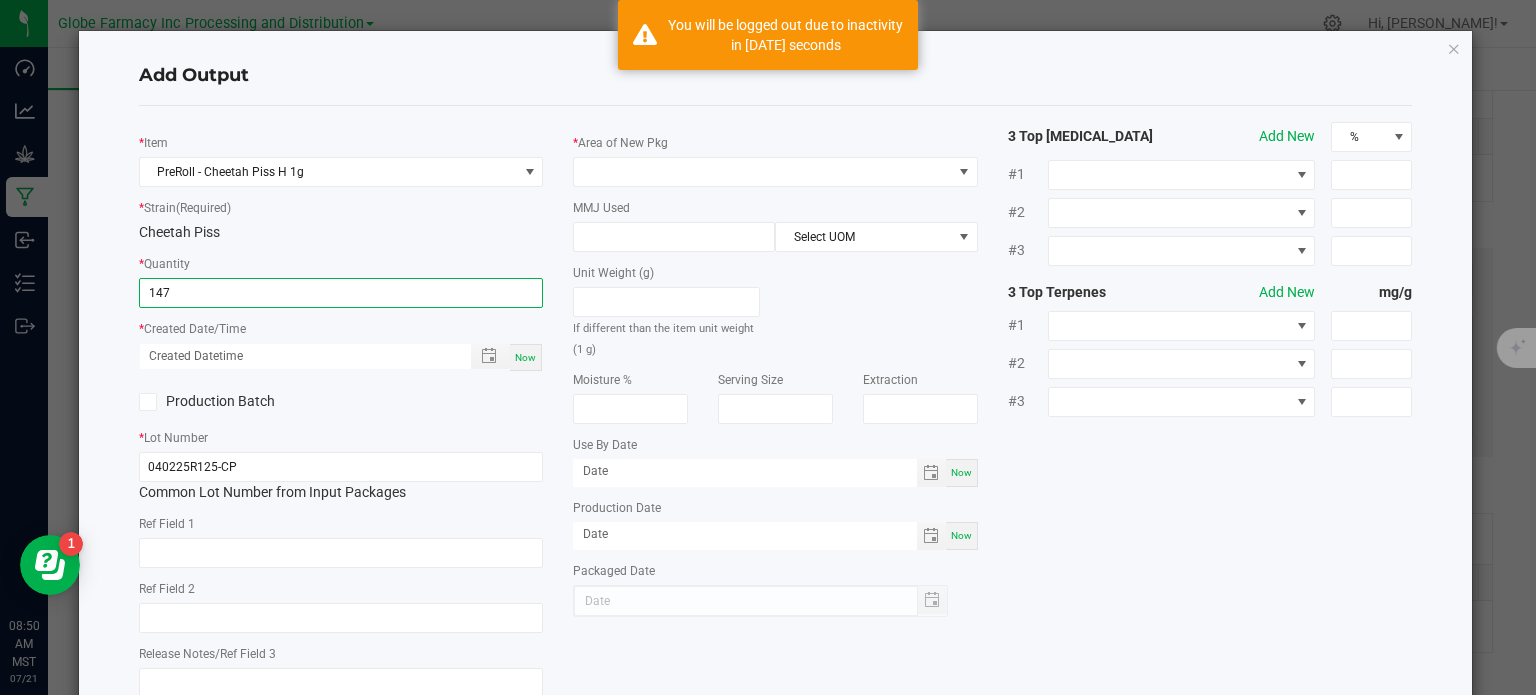 type on "147 ea" 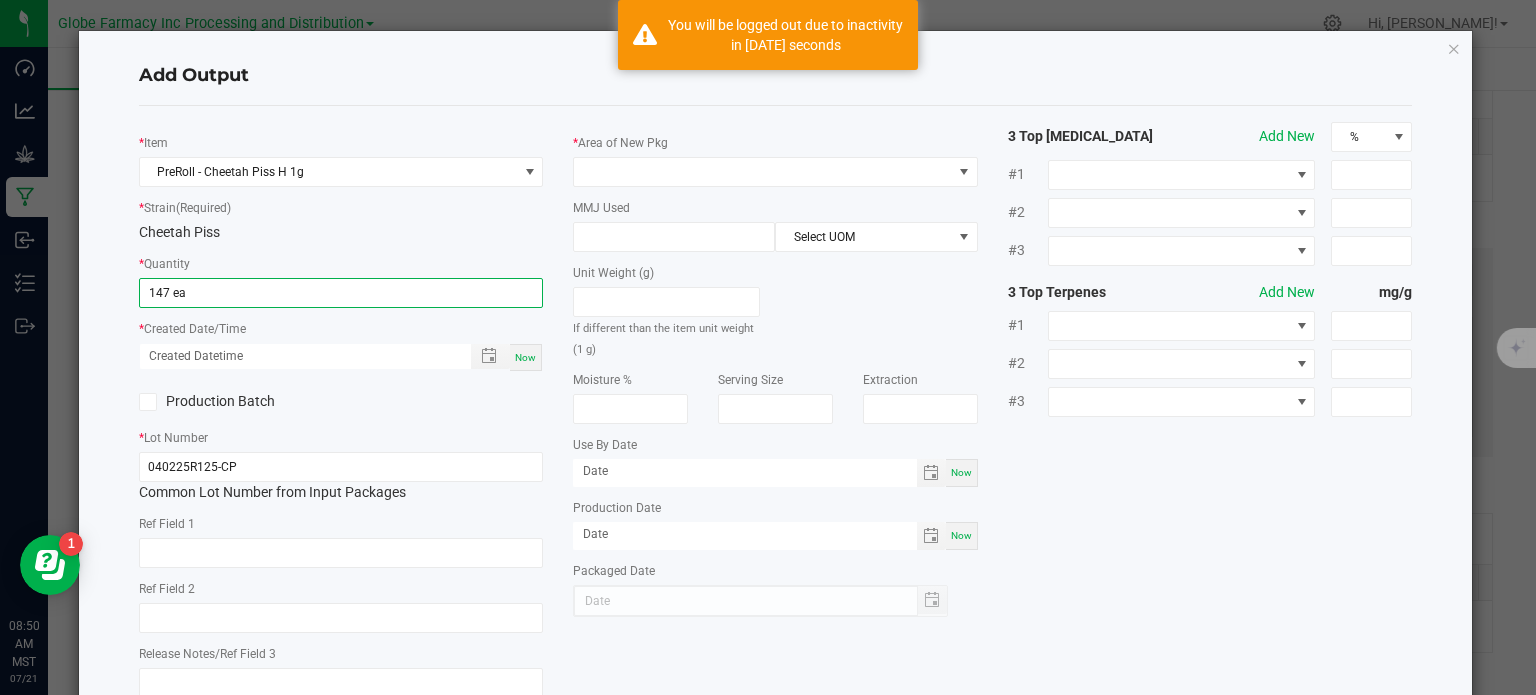 click on "Now" at bounding box center [525, 357] 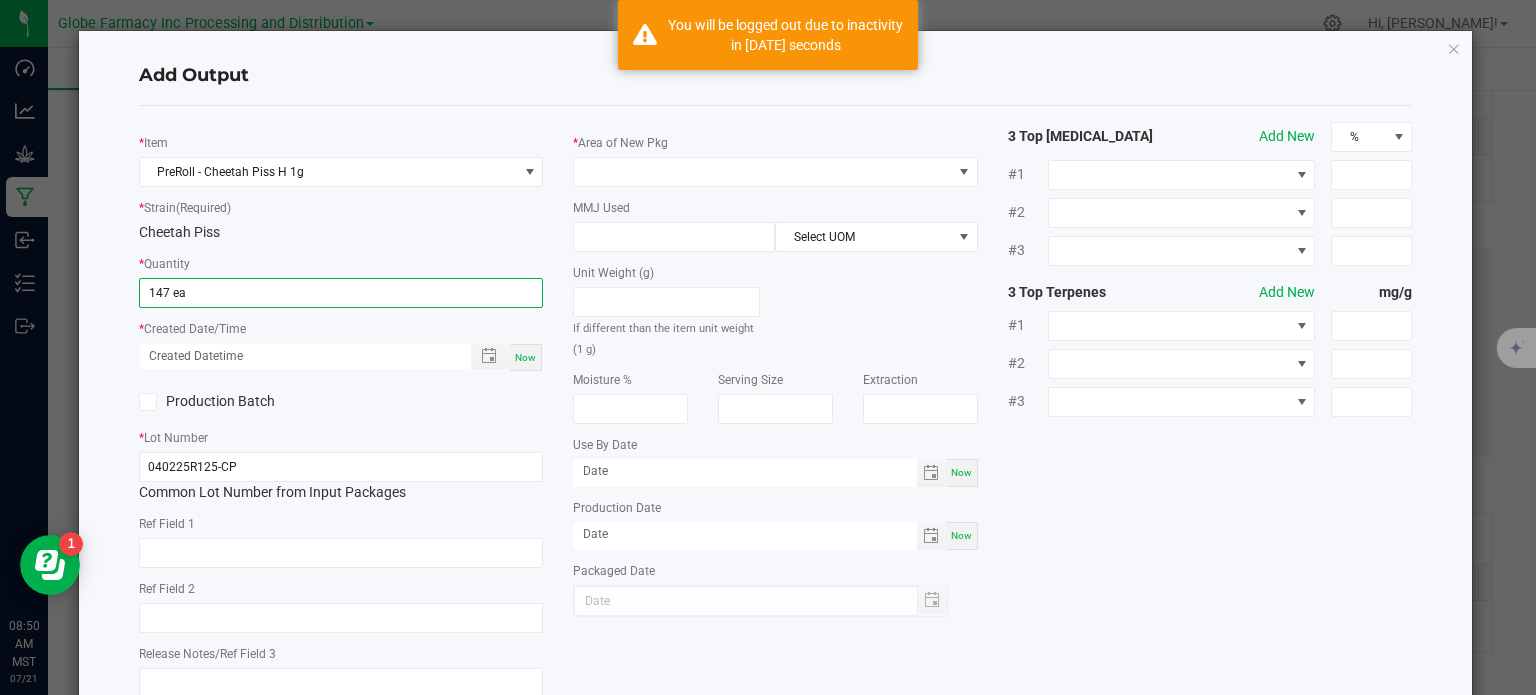 type on "[DATE] 8:50 AM" 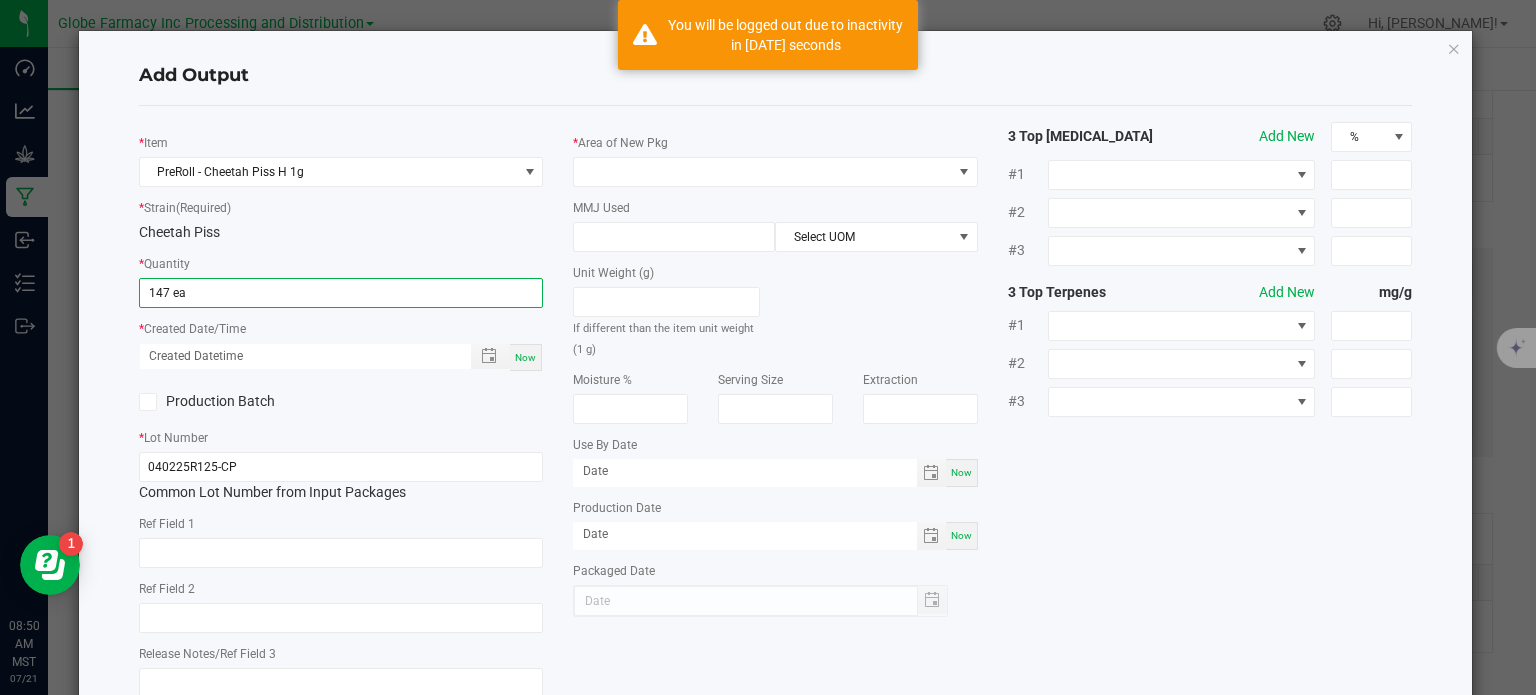 type on "[DATE]" 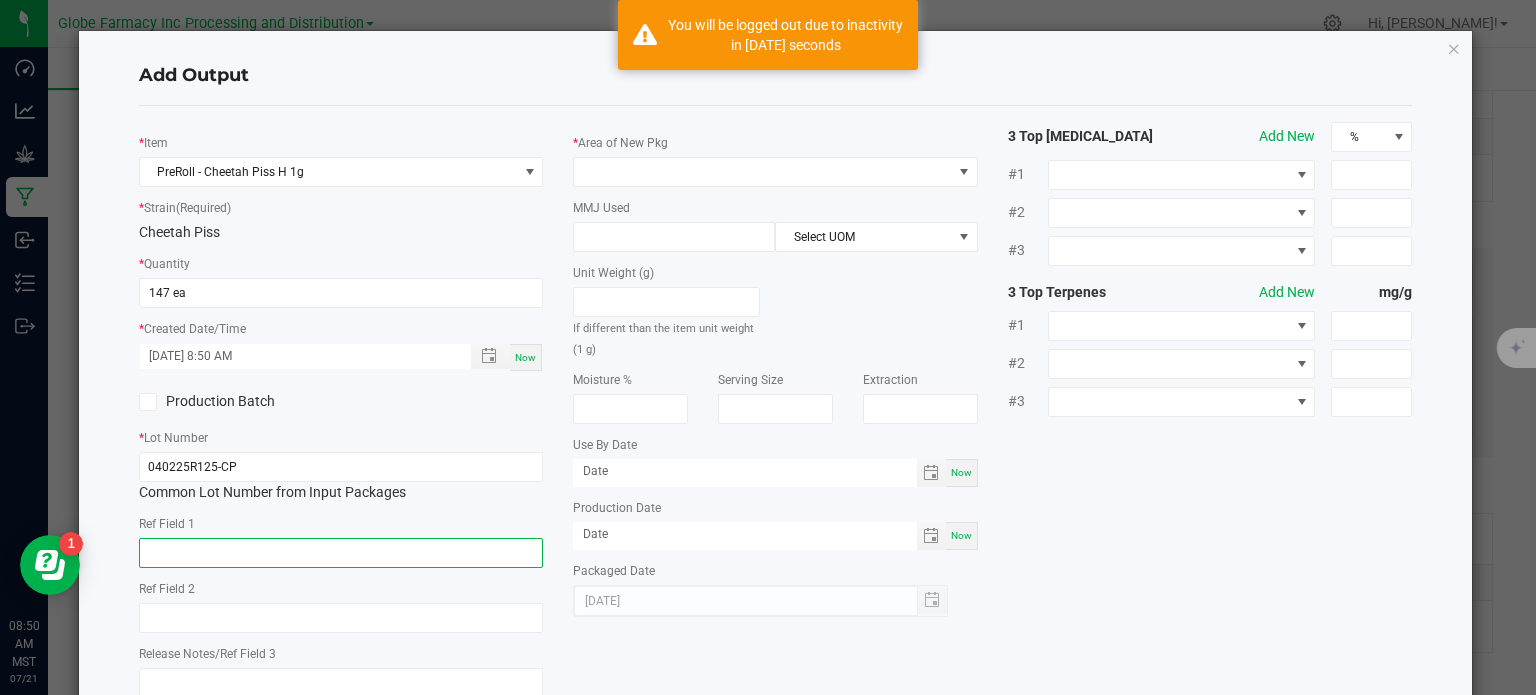 click 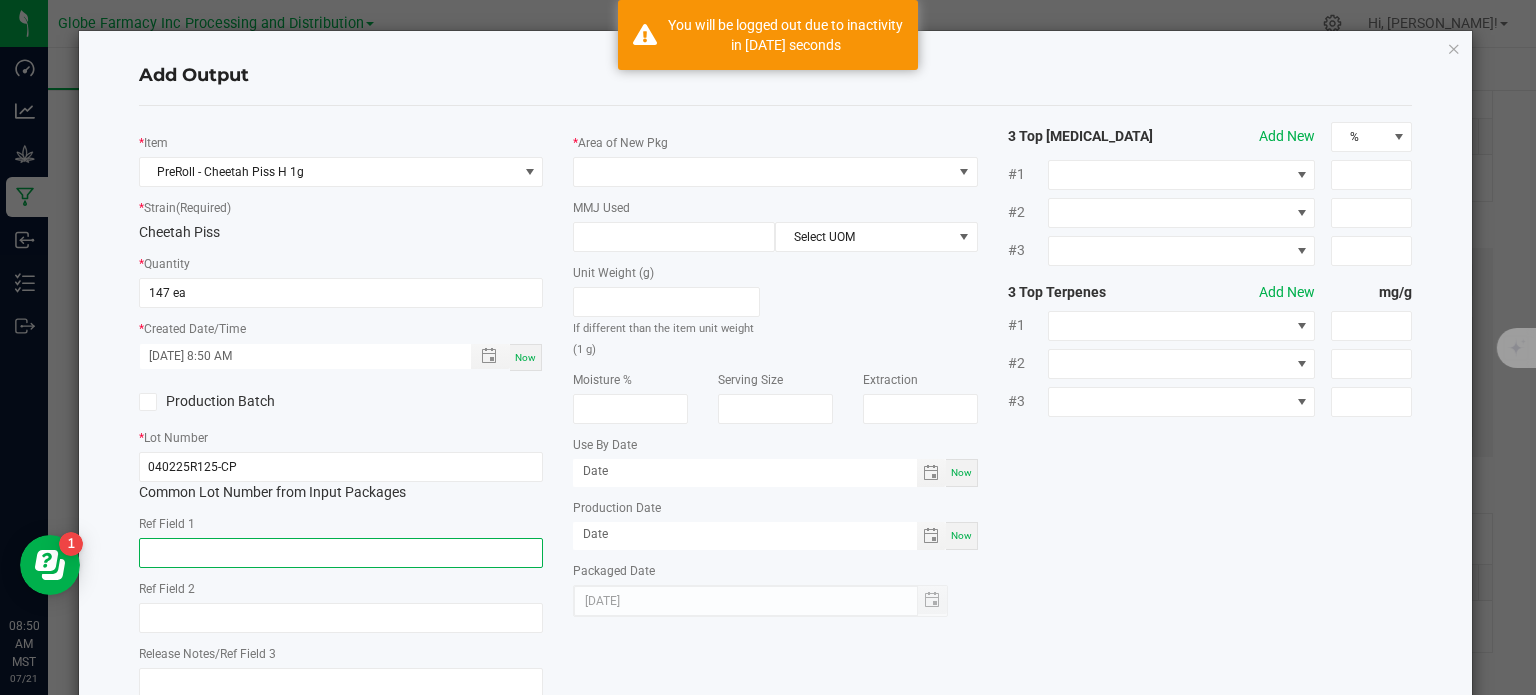 type on "C" 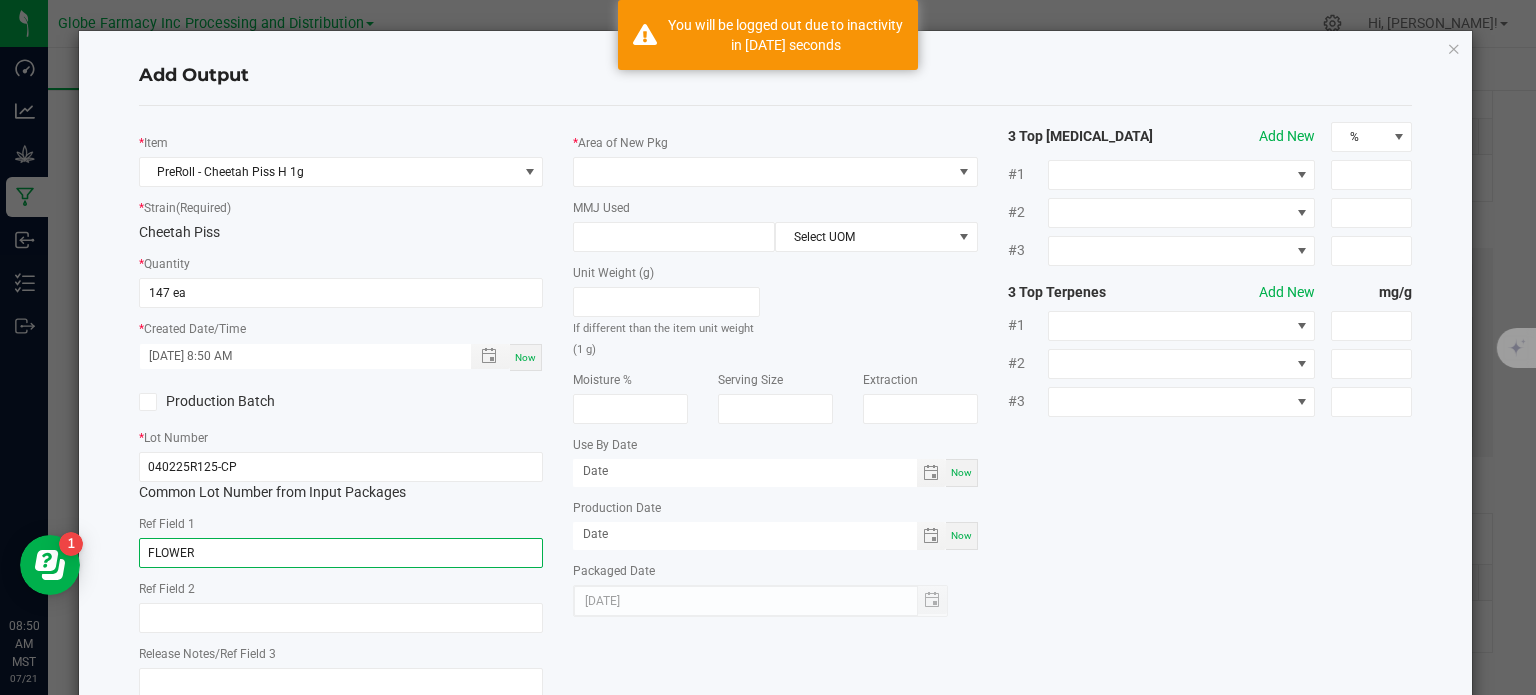 type on "FLOWER" 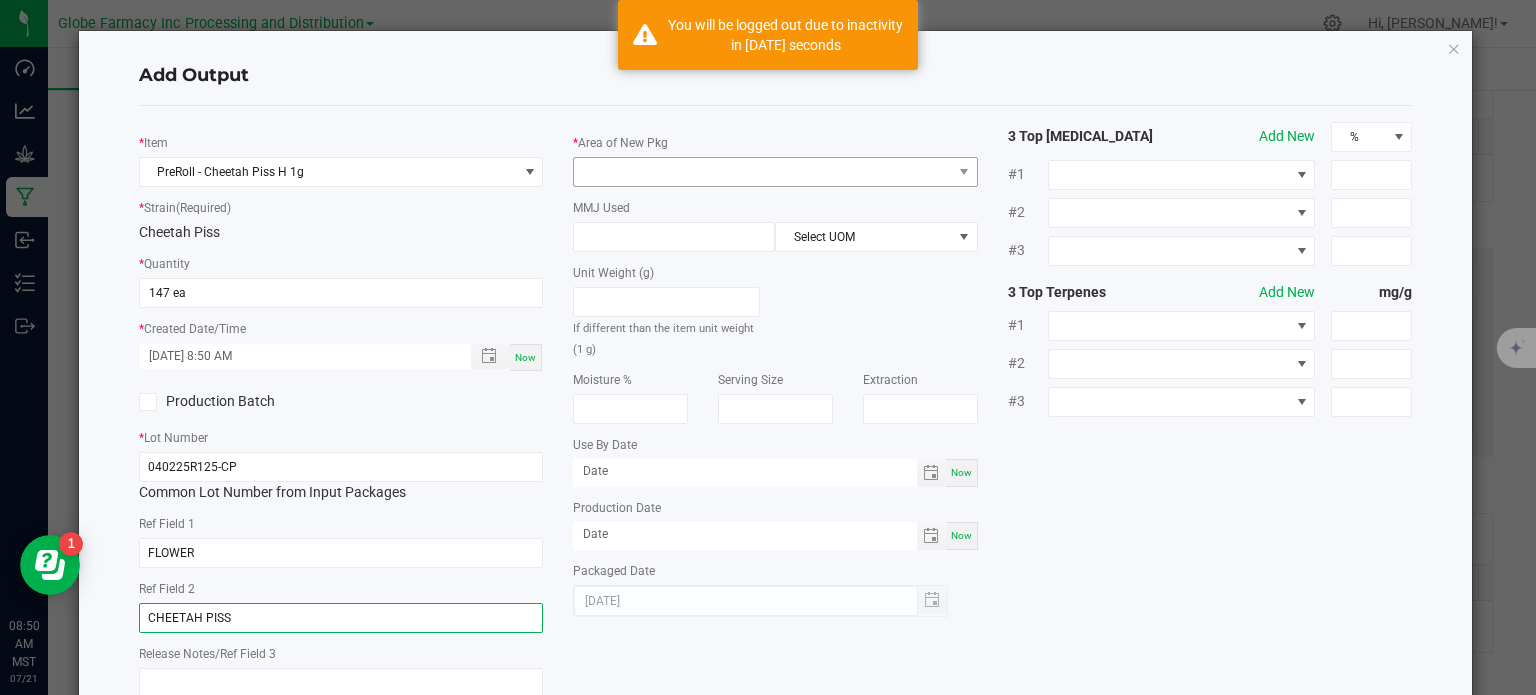 type on "CHEETAH PISS" 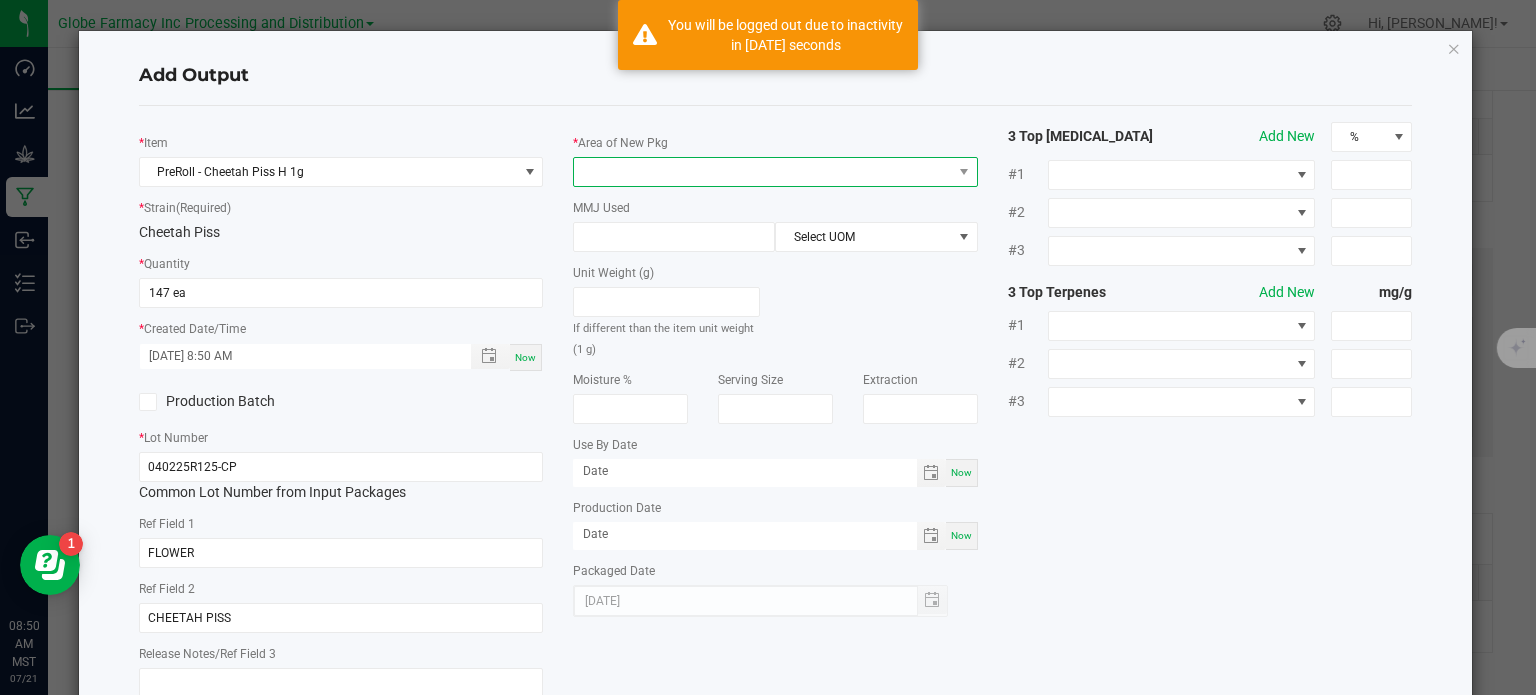 click at bounding box center (763, 172) 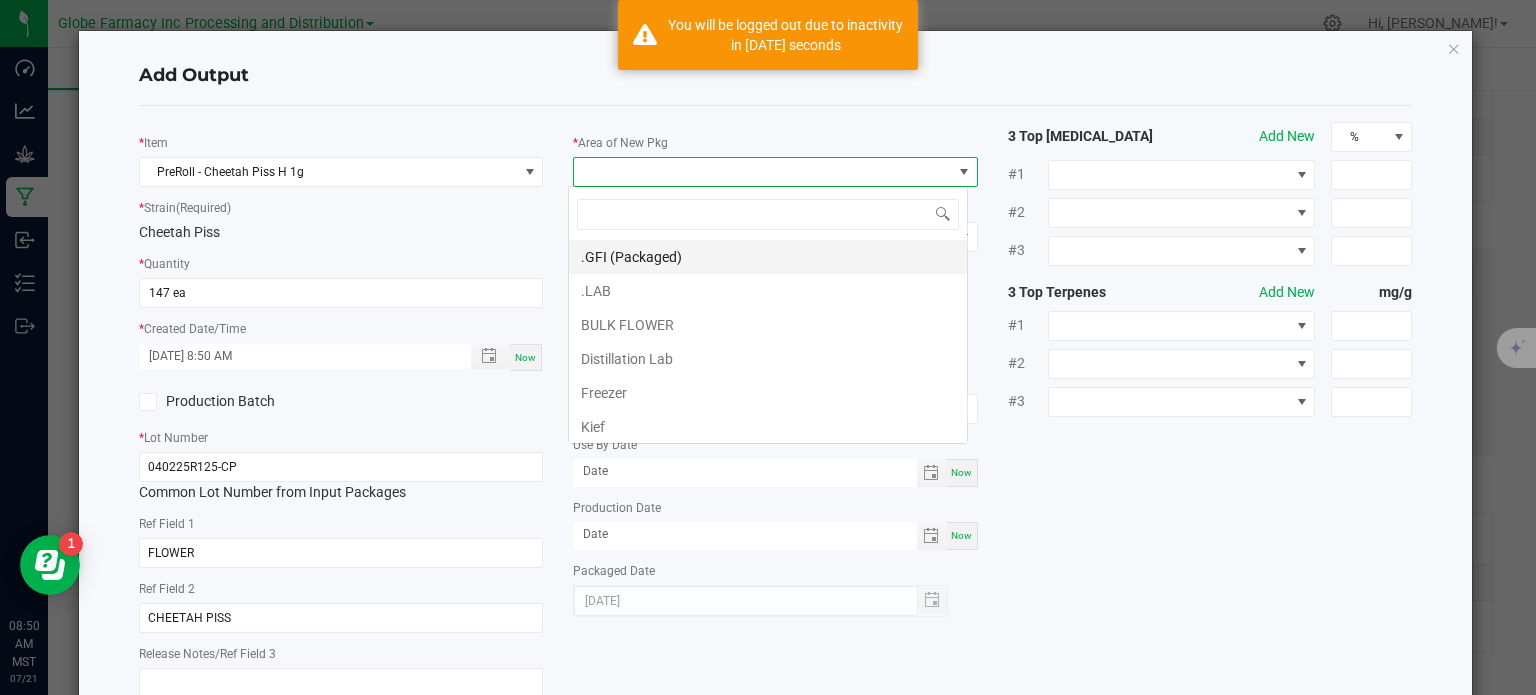 scroll, scrollTop: 99970, scrollLeft: 99600, axis: both 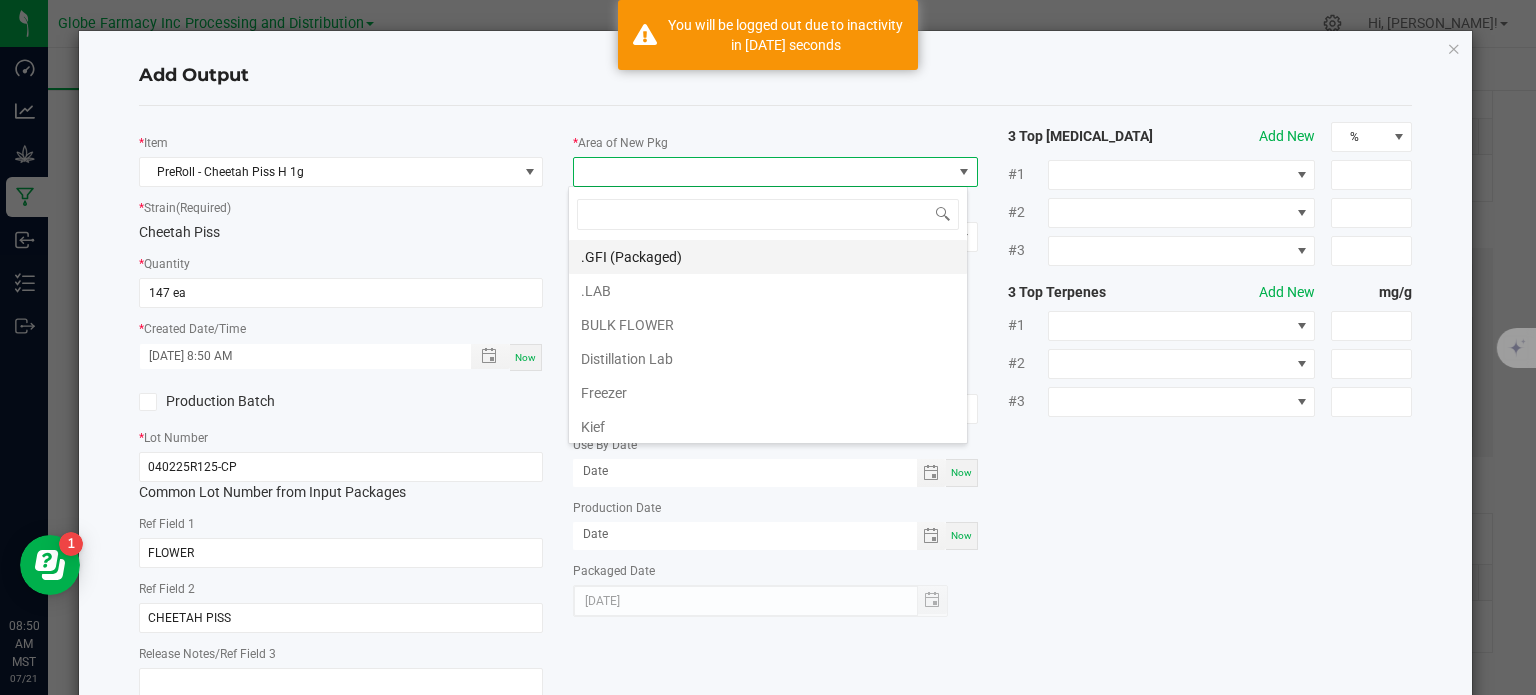 click on ".GFI (Packaged)" at bounding box center [768, 257] 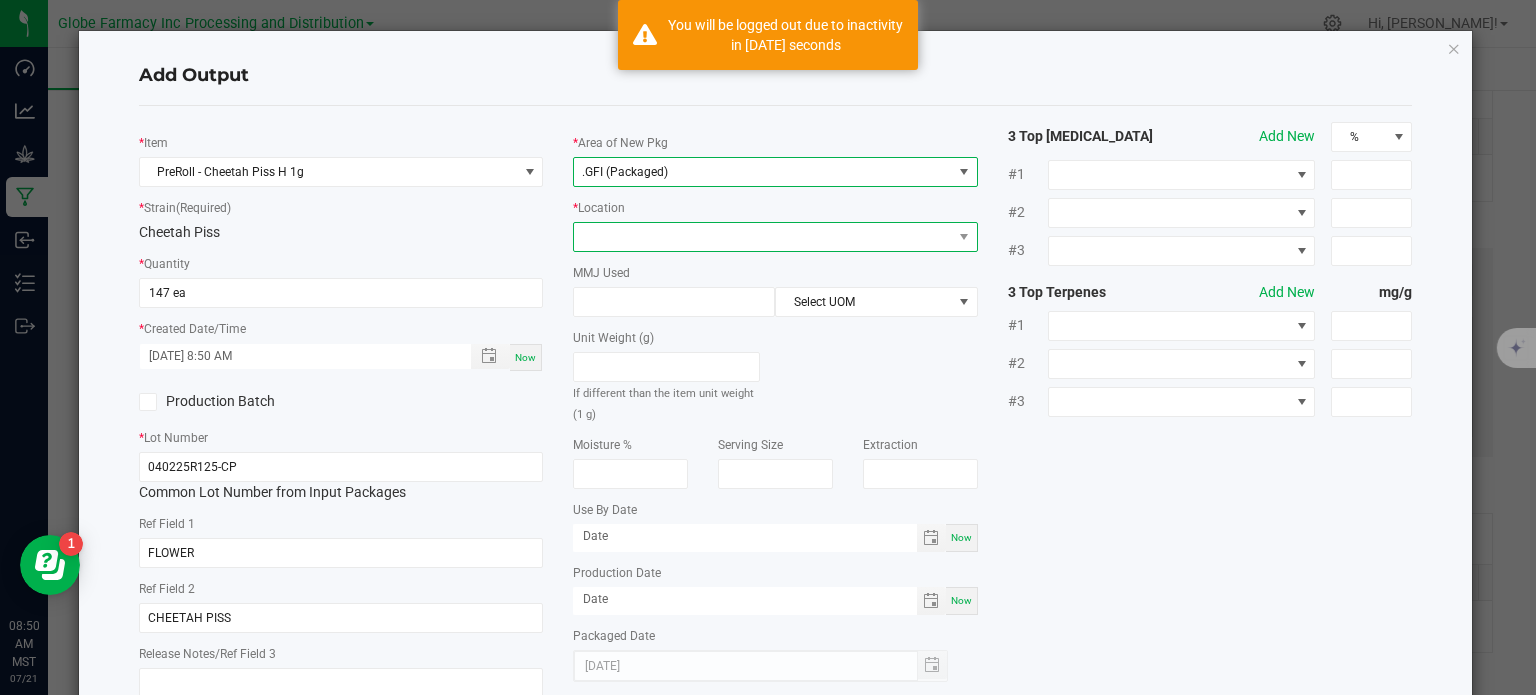 click at bounding box center [763, 237] 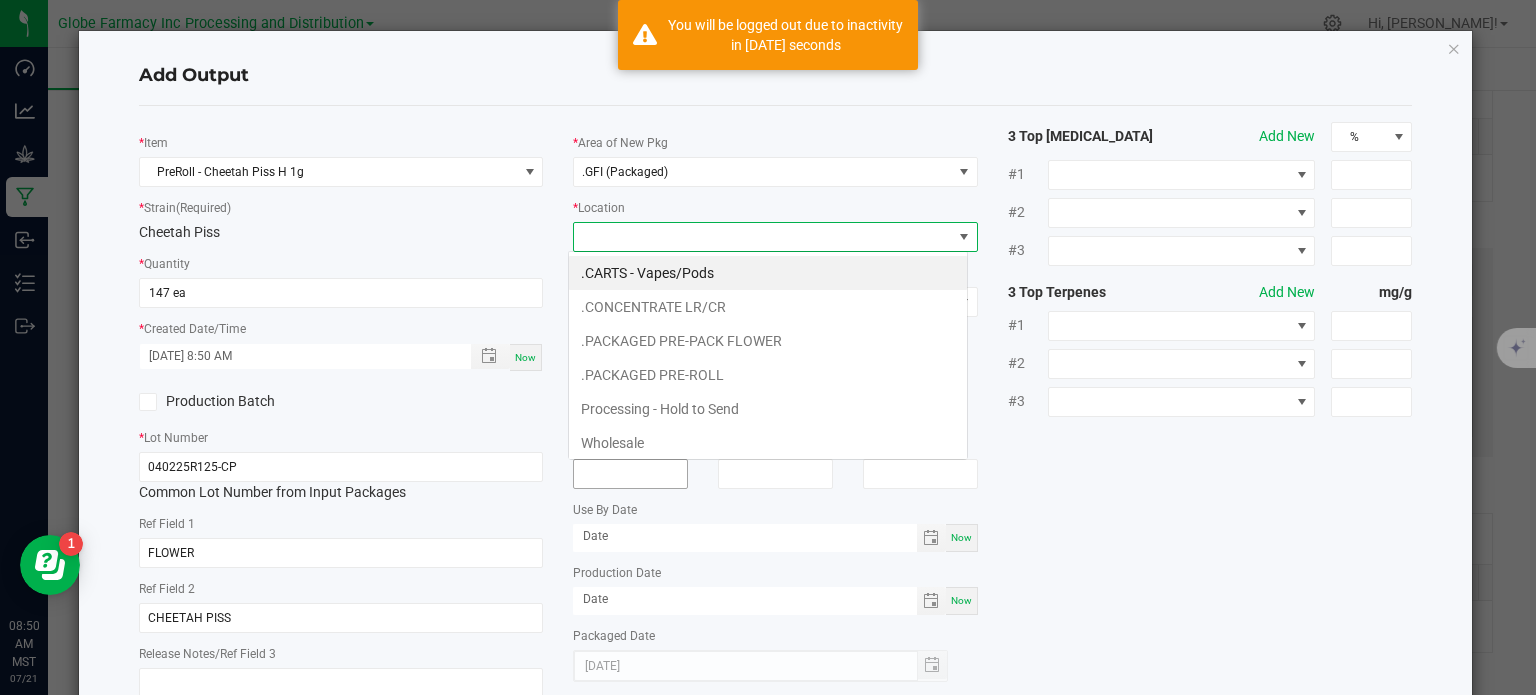 scroll, scrollTop: 99970, scrollLeft: 99600, axis: both 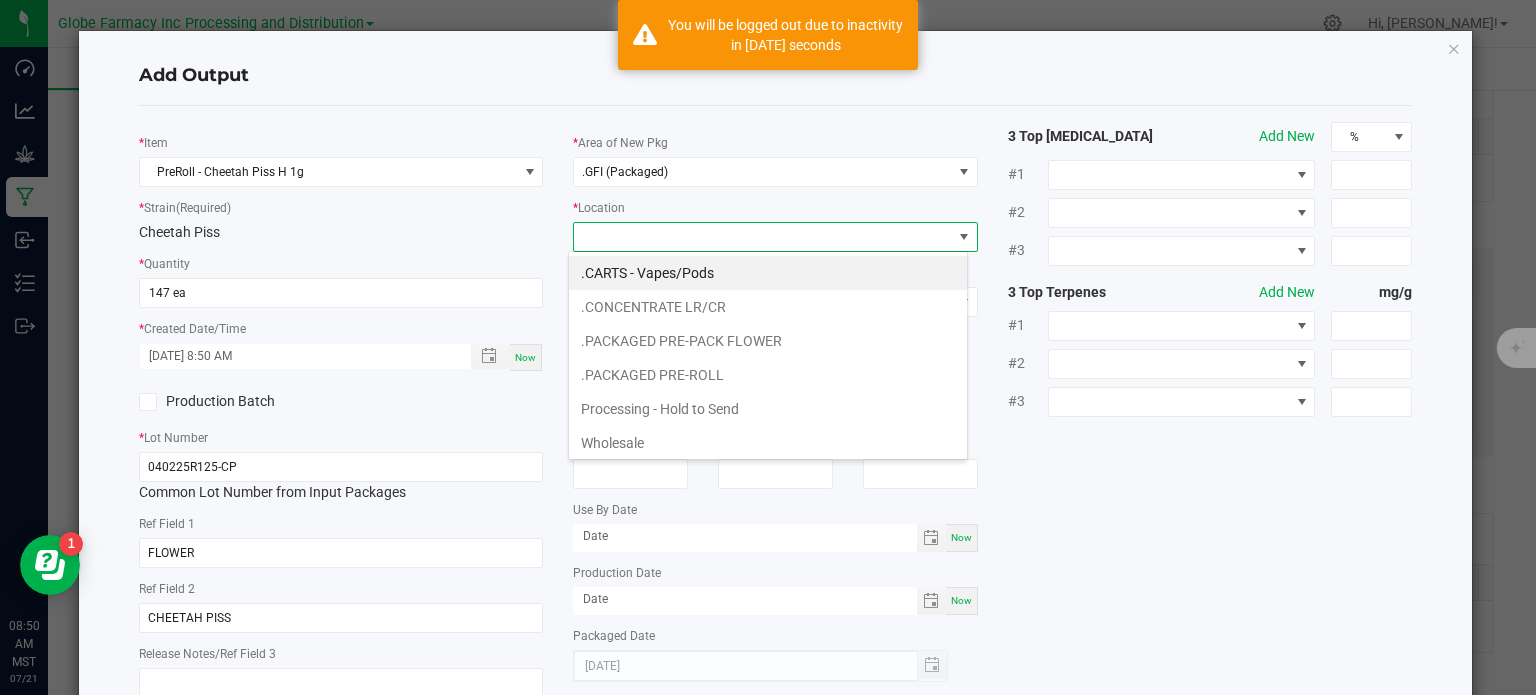 drag, startPoint x: 663, startPoint y: 379, endPoint x: 623, endPoint y: 291, distance: 96.66437 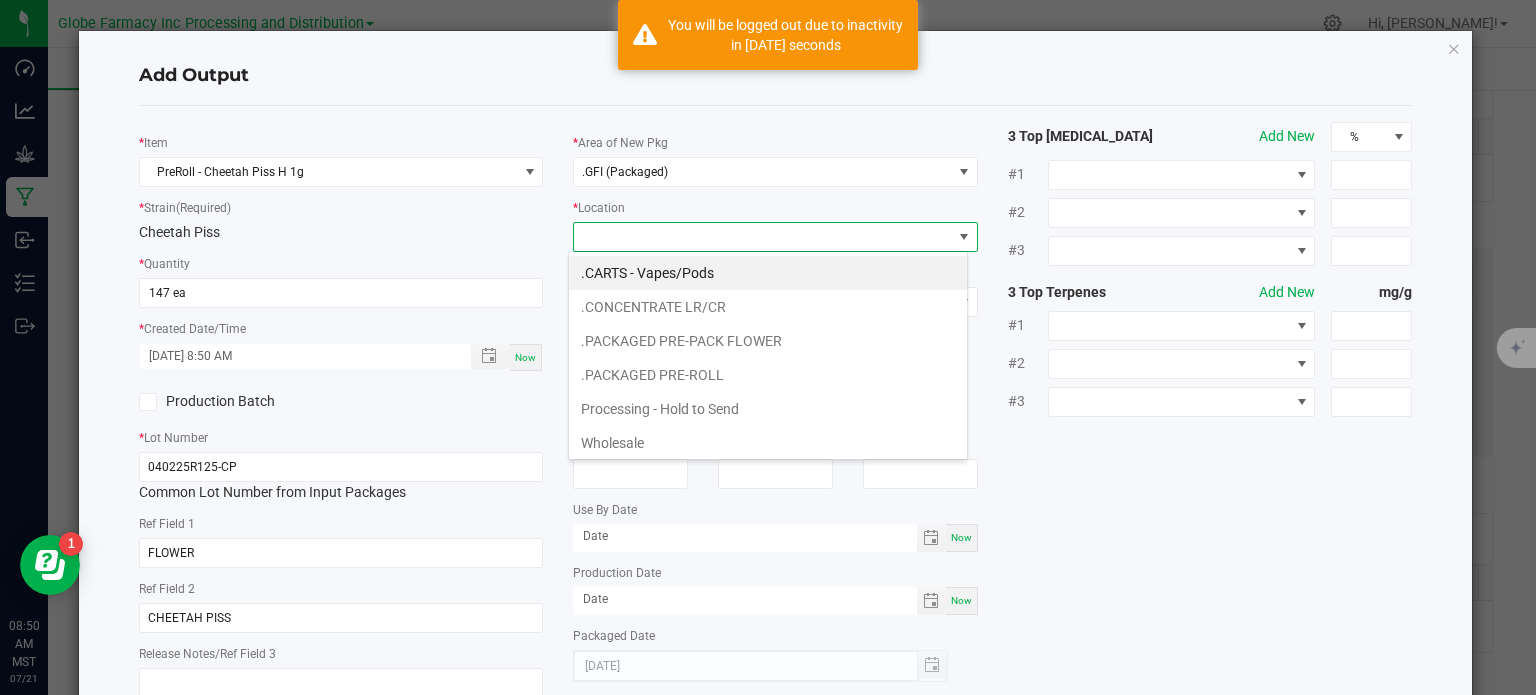 click on ".PACKAGED PRE-ROLL" at bounding box center [768, 375] 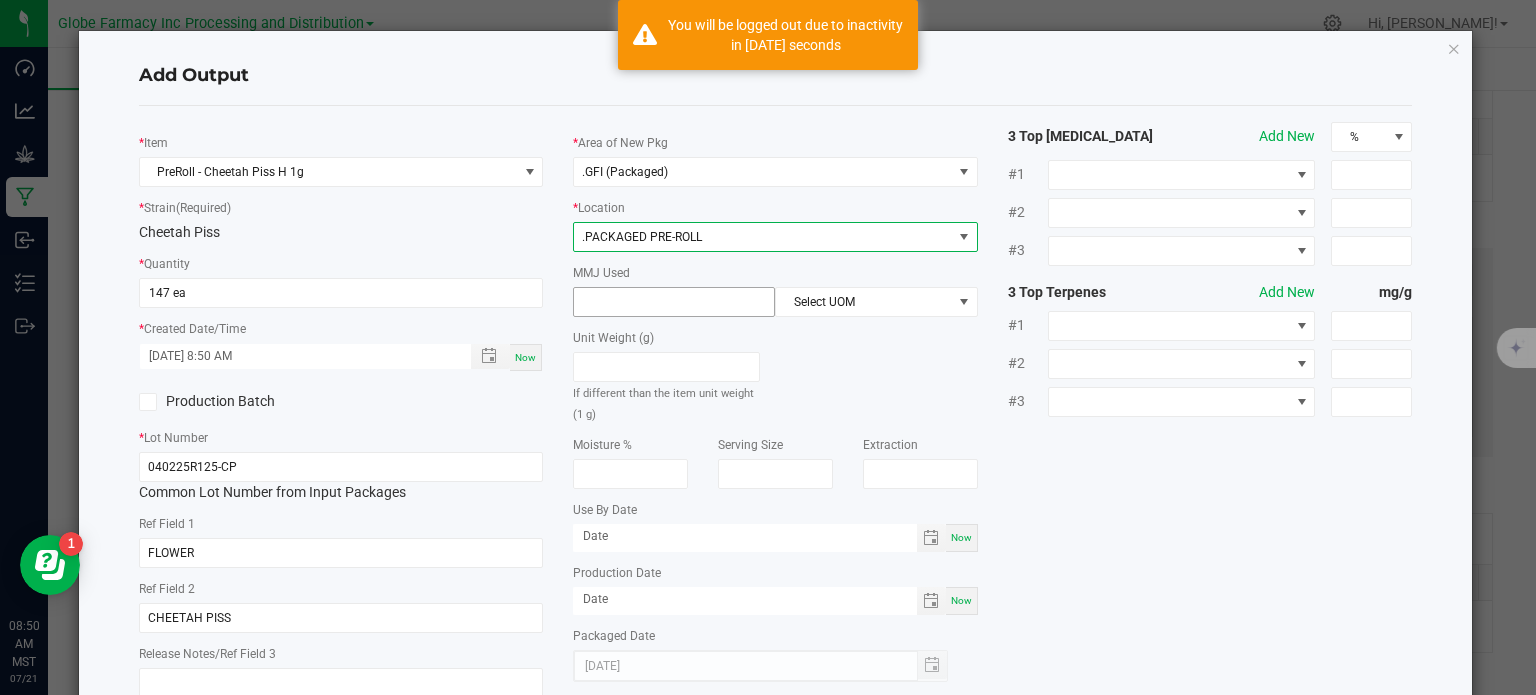 click at bounding box center (674, 302) 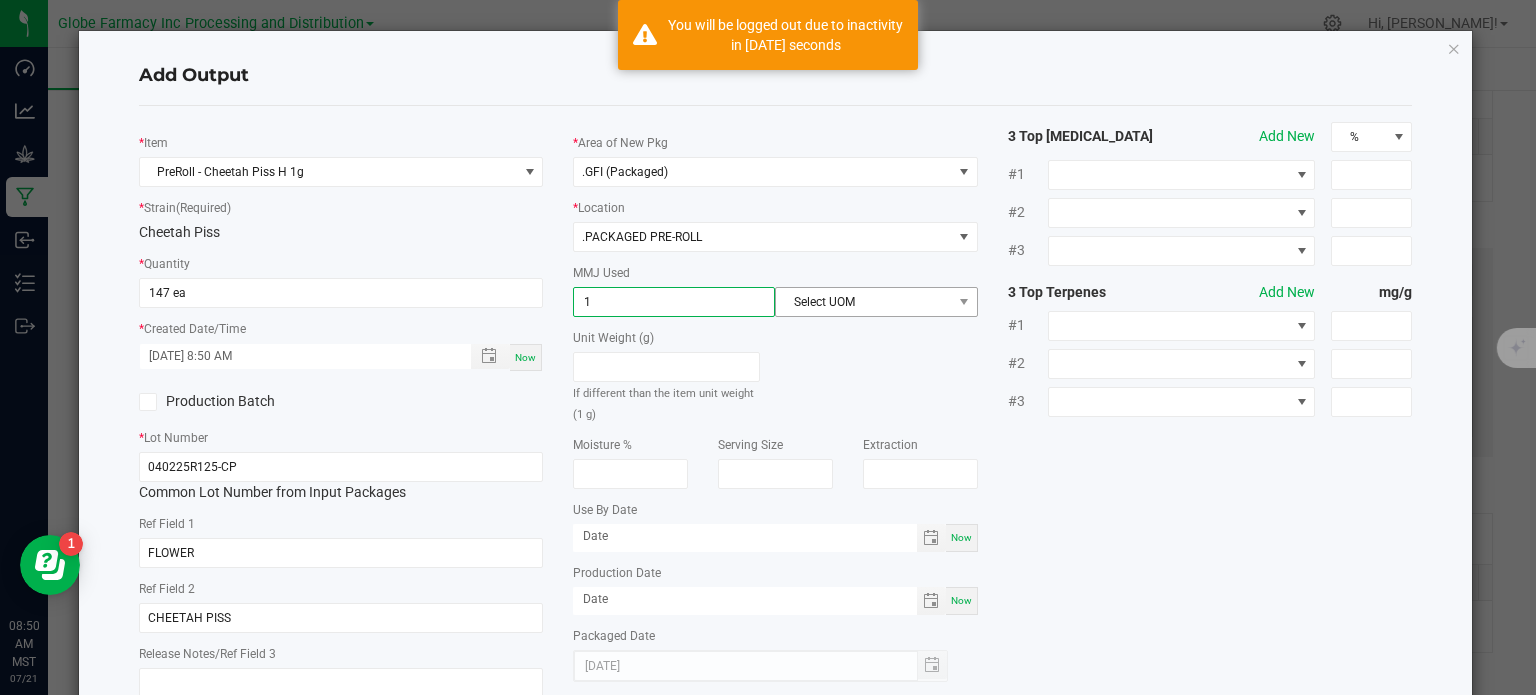 type on "1" 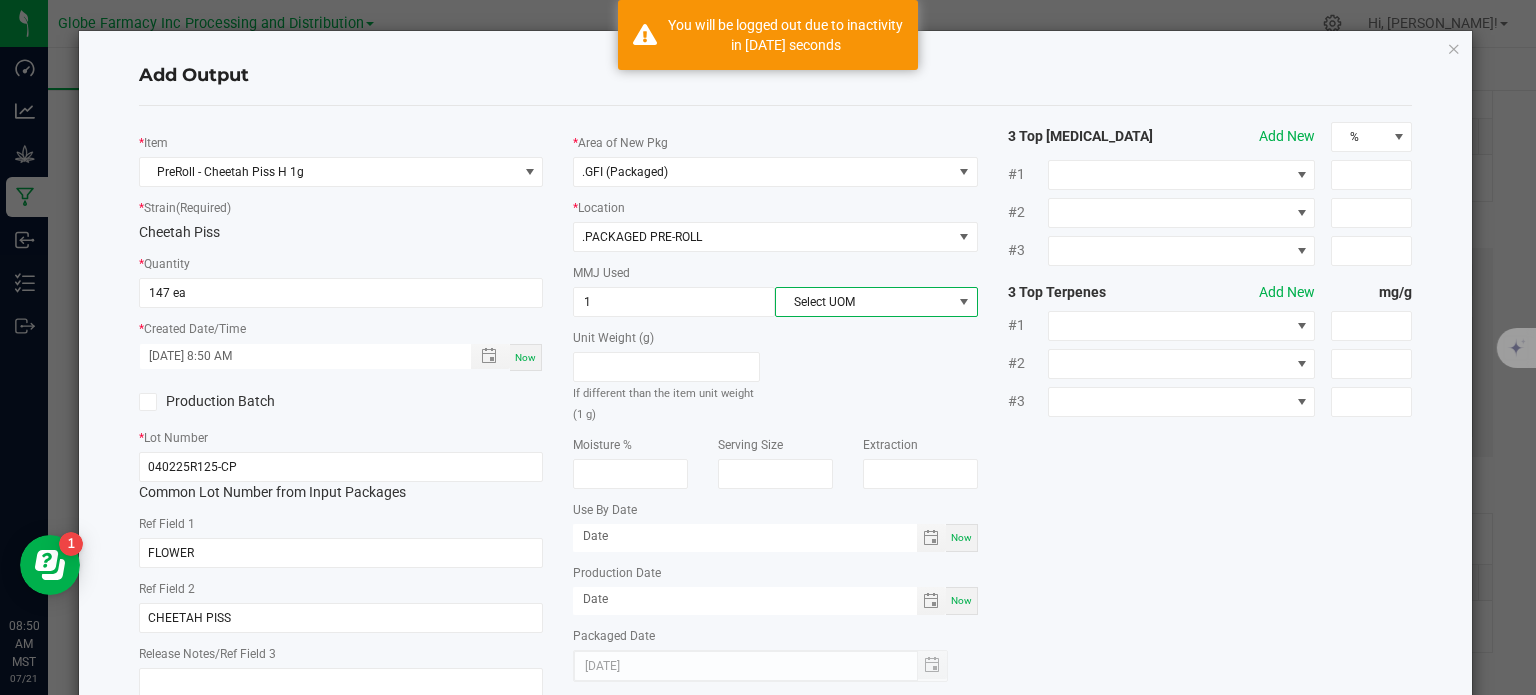 click on "Select UOM" at bounding box center (863, 302) 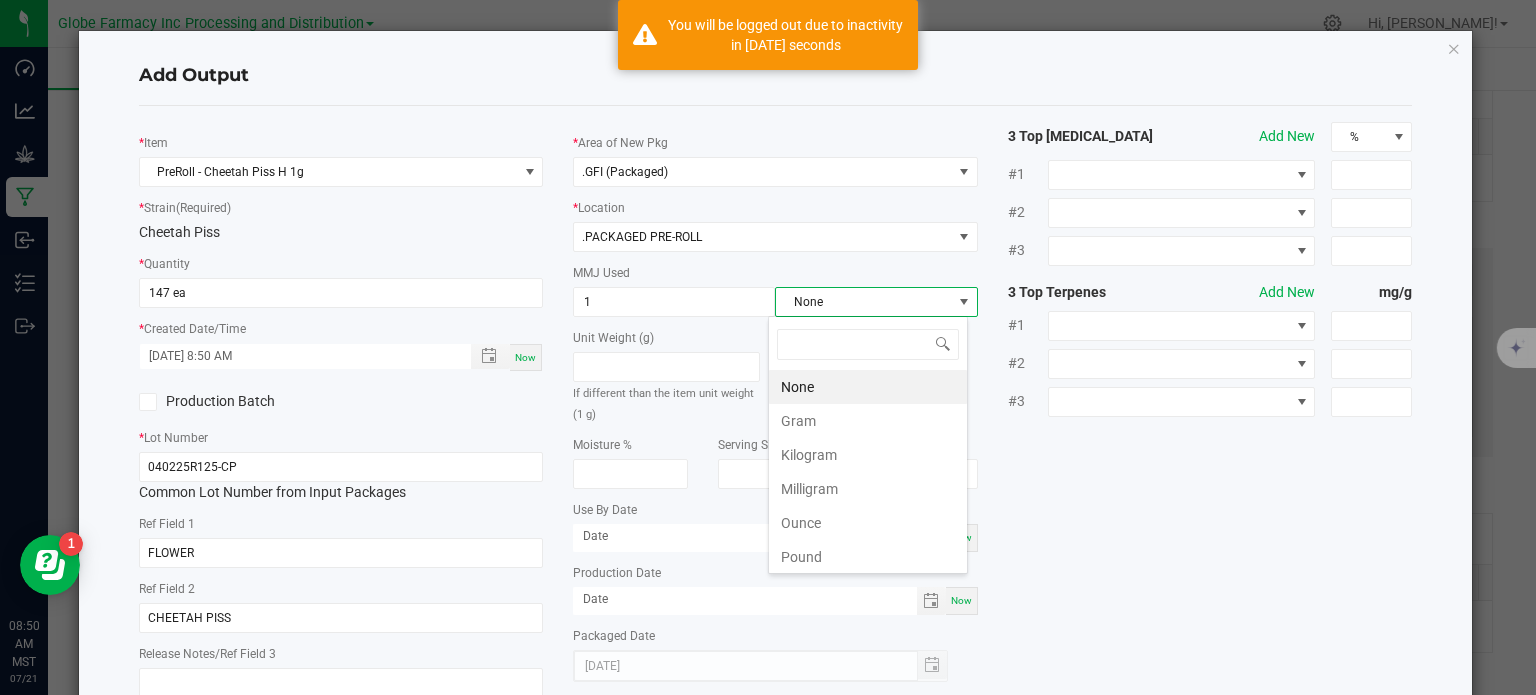 scroll, scrollTop: 99970, scrollLeft: 99800, axis: both 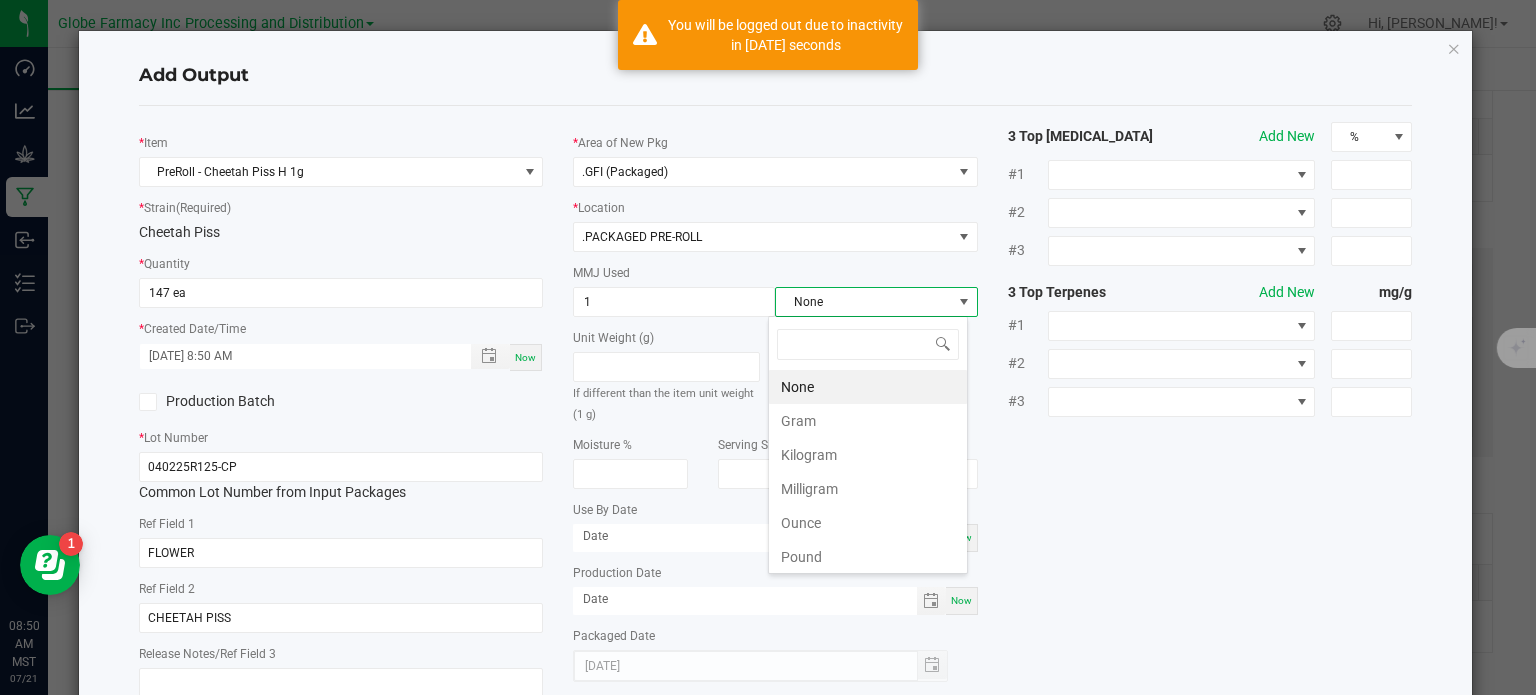 click on "Gram" at bounding box center (868, 421) 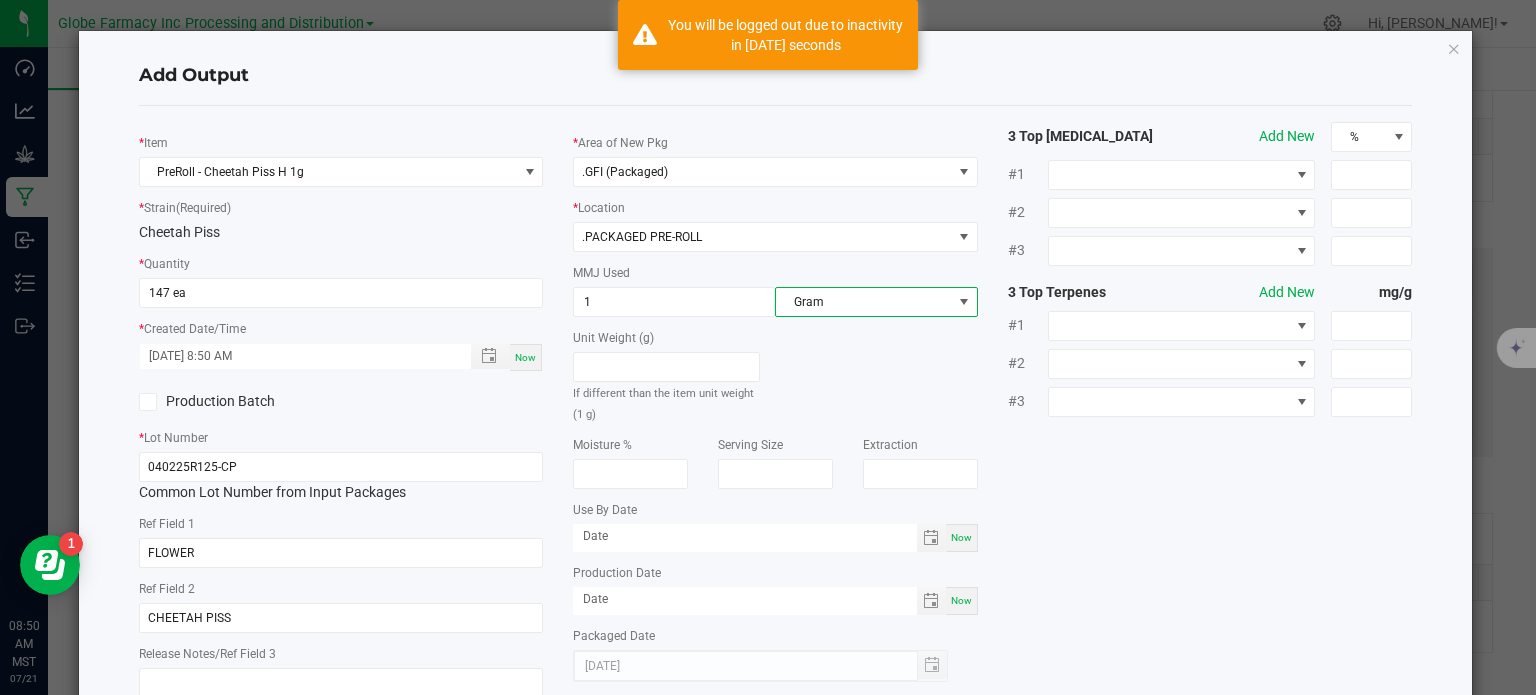 click on "*   Item  PreRoll - Cheetah Piss H 1g  *   Strain  (Required)  Cheetah Piss   *   Quantity  147 ea  *   Created Date/Time  [DATE] 8:50 AM Now  Production Batch   *   Lot Number  040225R125-CP  Common Lot Number from Input Packages   Ref Field 1  FLOWER  Ref Field 2  CHEETAH PISS  Release Notes/Ref Field 3   *   Area of New Pkg  .GFI (Packaged)  *   Location  .PACKAGED PRE-ROLL  MMJ Used  1 Gram  Unit Weight (g)   If different than the item unit weight (1 g)   Moisture %   Serving Size   Extraction   Use By Date  Now  Production Date  Now  Packaged Date  [DATE] 3 Top [MEDICAL_DATA]  Add New  % #1 #2 #3 3 Top Terpenes  Add New  mg/g #1 #2 #3" 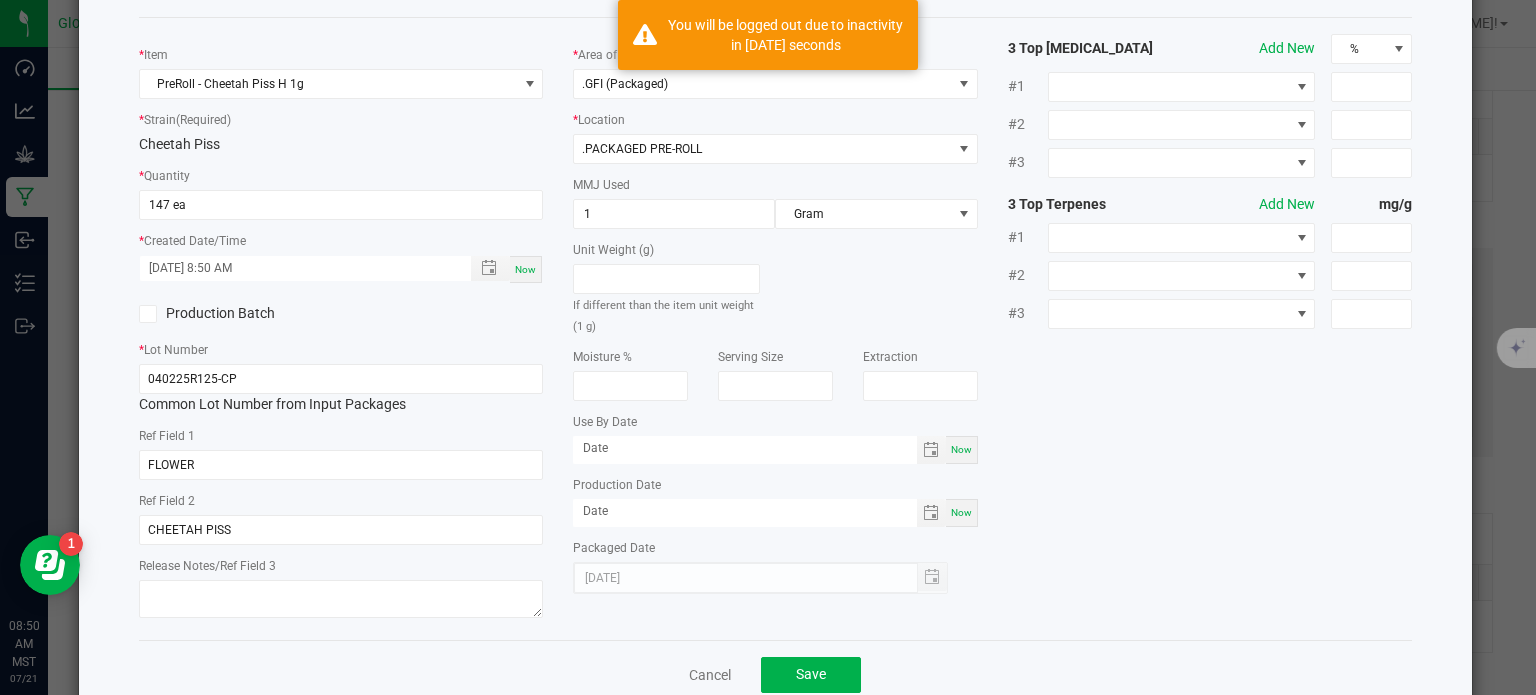 scroll, scrollTop: 133, scrollLeft: 0, axis: vertical 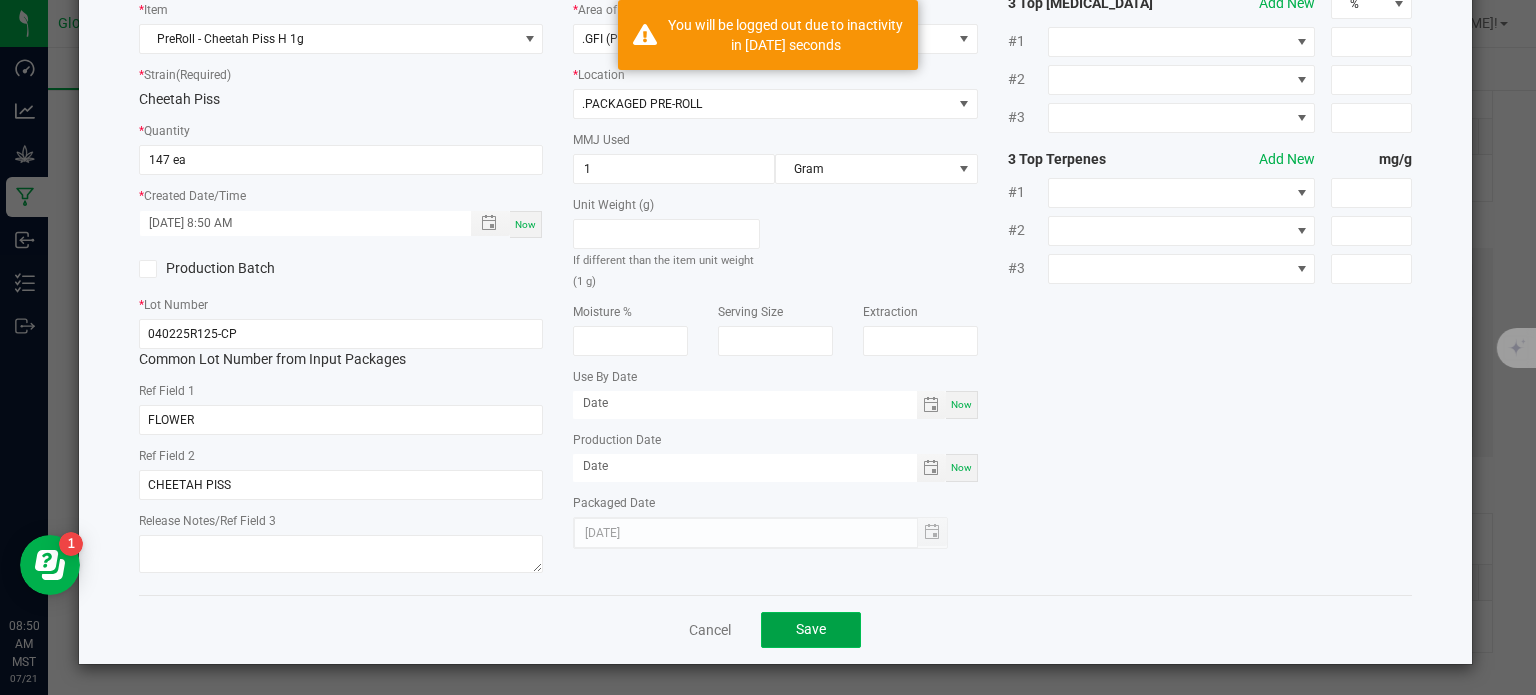 click on "Save" 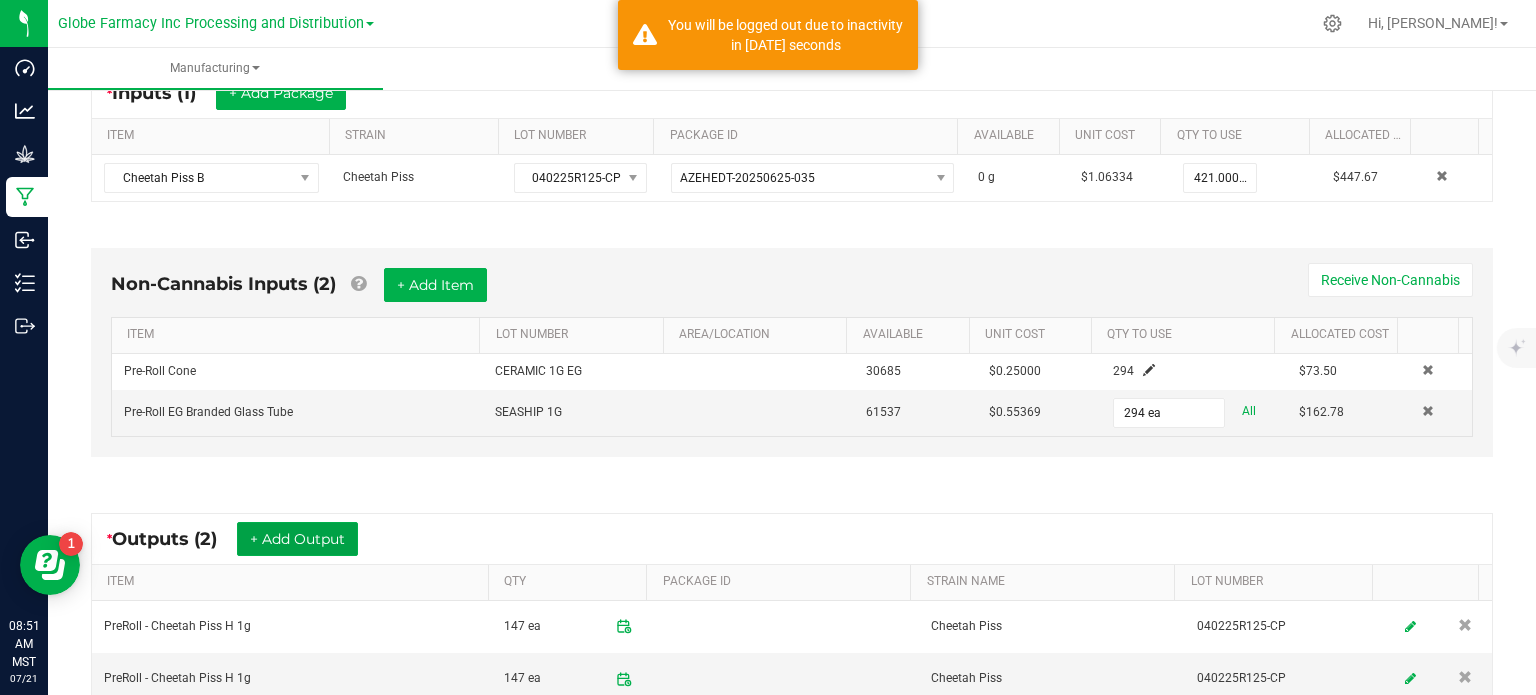 scroll, scrollTop: 0, scrollLeft: 0, axis: both 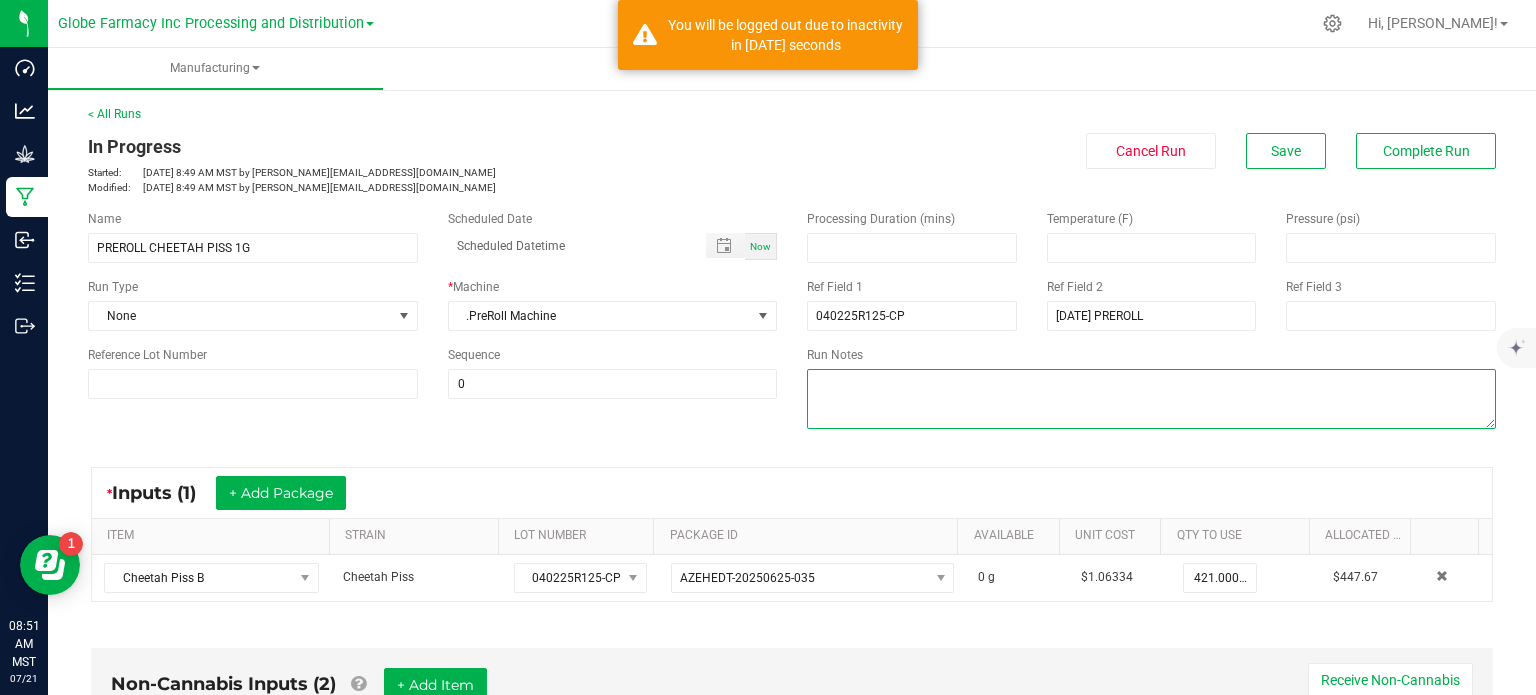 click at bounding box center (1151, 399) 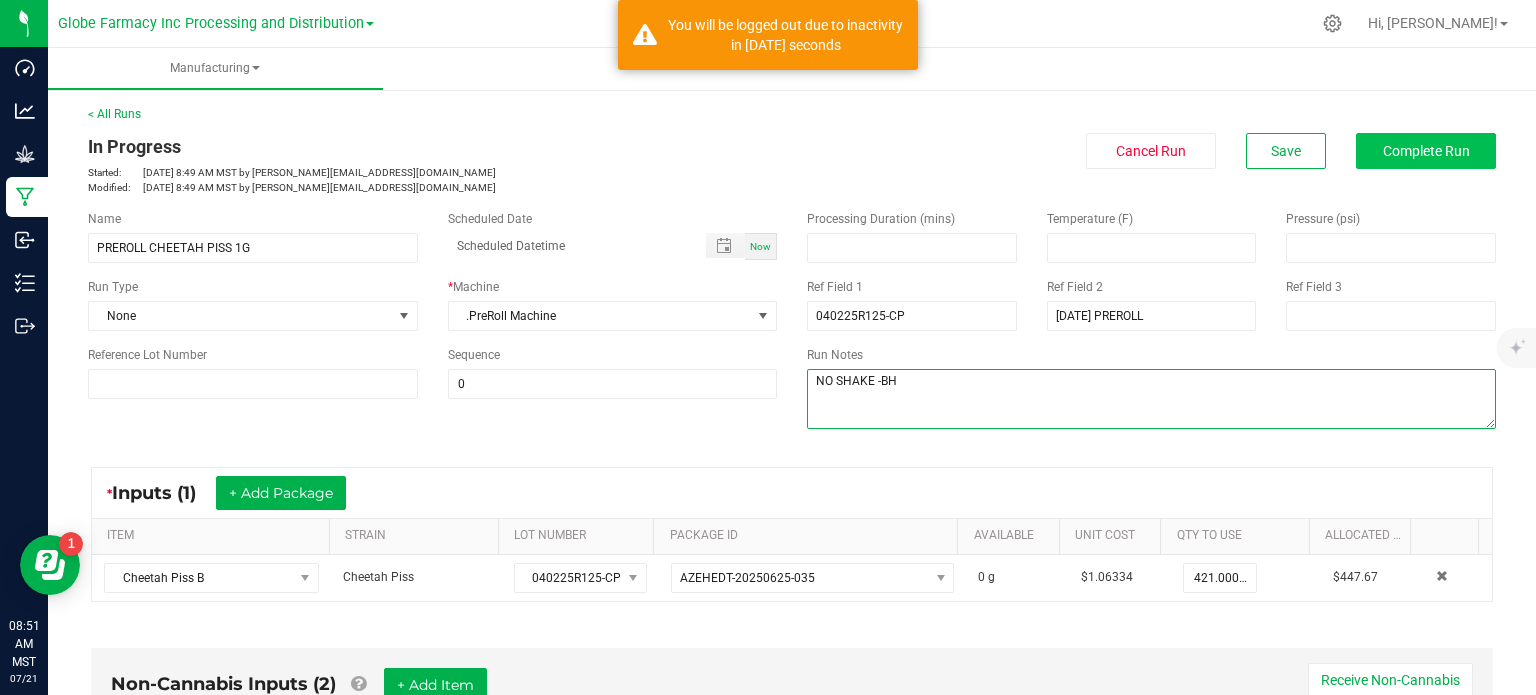 type on "NO SHAKE -BH" 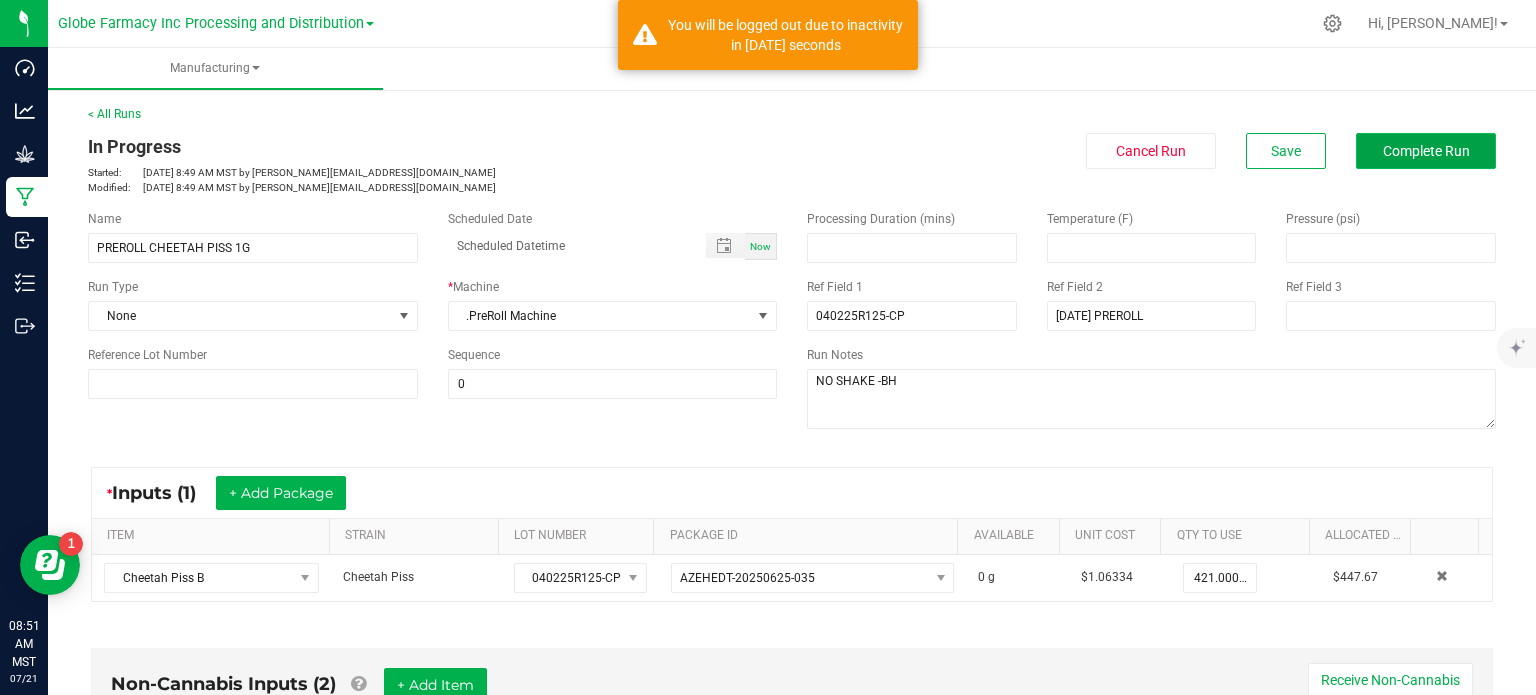 click on "Complete Run" at bounding box center (1426, 151) 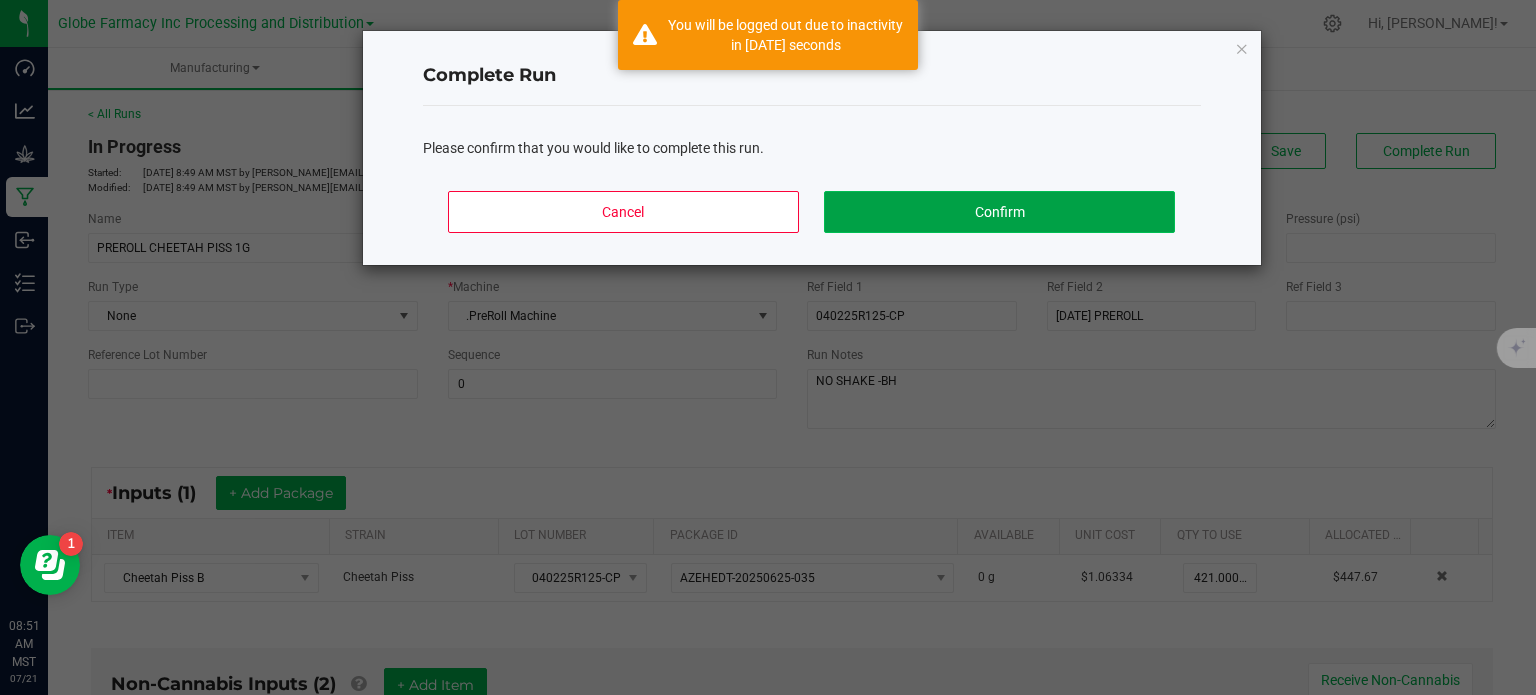 click on "Confirm" 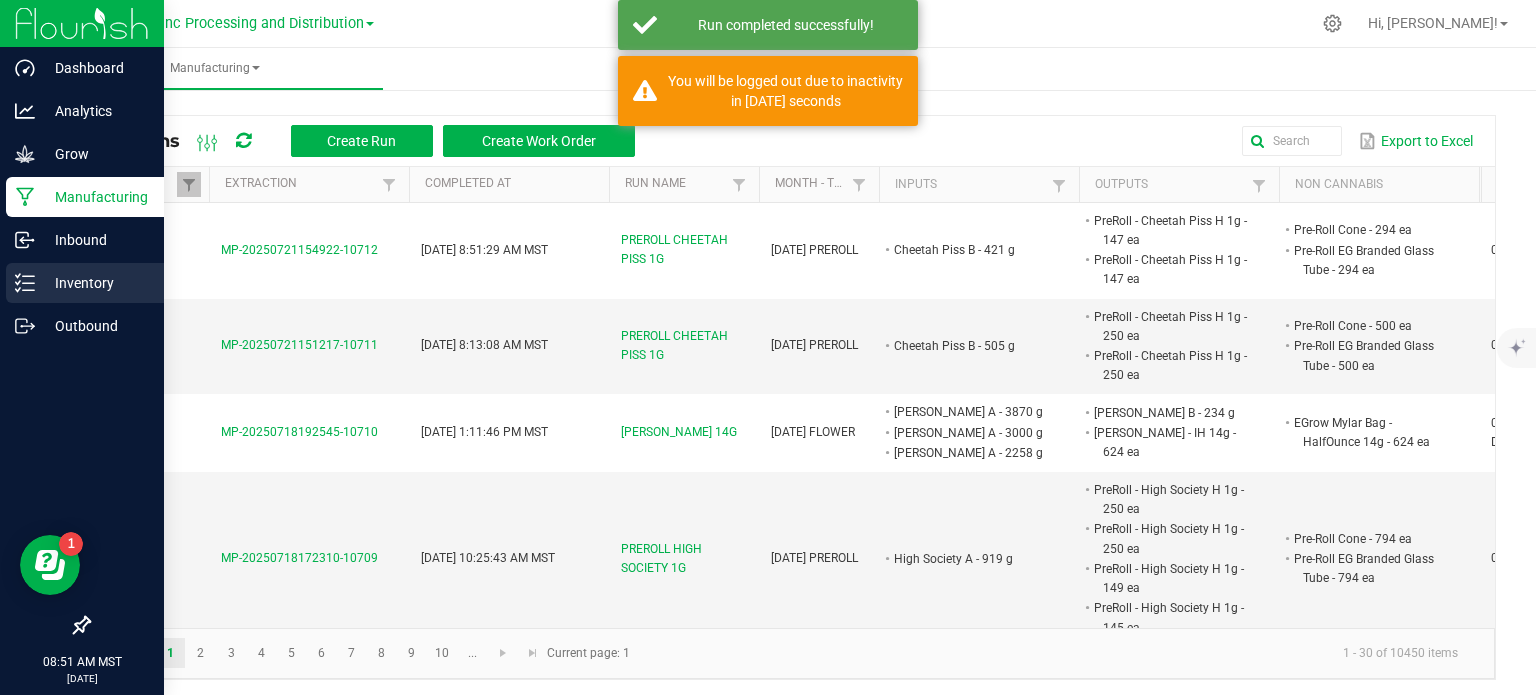 click on "Inventory" at bounding box center [95, 283] 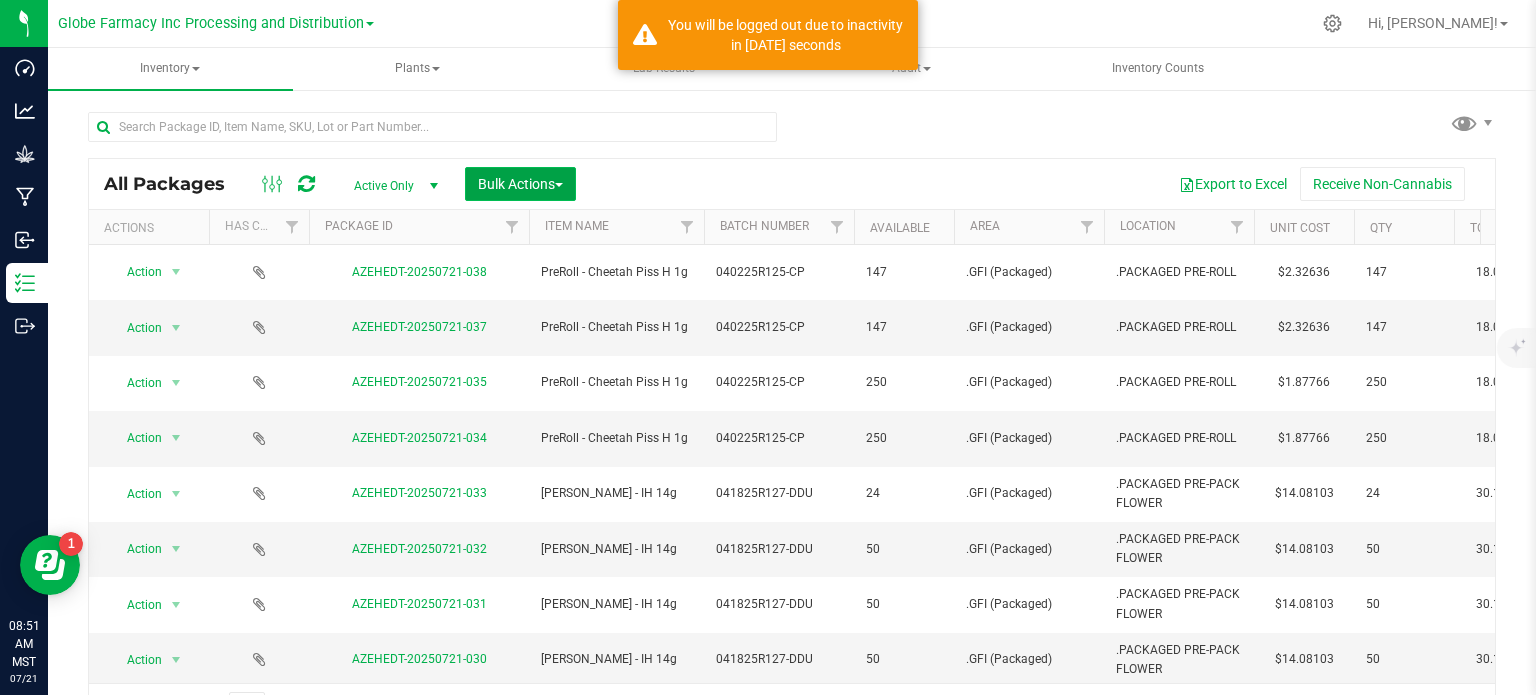 click on "Bulk Actions" at bounding box center (520, 184) 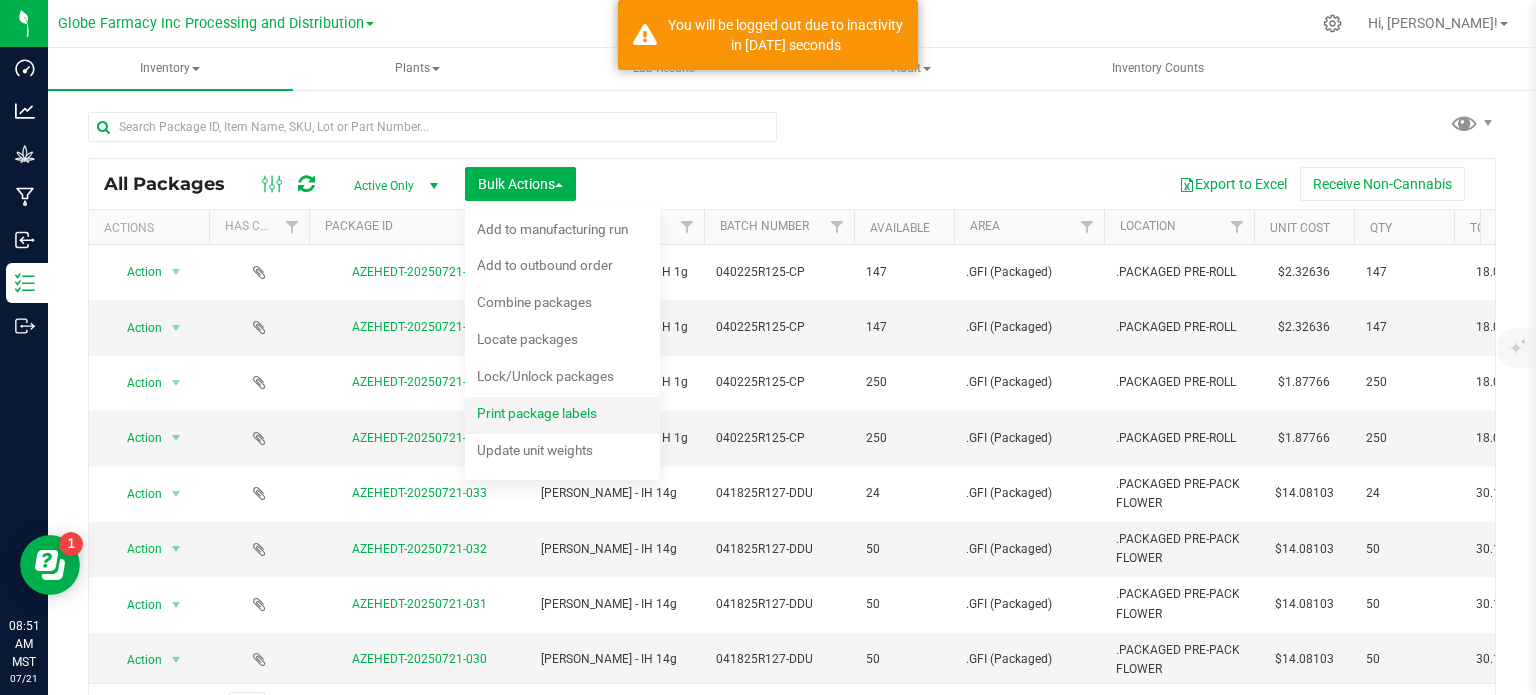 click on "Print package labels" at bounding box center [537, 413] 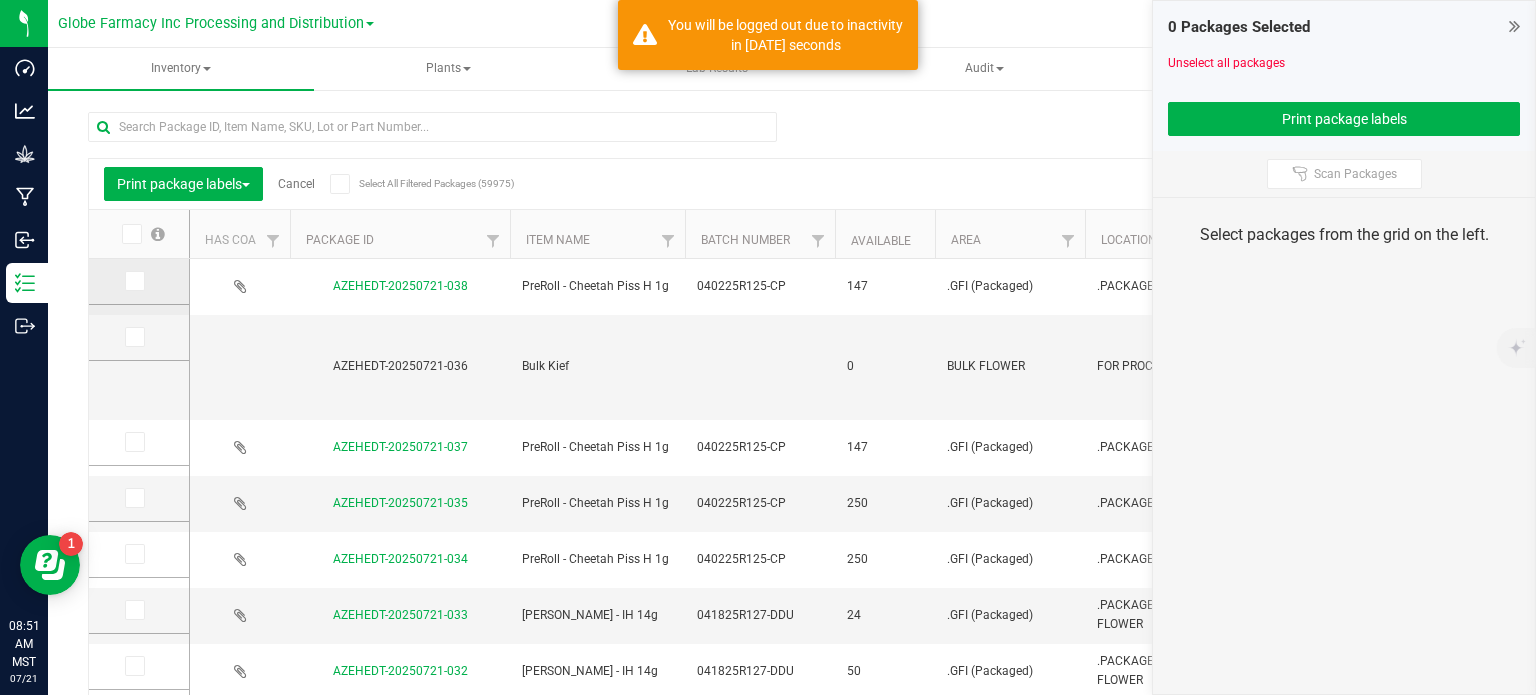 click at bounding box center (133, 281) 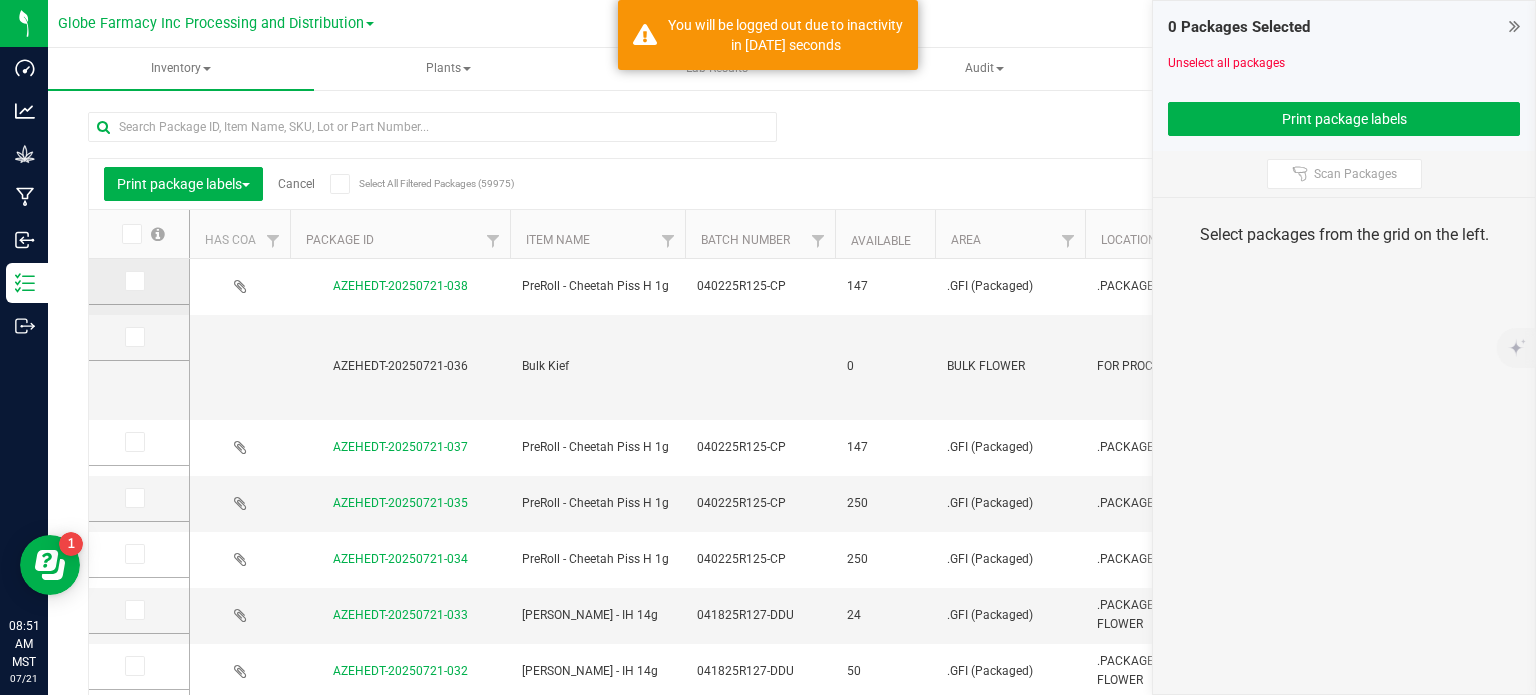 click at bounding box center [0, 0] 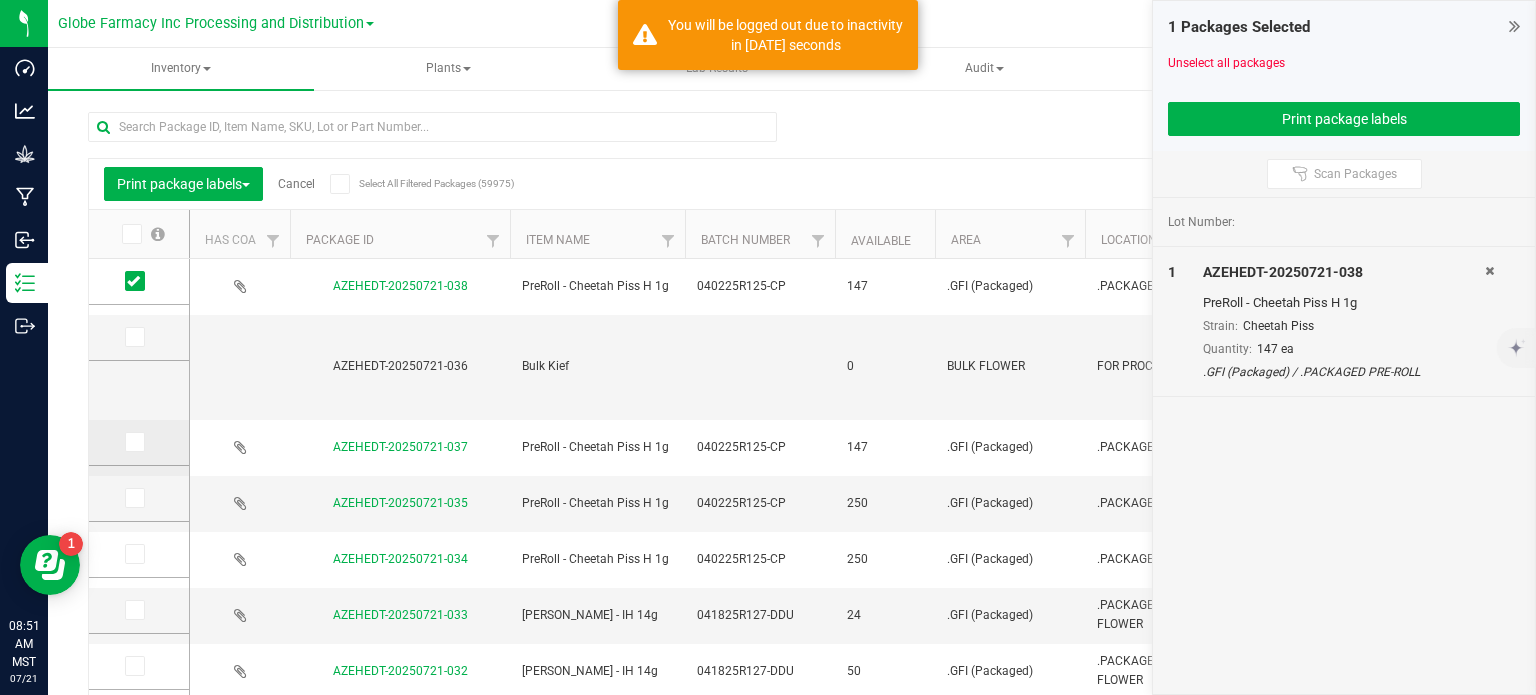 click at bounding box center [133, 442] 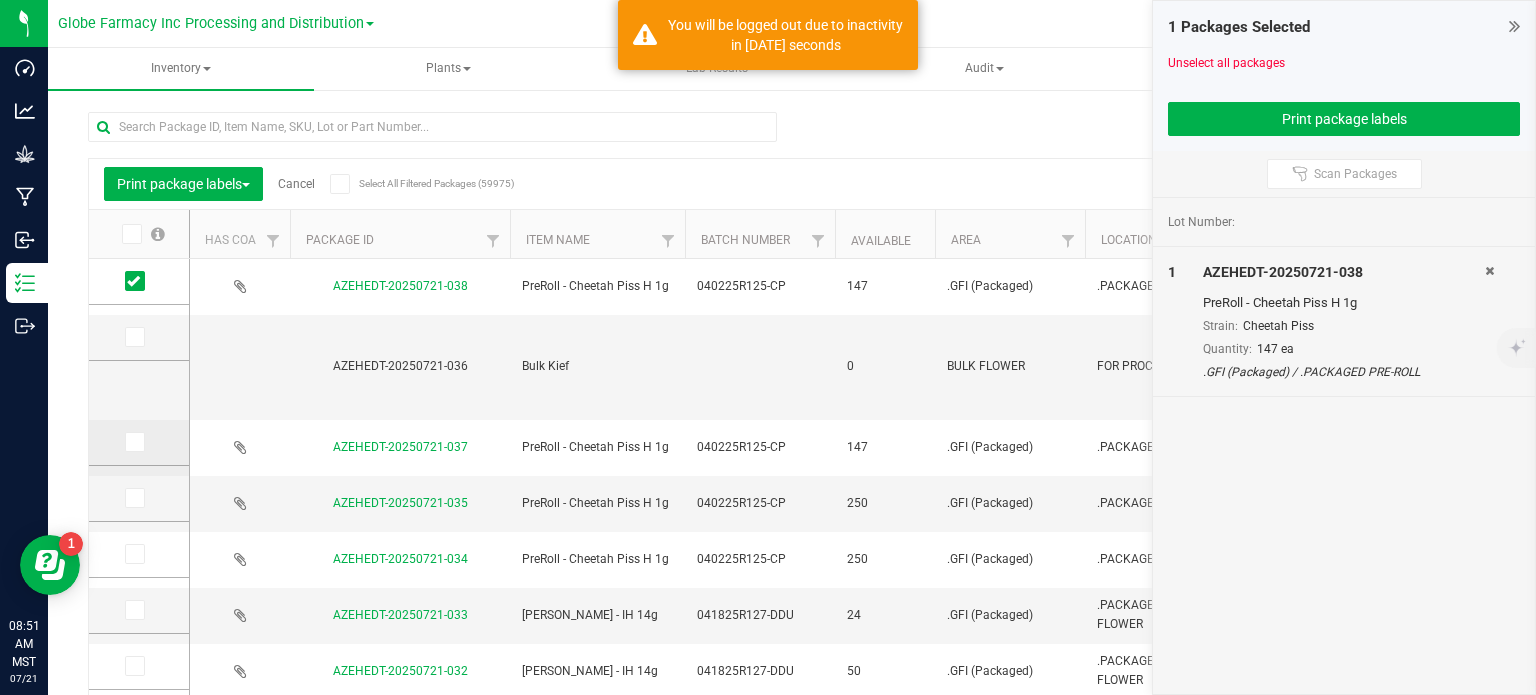 click at bounding box center [0, 0] 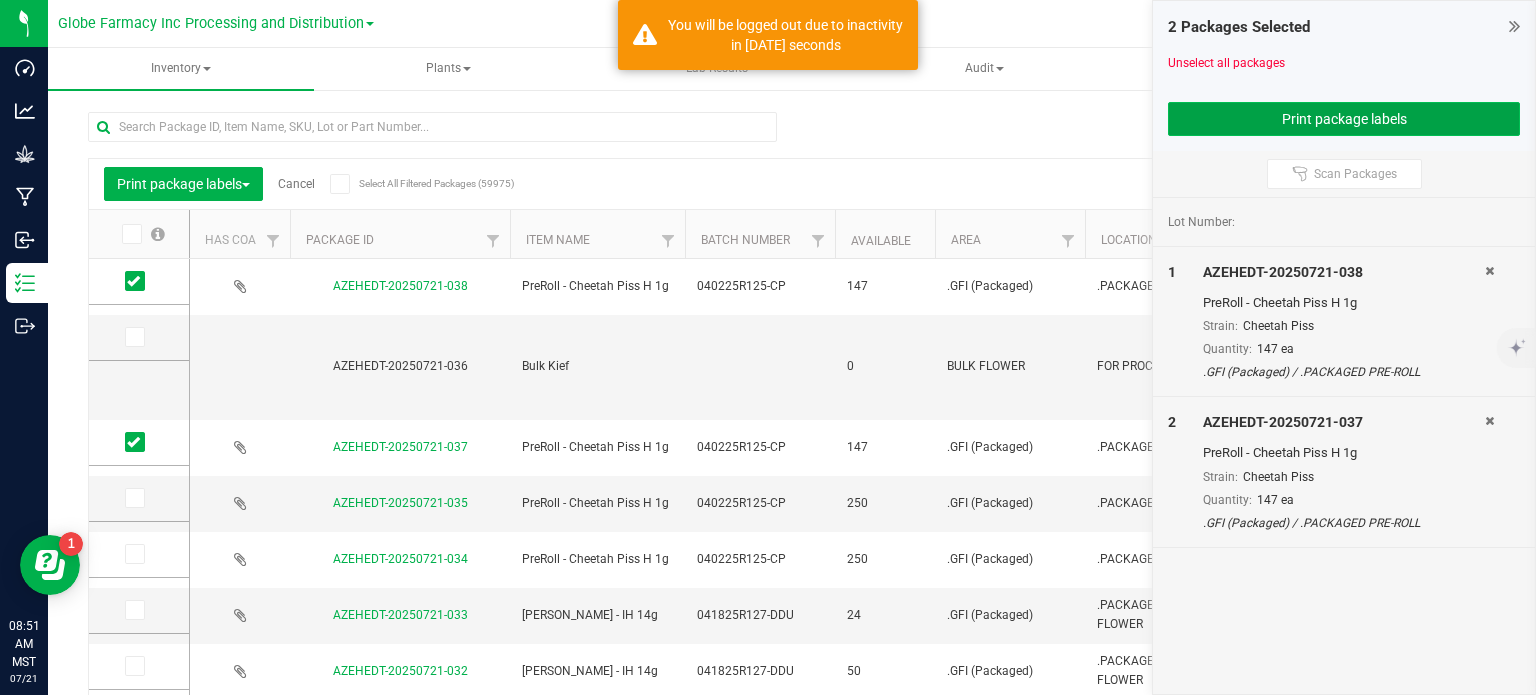click on "Print package labels" at bounding box center [1344, 119] 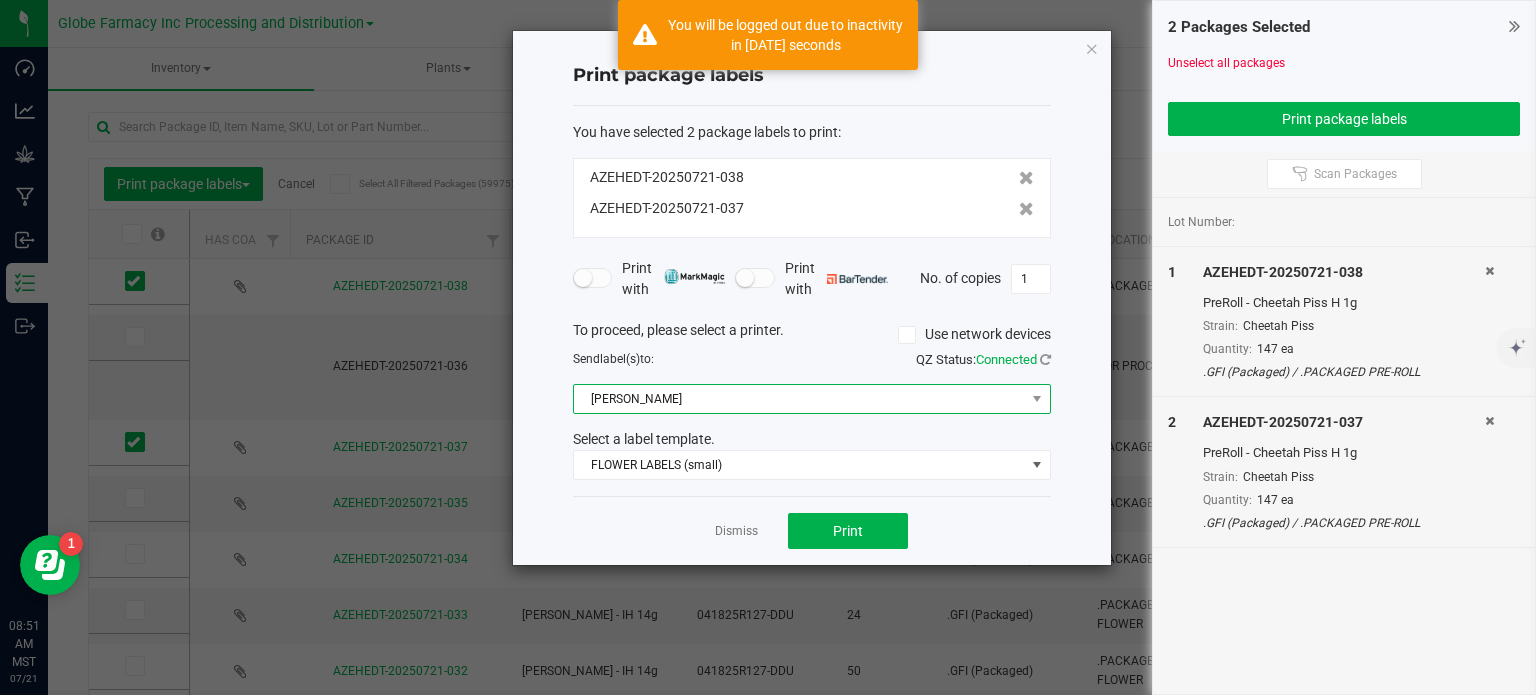 click on "[PERSON_NAME]" at bounding box center [799, 399] 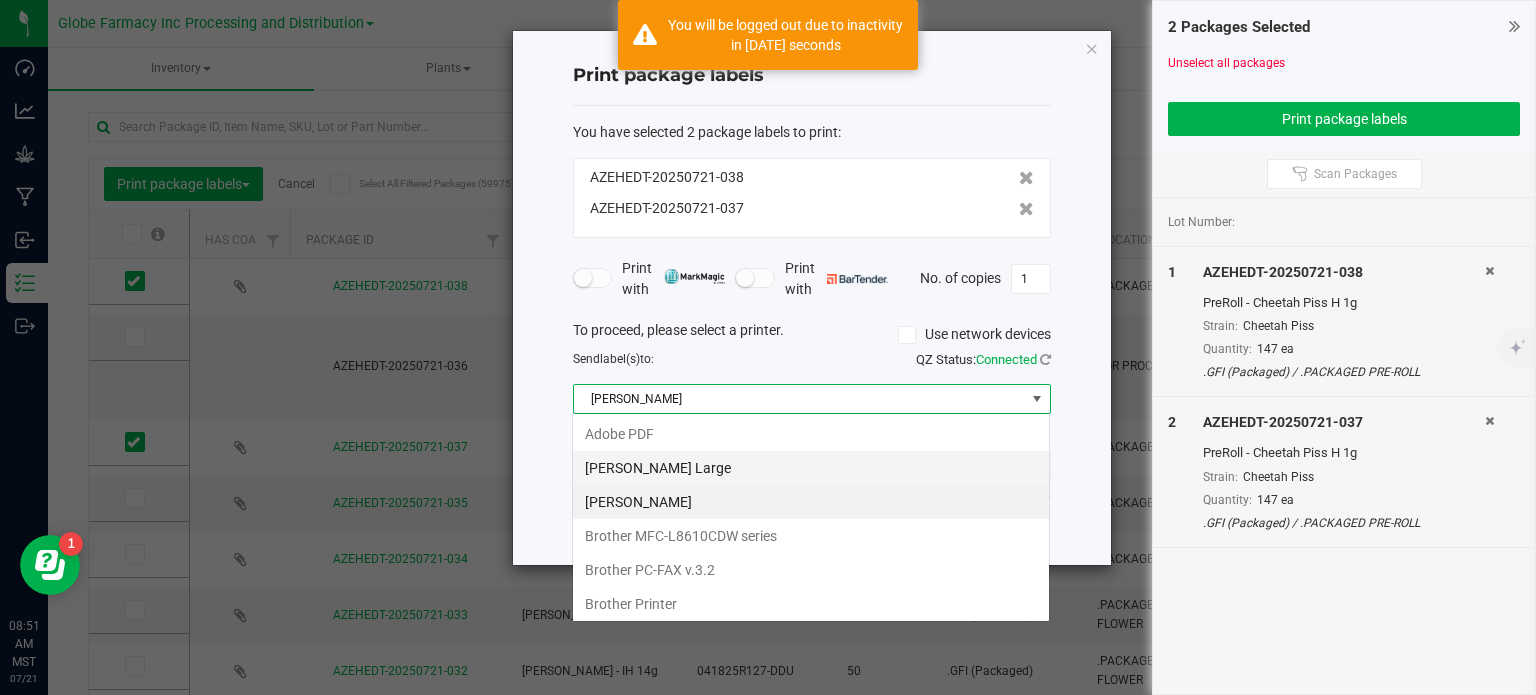 scroll, scrollTop: 99970, scrollLeft: 99521, axis: both 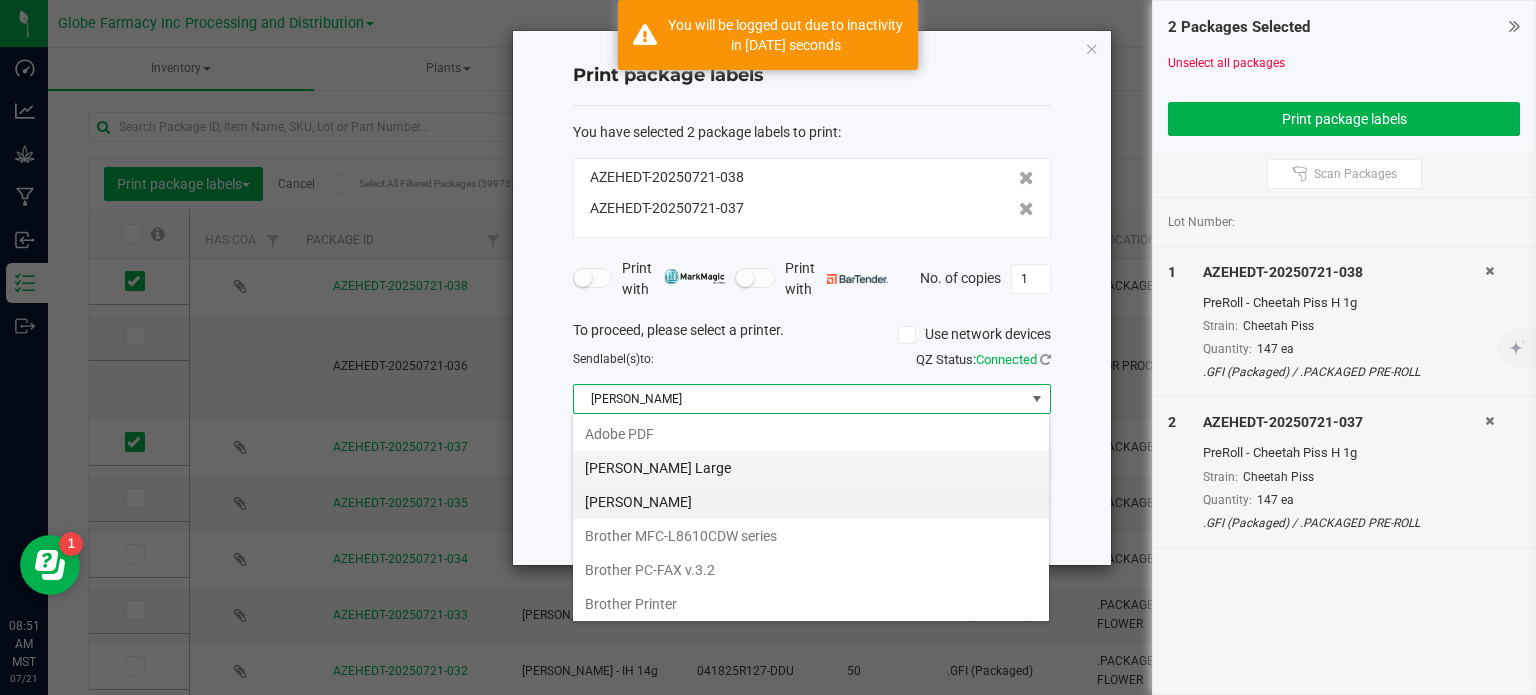 click on "[PERSON_NAME] Large" at bounding box center (811, 468) 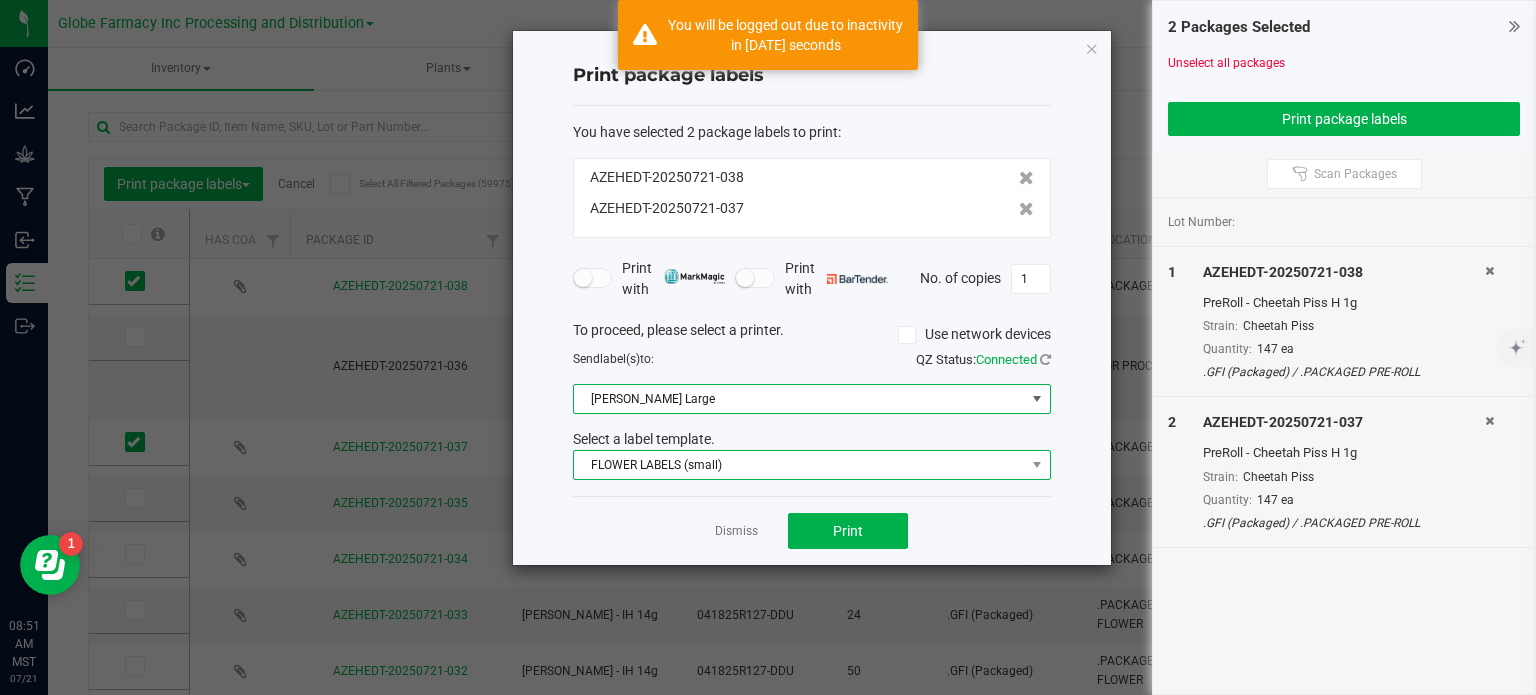 click on "FLOWER LABELS  (small)" at bounding box center (799, 465) 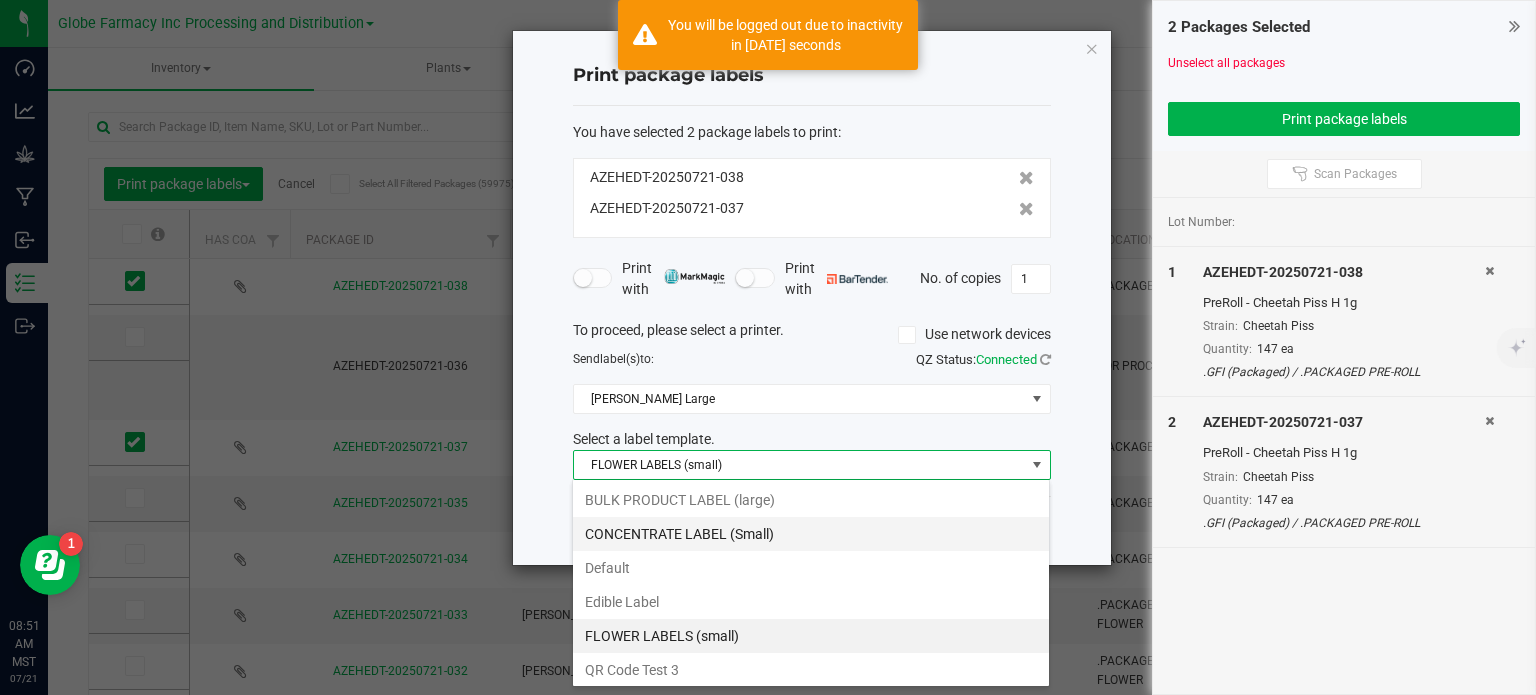 scroll, scrollTop: 99970, scrollLeft: 99521, axis: both 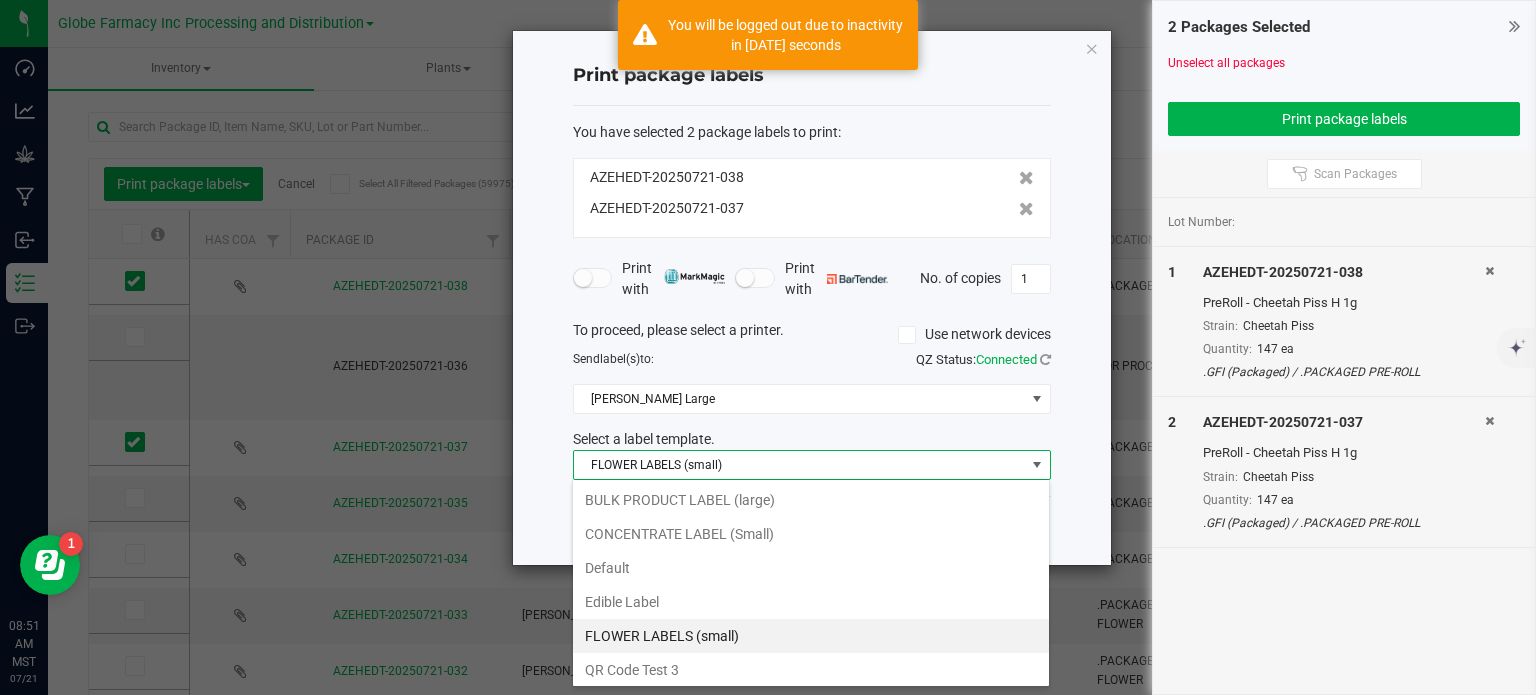 drag, startPoint x: 740, startPoint y: 492, endPoint x: 764, endPoint y: 479, distance: 27.294687 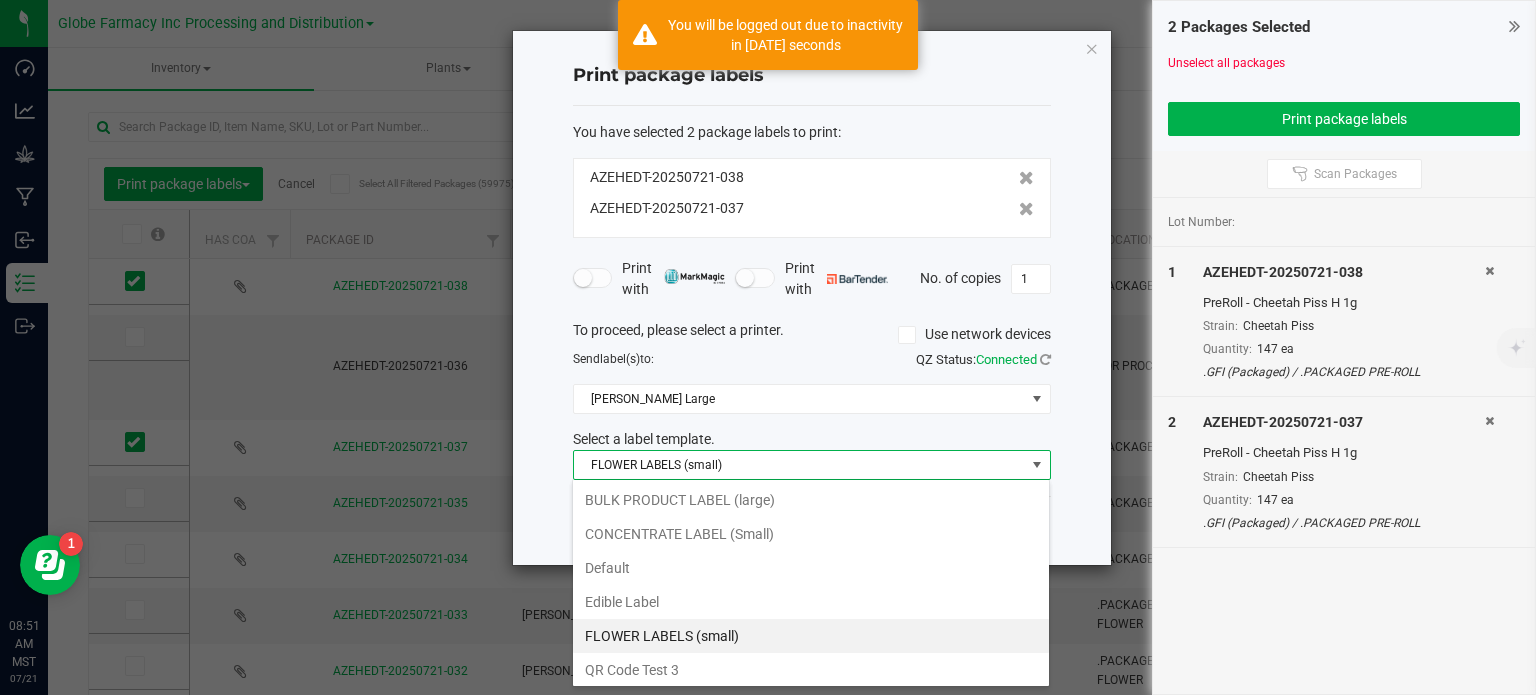 click on "BULK PRODUCT LABEL (large)" at bounding box center [811, 500] 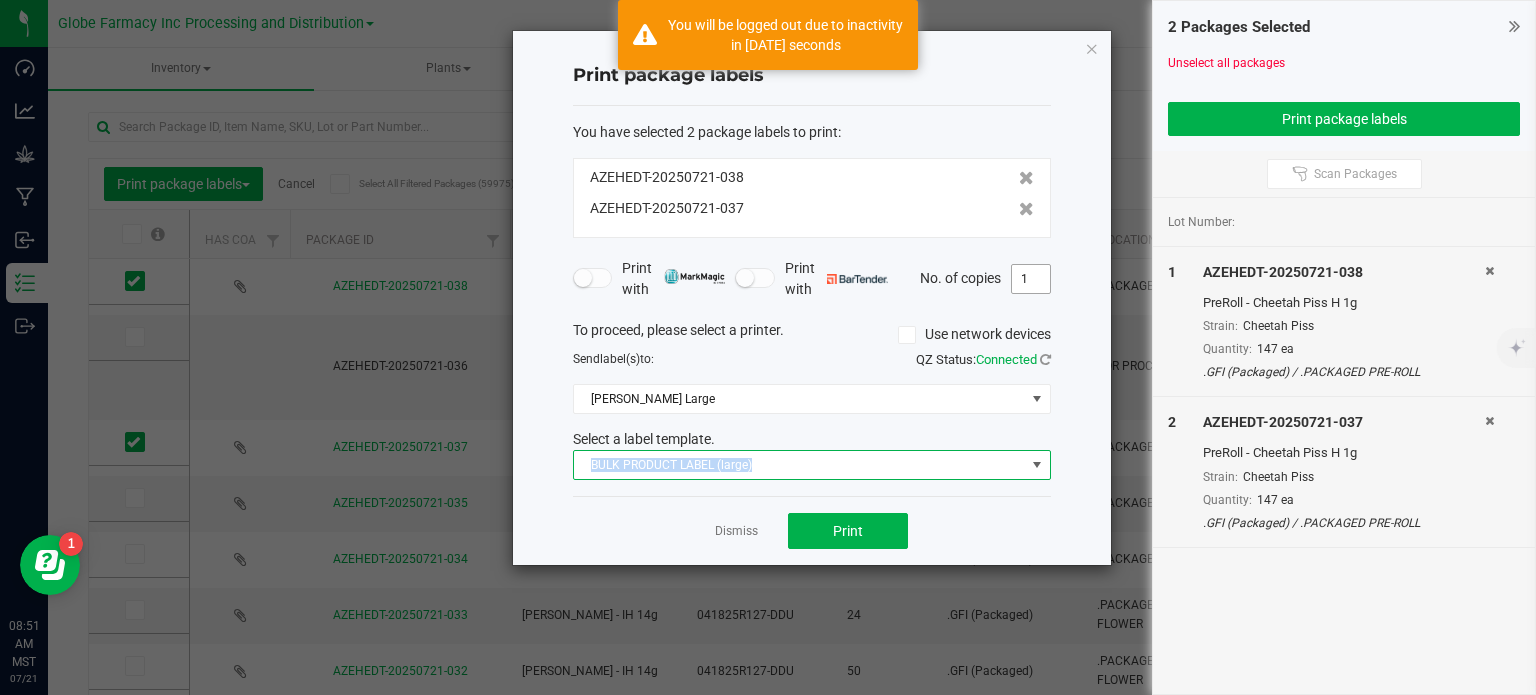 click on "1" at bounding box center (1031, 279) 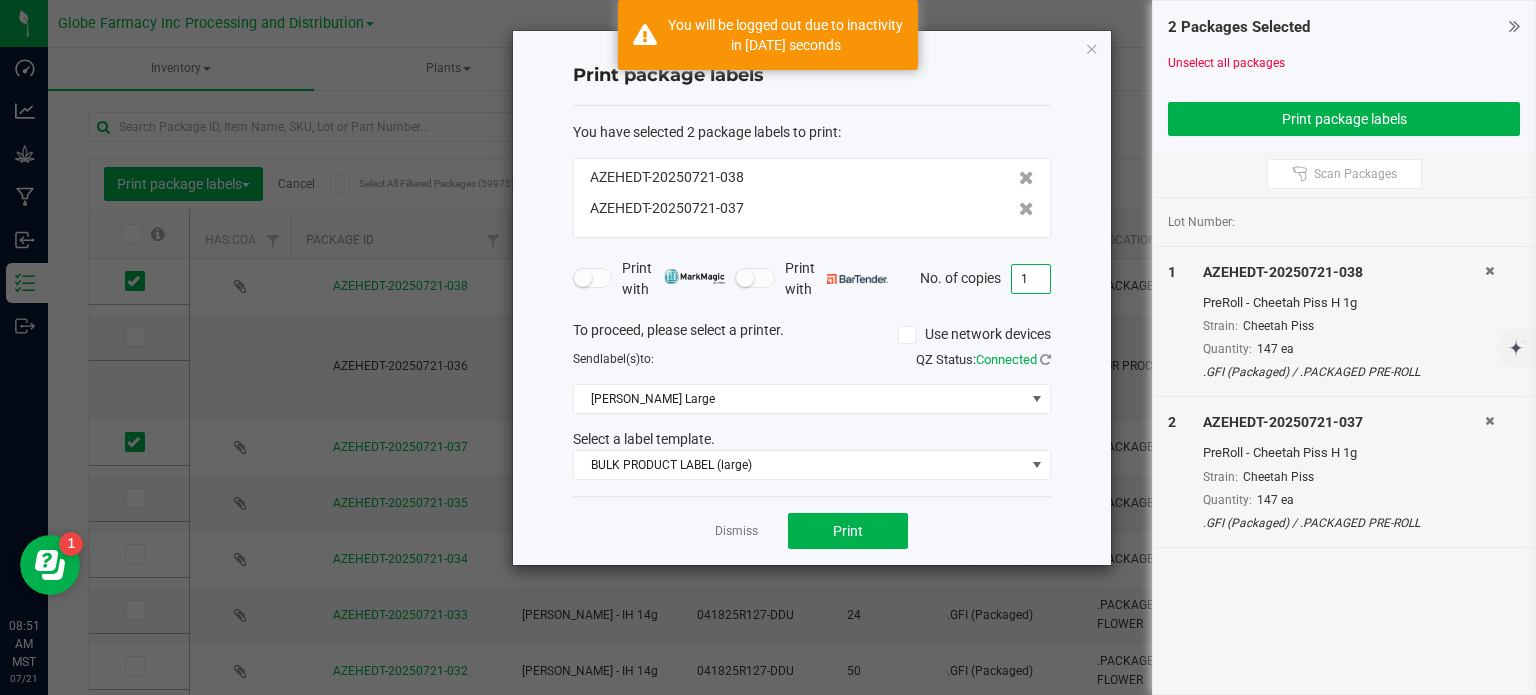 click on "1" at bounding box center [1031, 279] 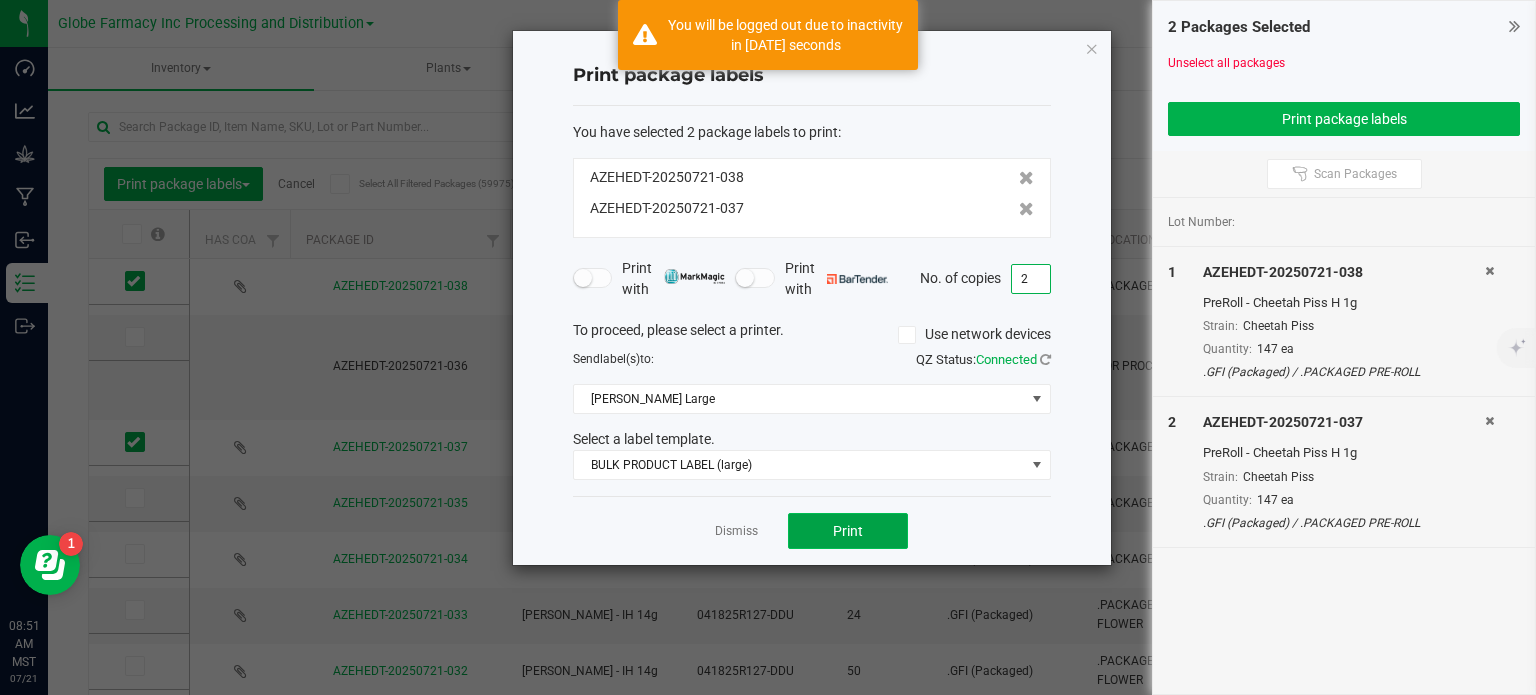 click on "Print" 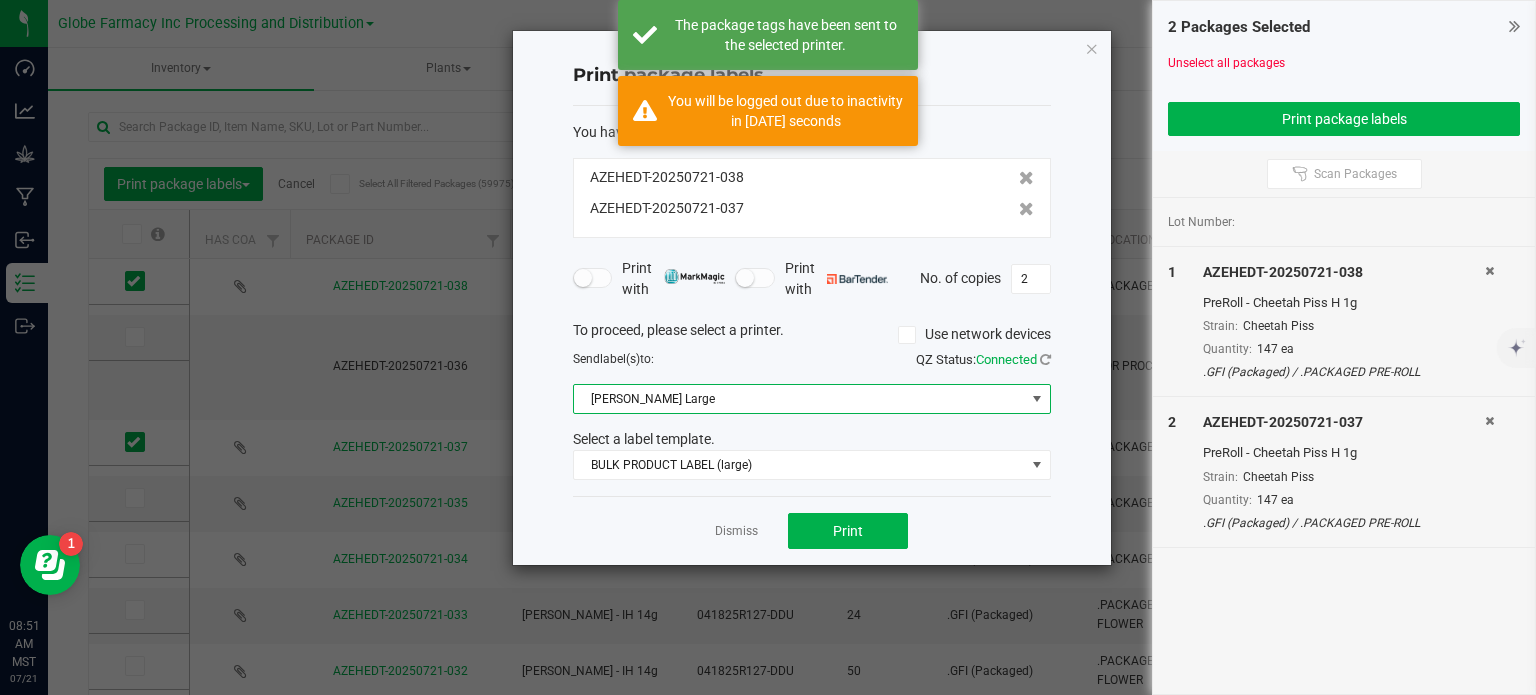 click on "[PERSON_NAME] Large" at bounding box center [799, 399] 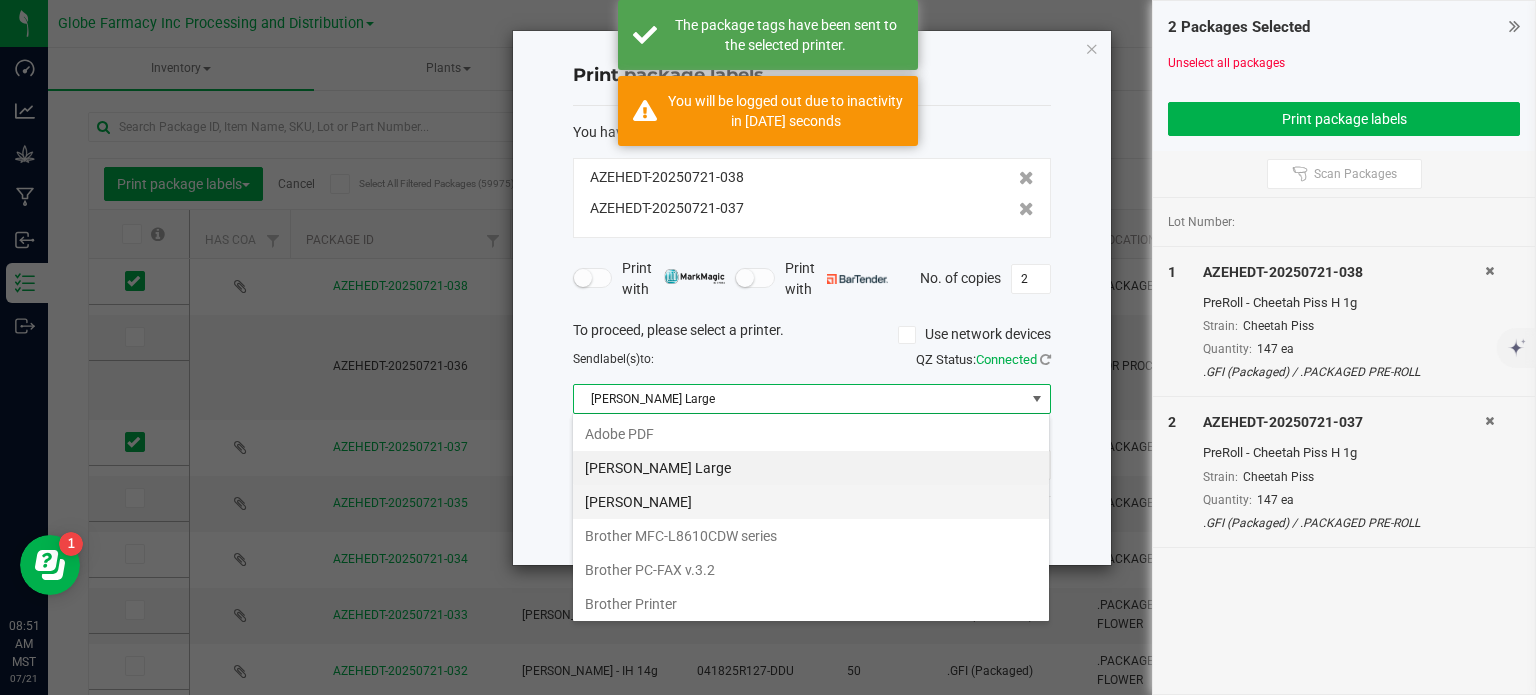 scroll, scrollTop: 99970, scrollLeft: 99521, axis: both 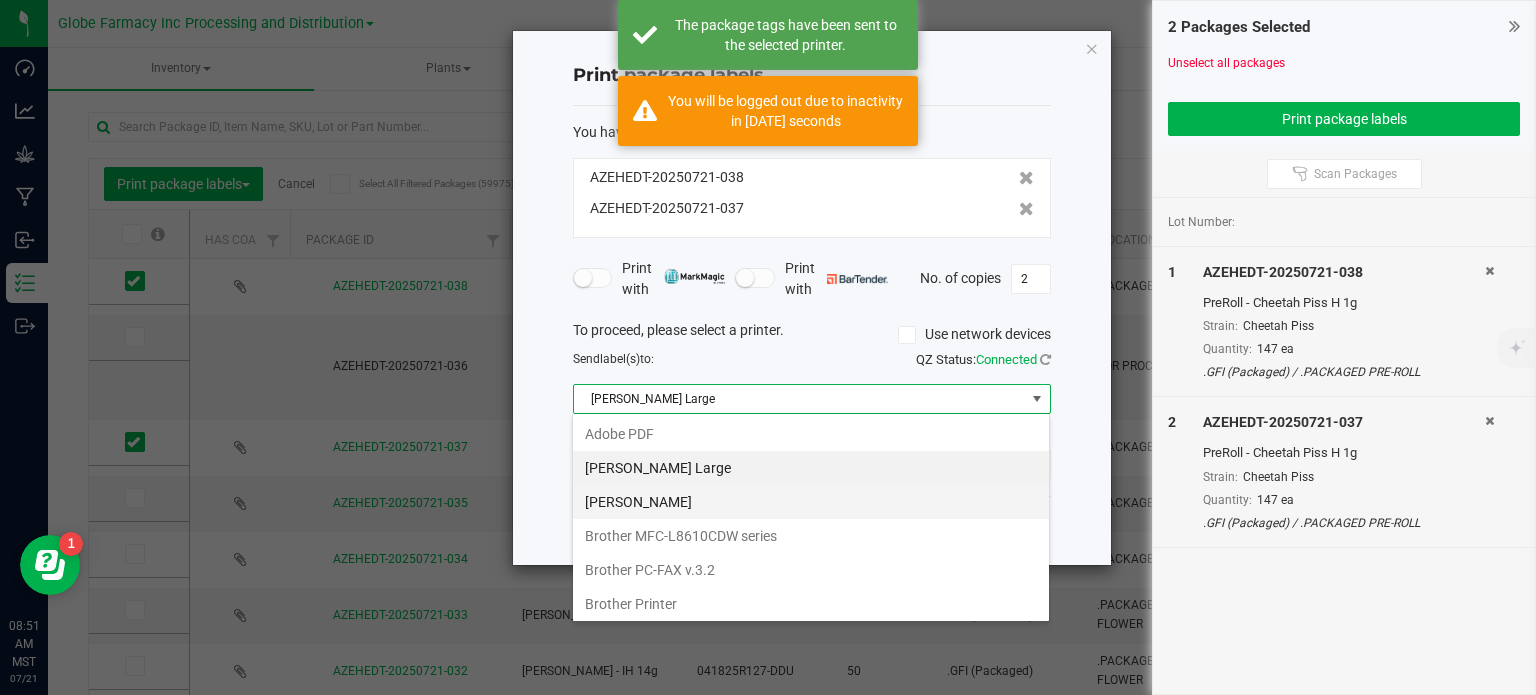 click on "[PERSON_NAME]" at bounding box center [811, 502] 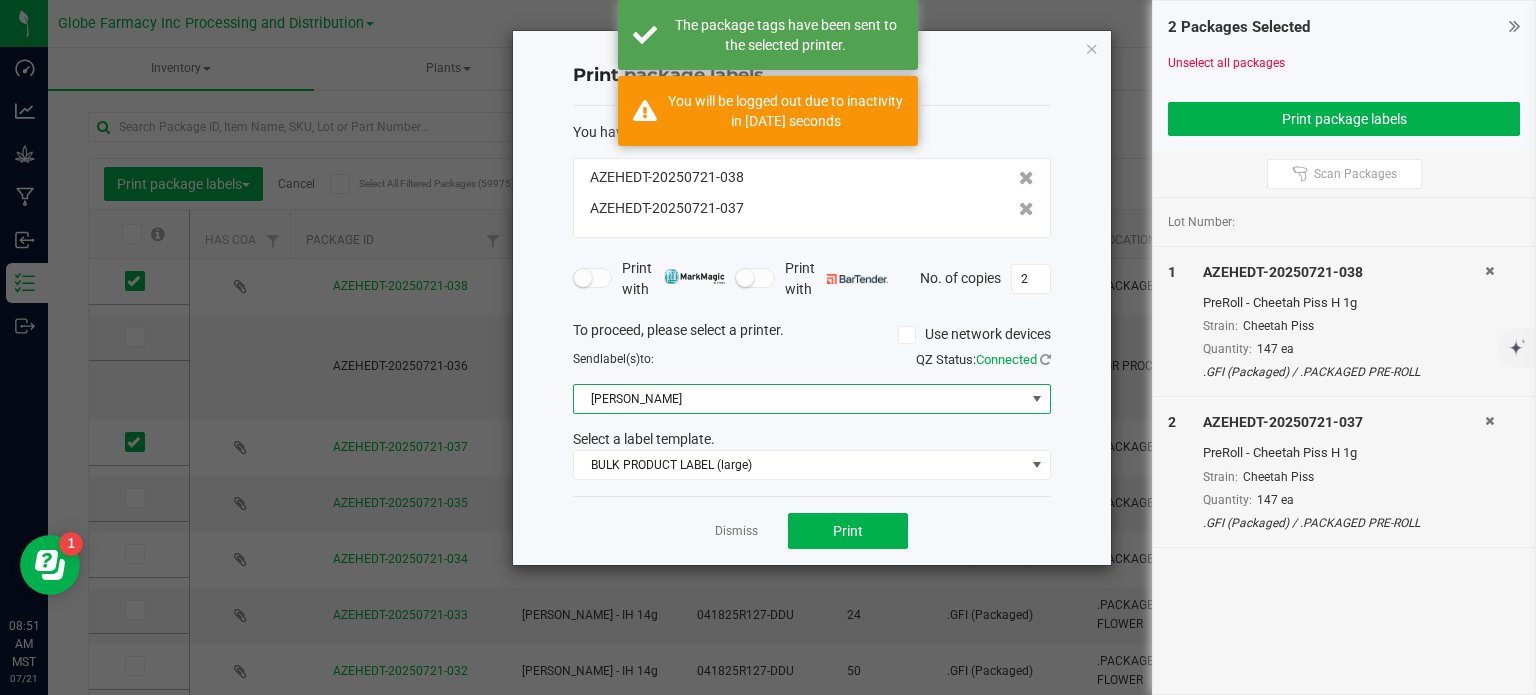 click on "Select a label template." 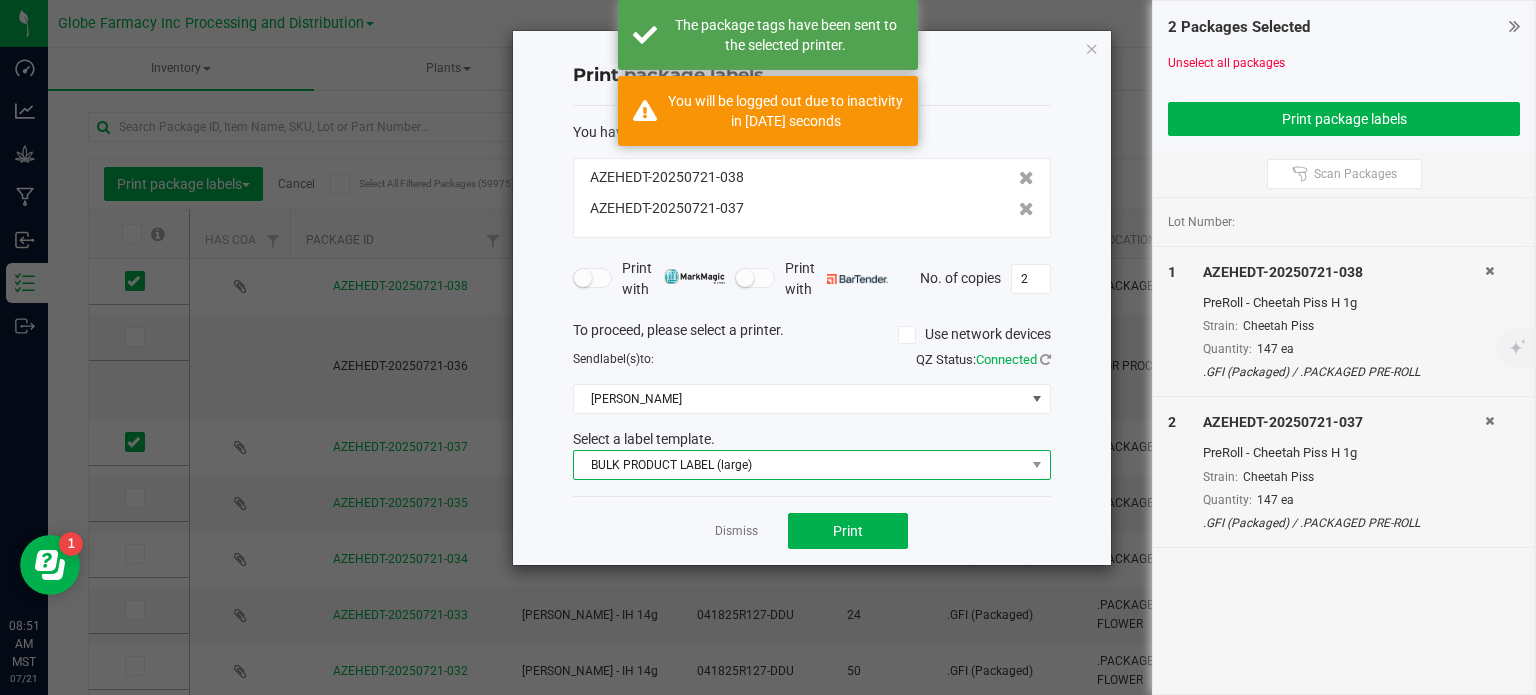 click on "BULK PRODUCT LABEL (large)" at bounding box center (799, 465) 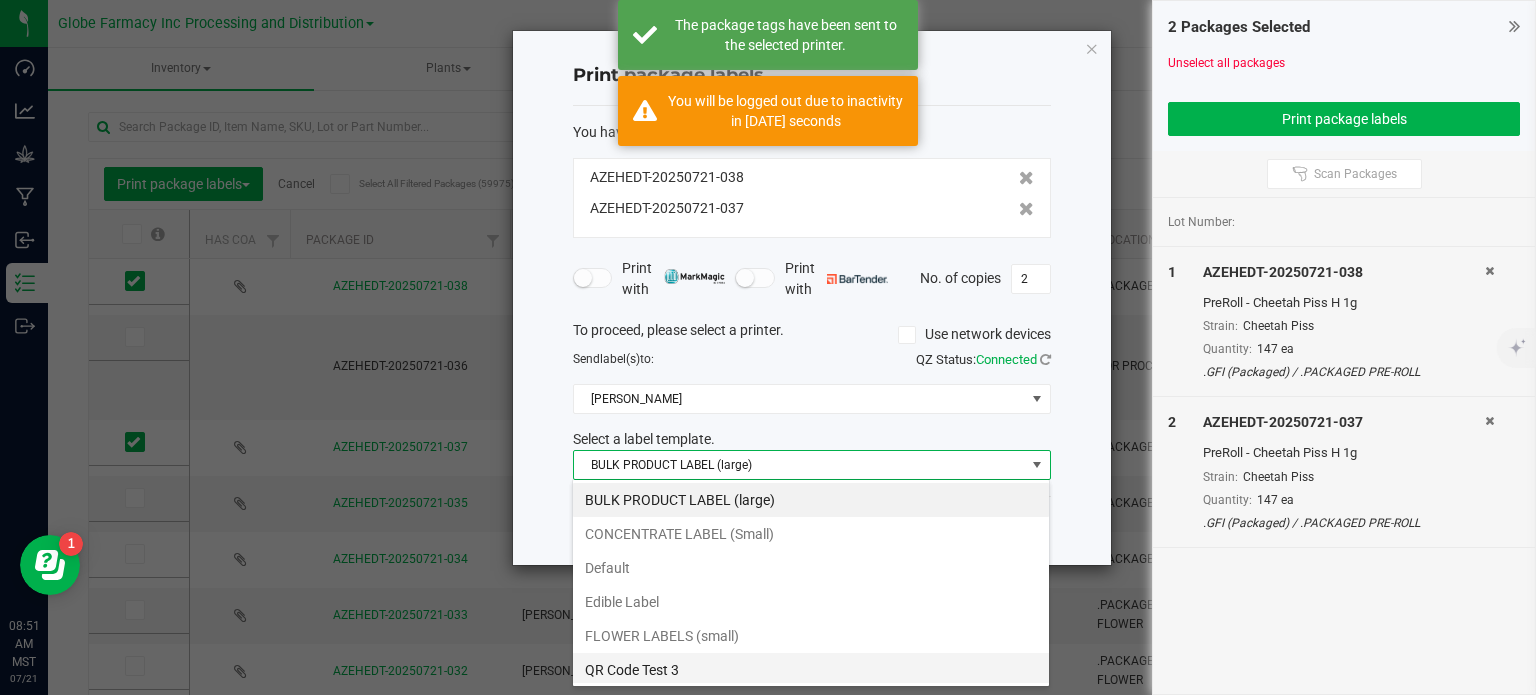 scroll, scrollTop: 99970, scrollLeft: 99521, axis: both 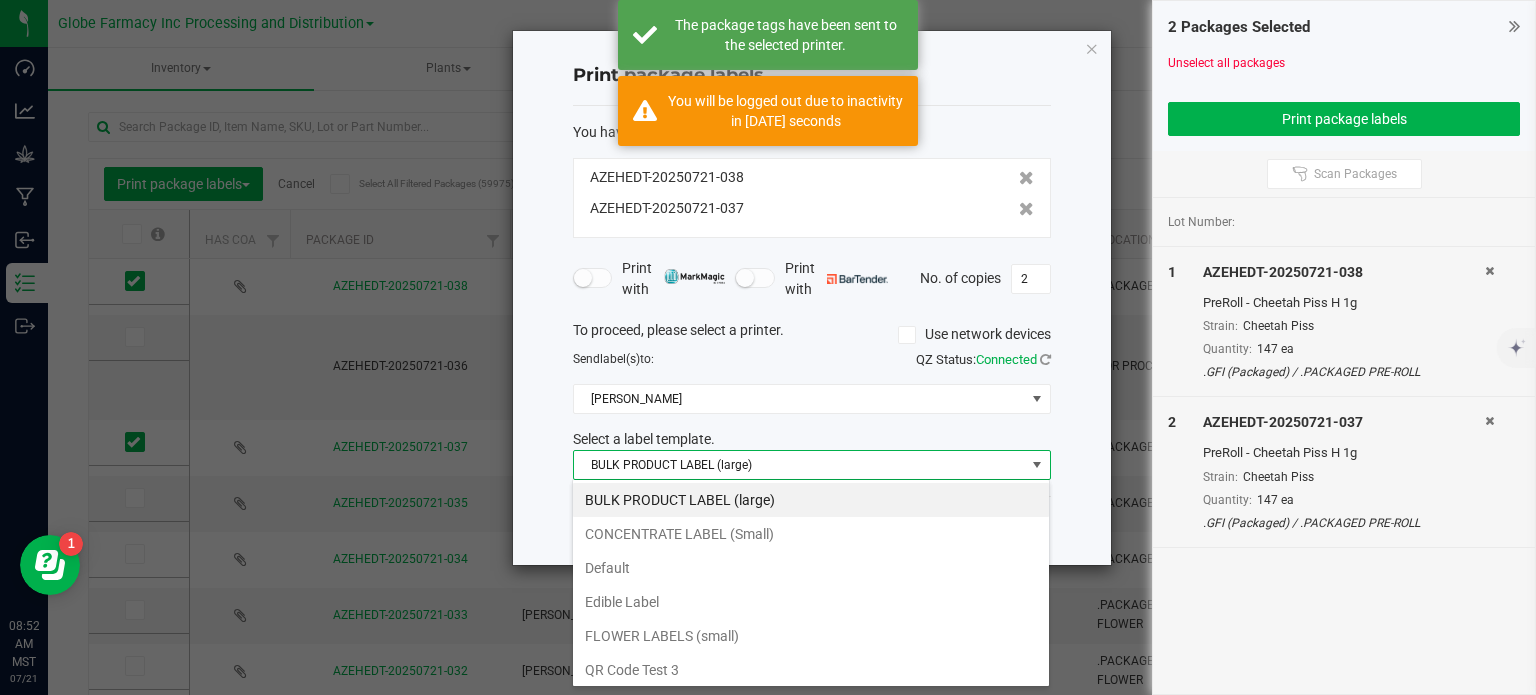 drag, startPoint x: 713, startPoint y: 626, endPoint x: 1222, endPoint y: 357, distance: 575.71 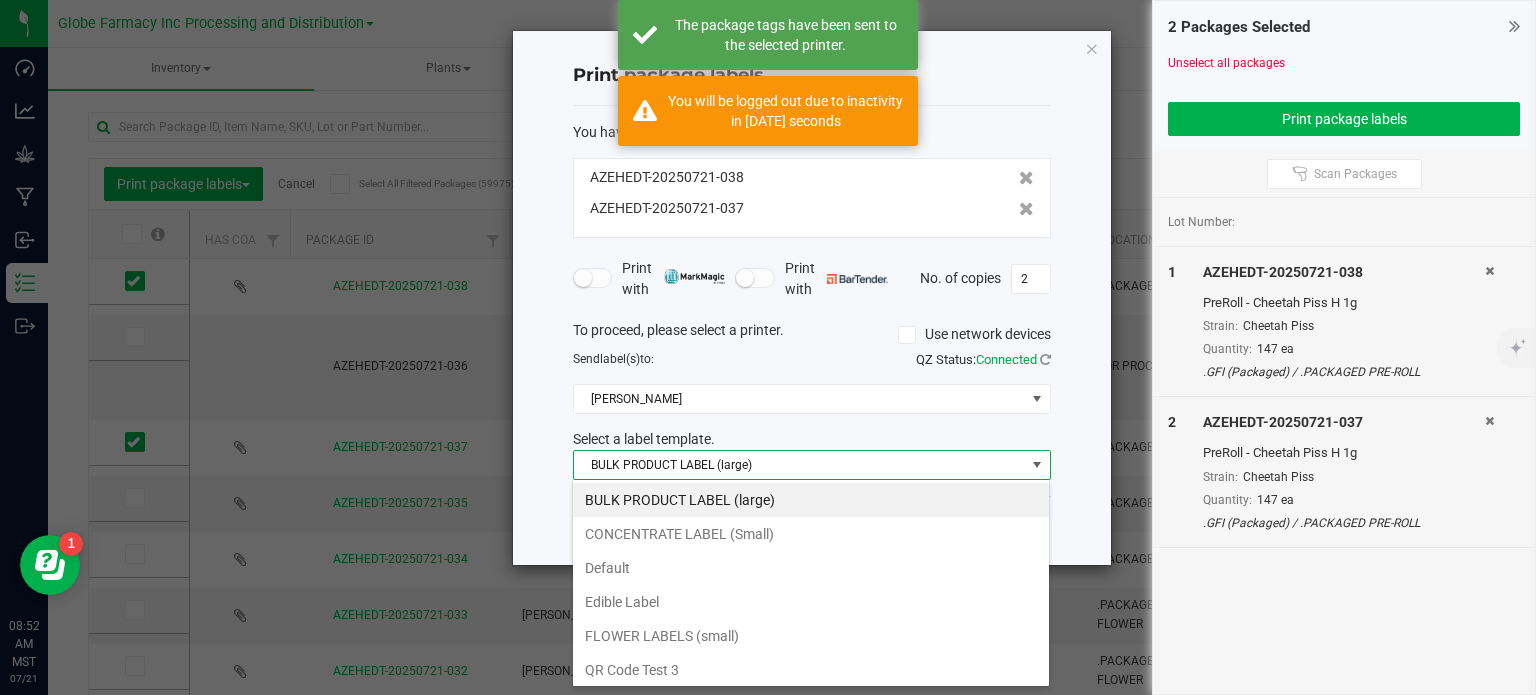 click on "FLOWER LABELS  (small)" at bounding box center [811, 636] 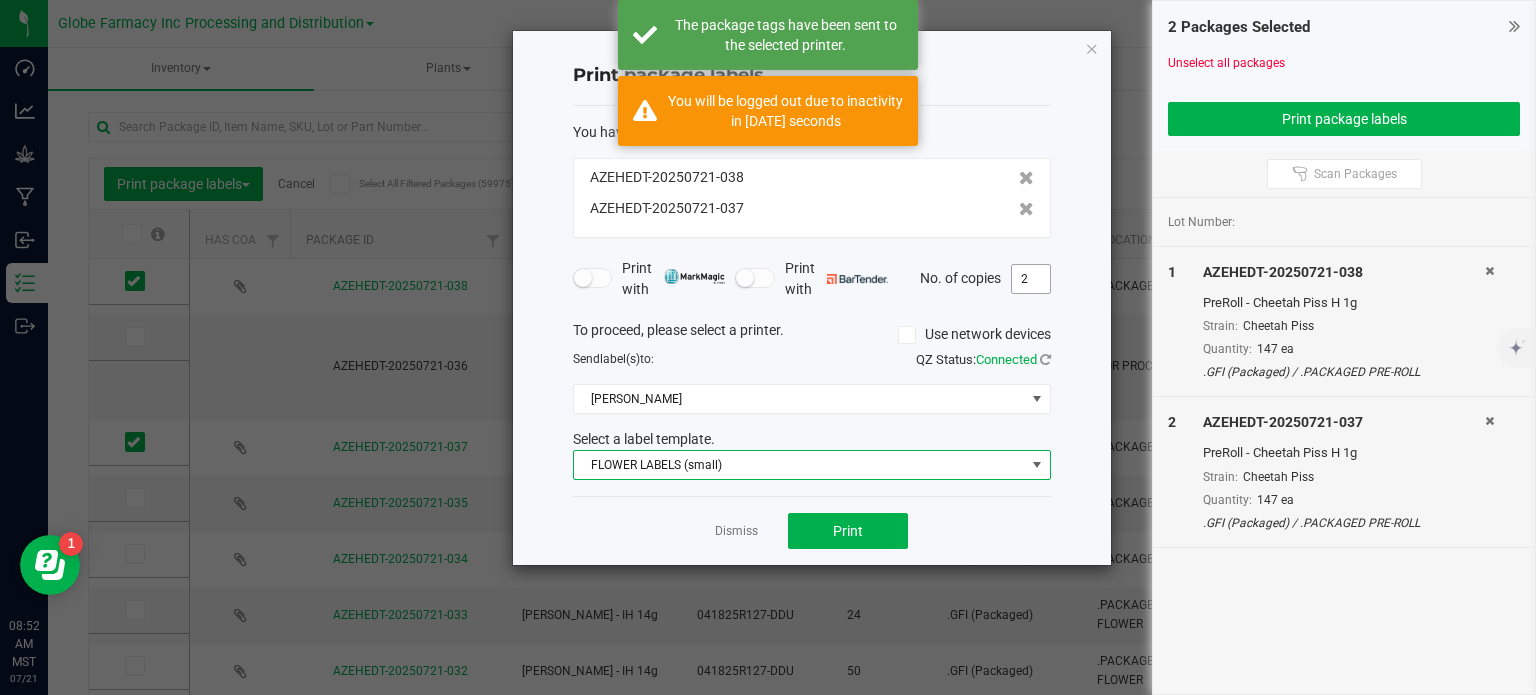 click on "2" at bounding box center [1031, 279] 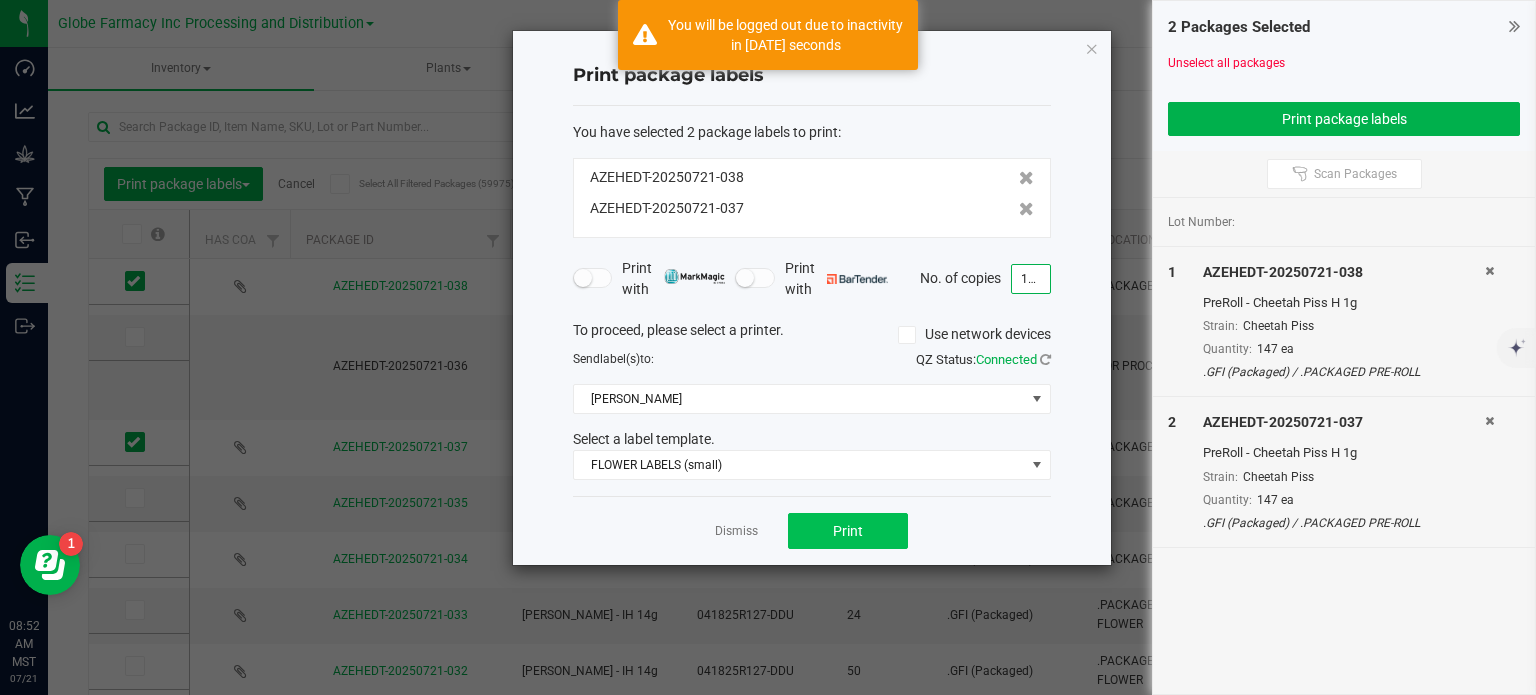 type on "147" 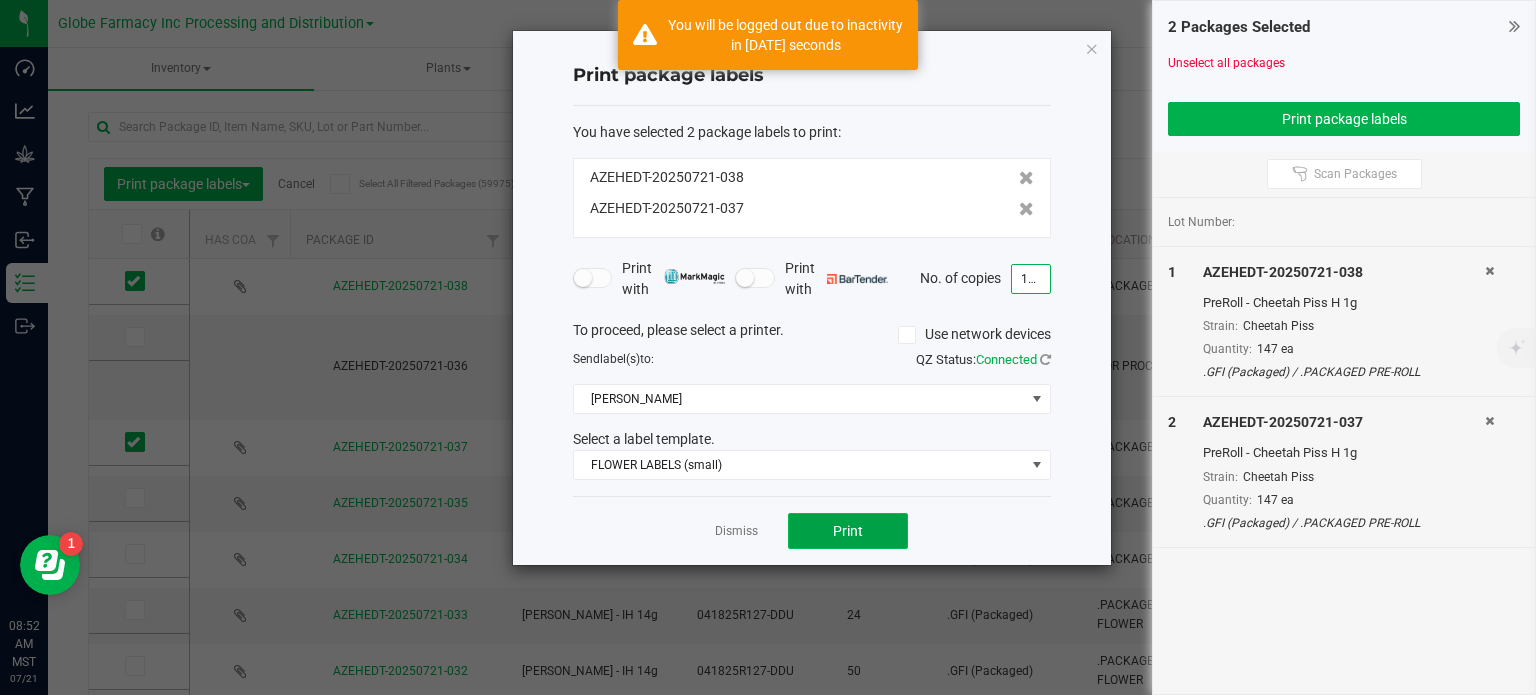 click on "Print" 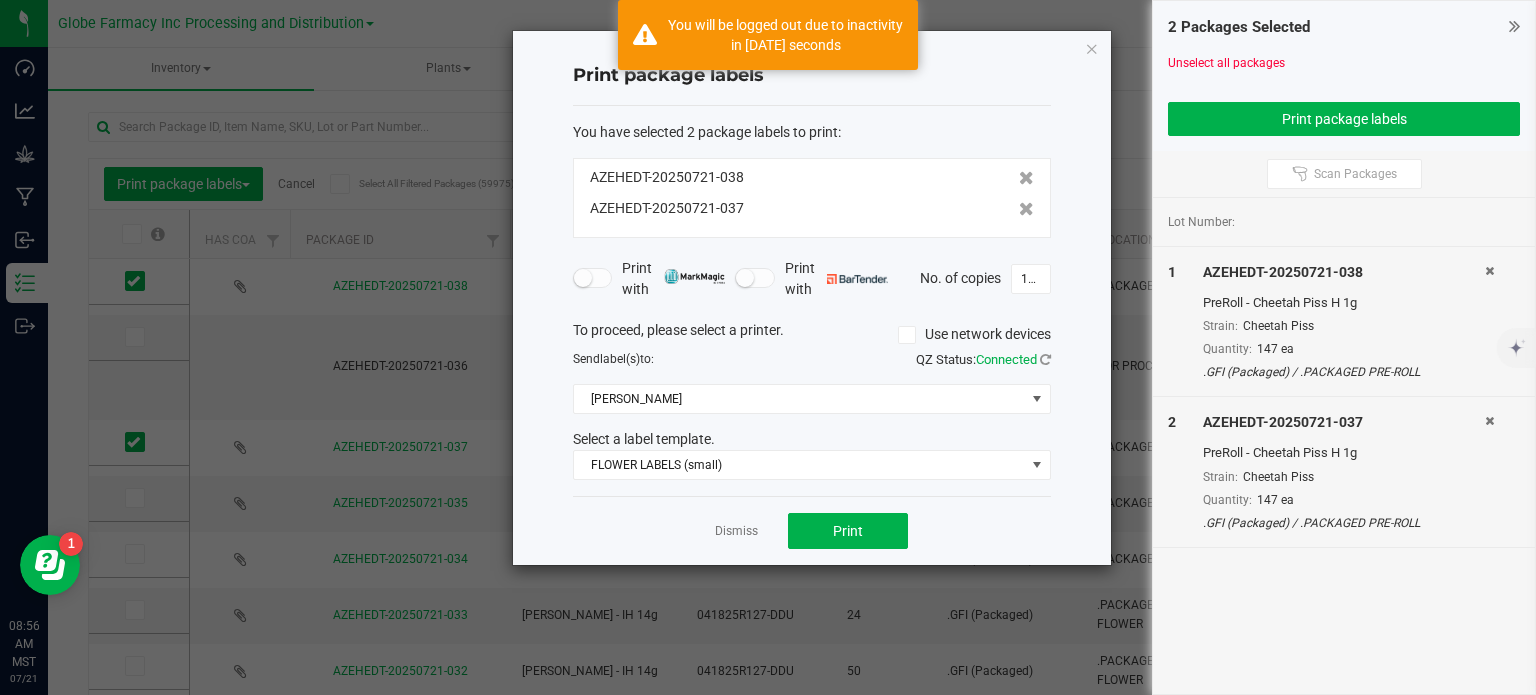 drag, startPoint x: 1095, startPoint y: 49, endPoint x: 1263, endPoint y: 35, distance: 168.58232 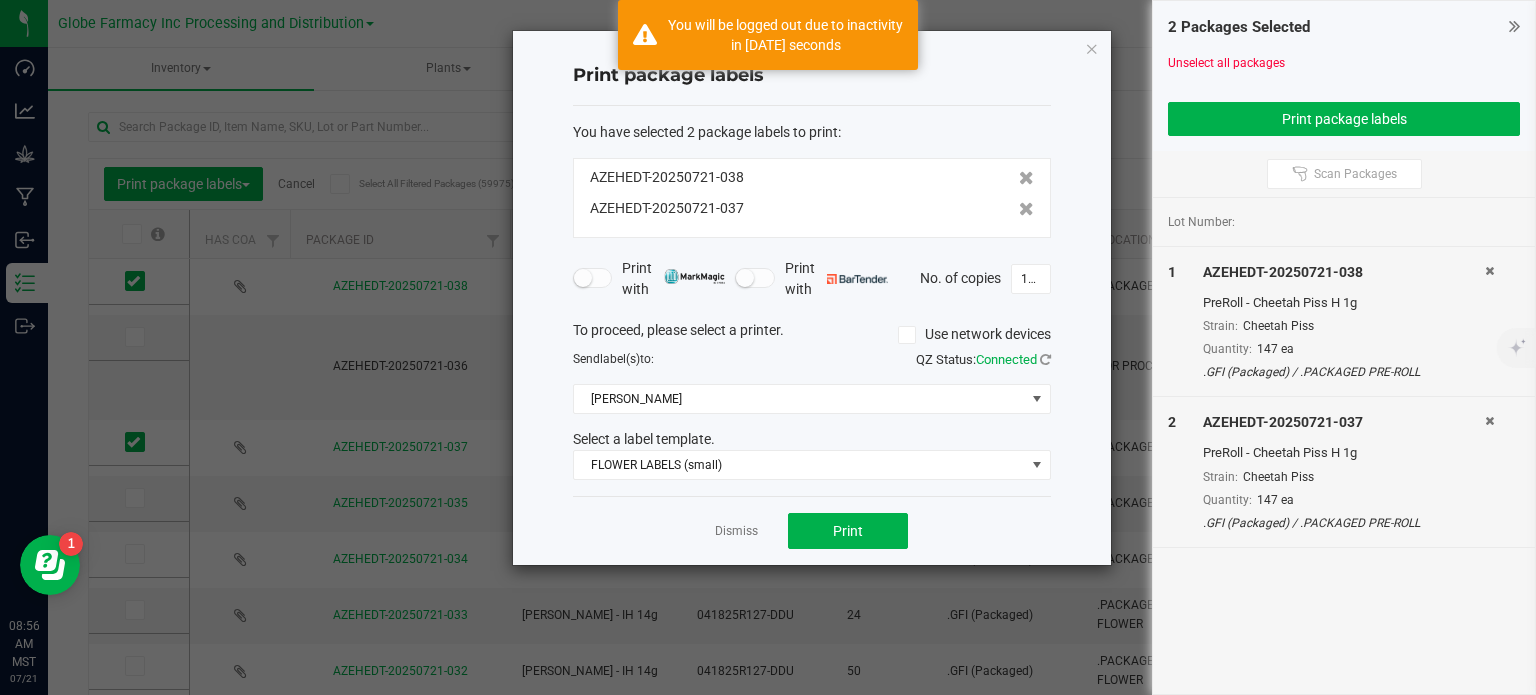 click 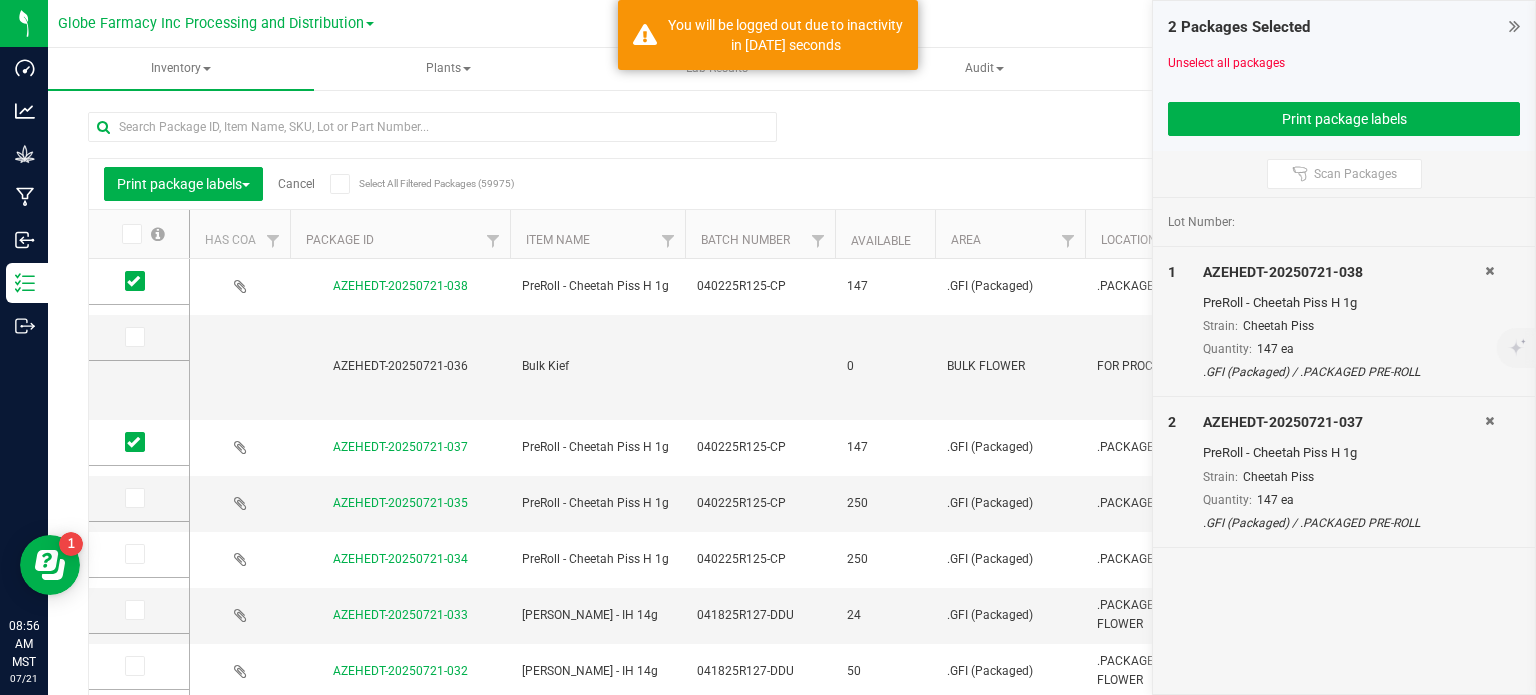 click at bounding box center (1514, 26) 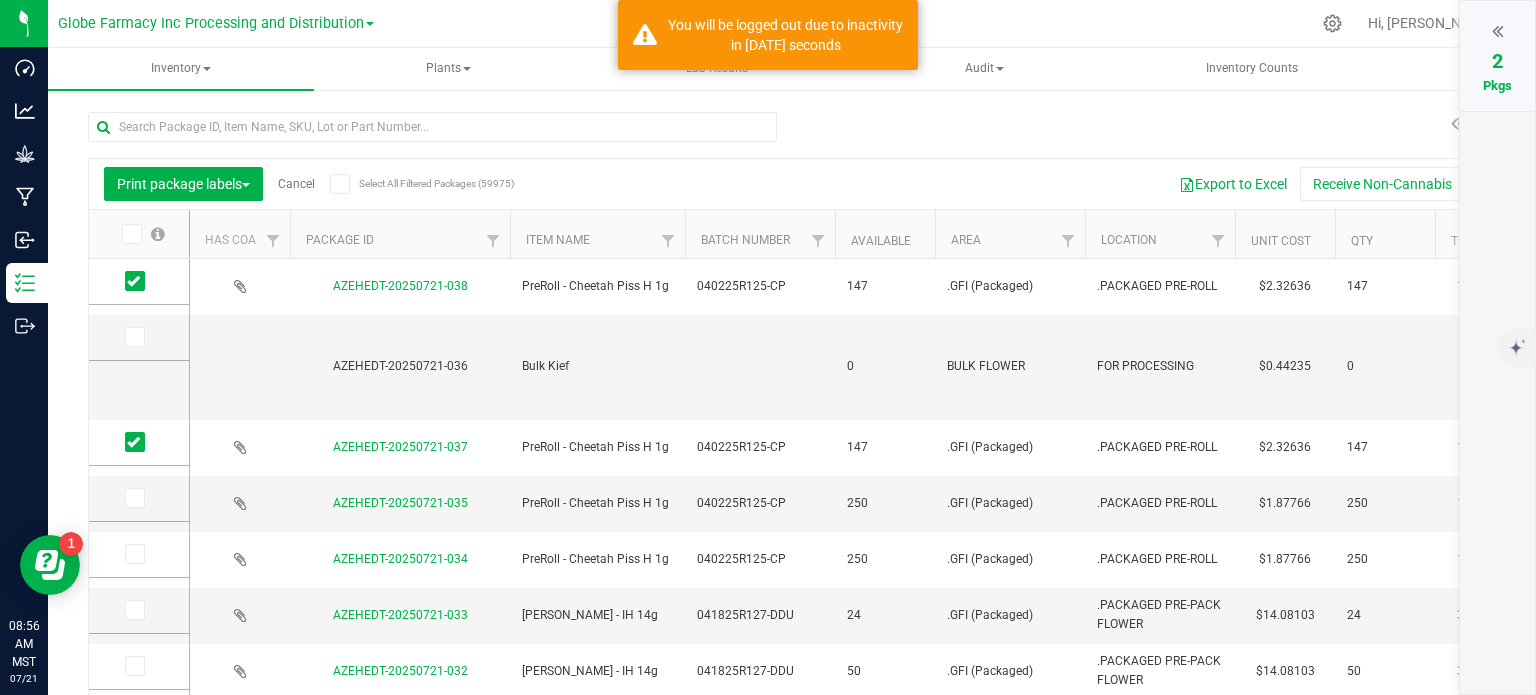 click on "Cancel" at bounding box center [296, 184] 